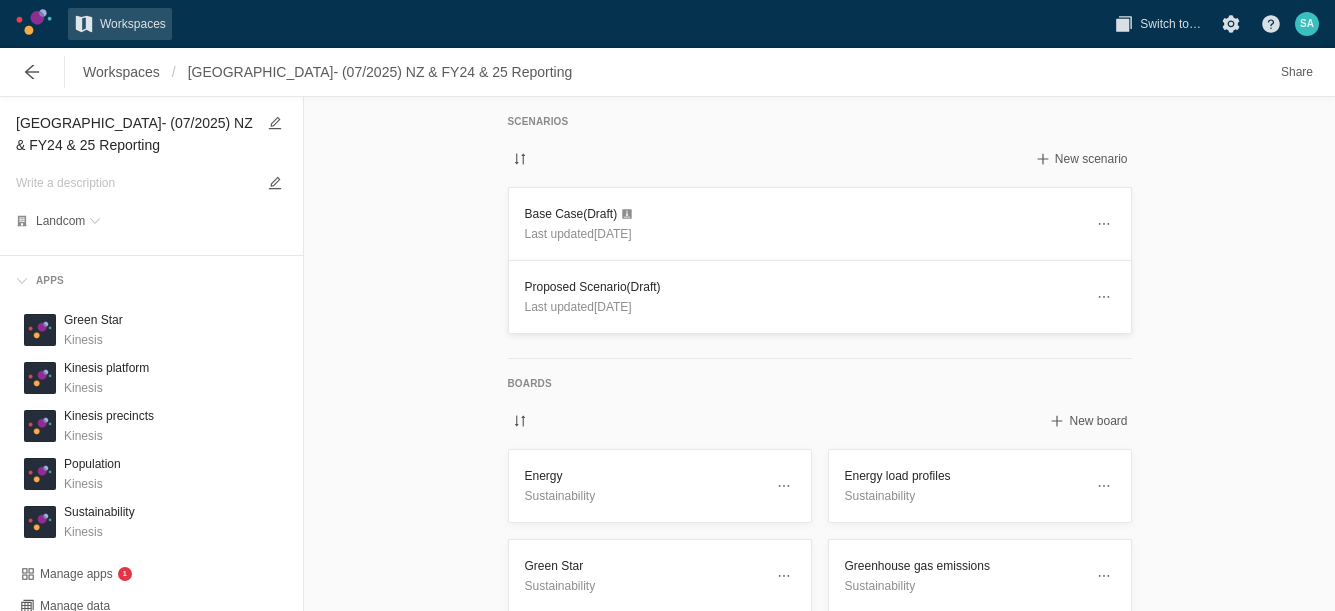 scroll, scrollTop: 0, scrollLeft: 0, axis: both 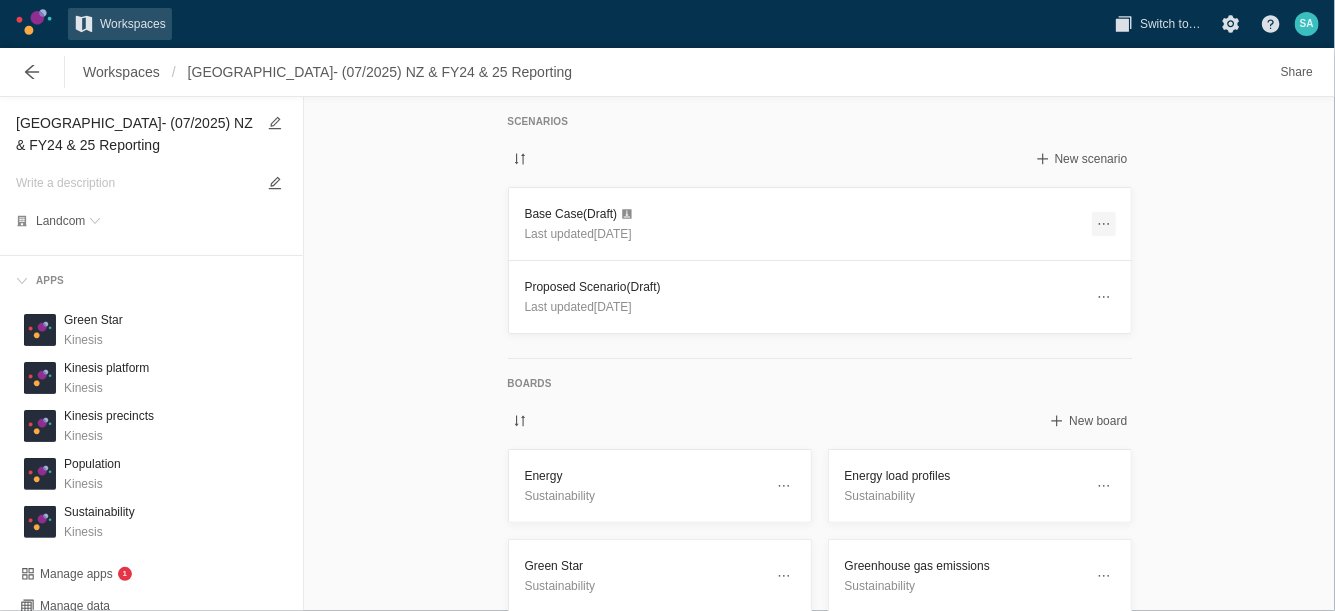 click at bounding box center [1104, 224] 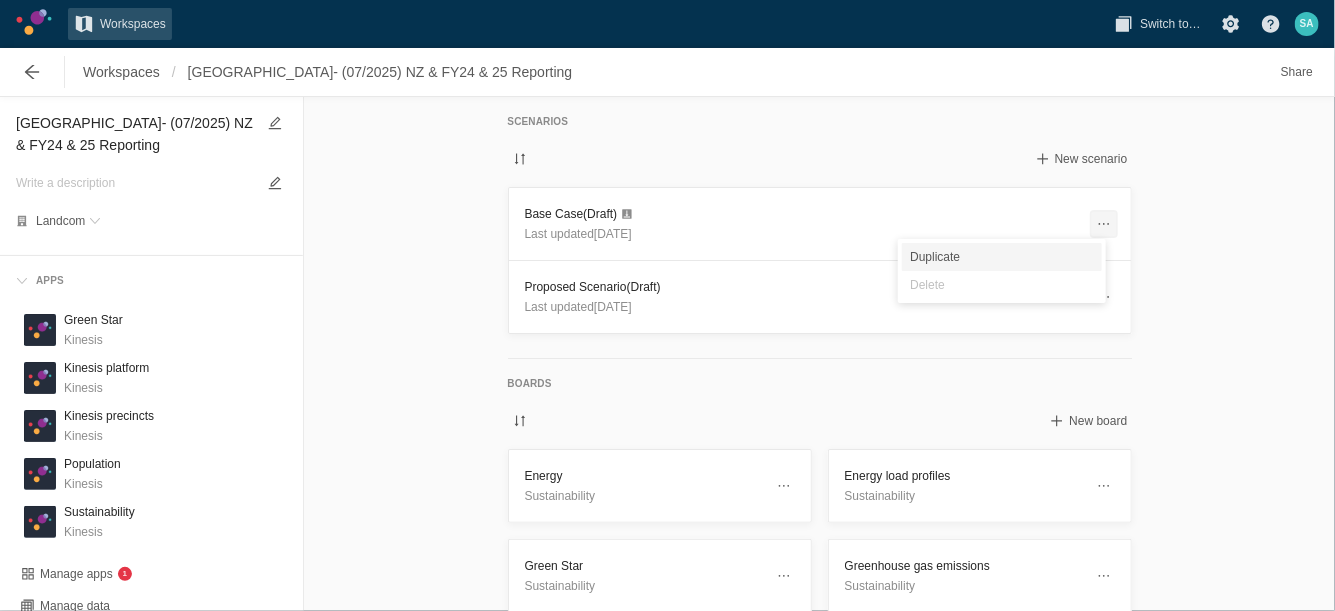 click on "Duplicate" at bounding box center [1002, 257] 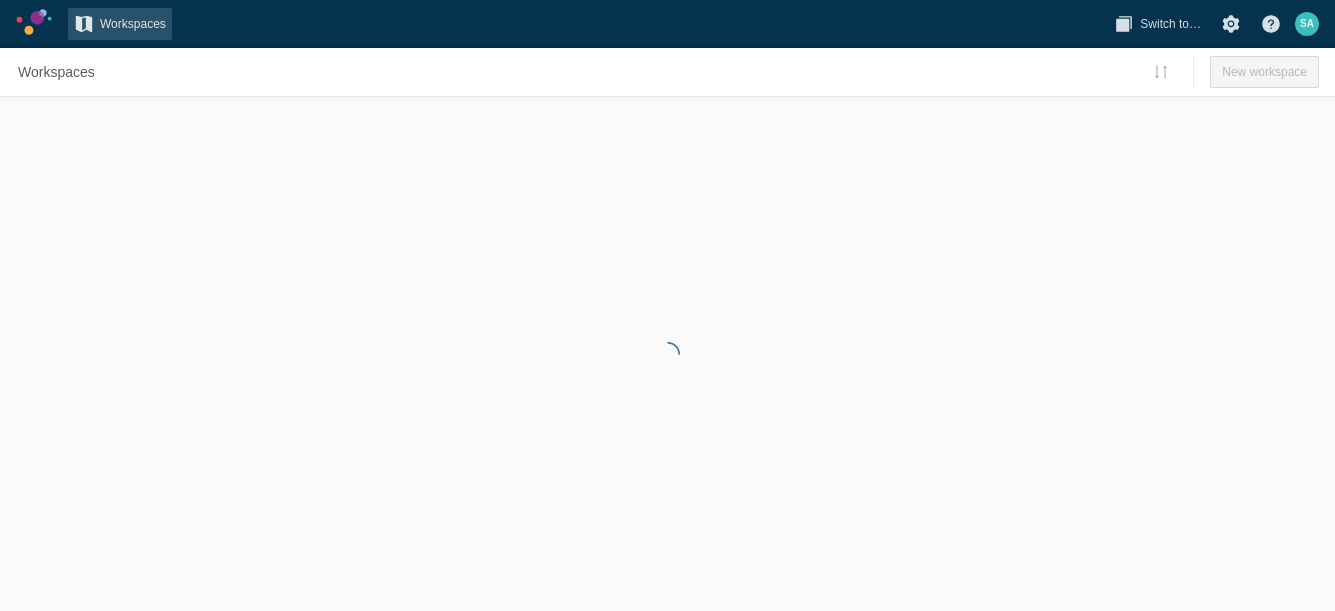 scroll, scrollTop: 0, scrollLeft: 0, axis: both 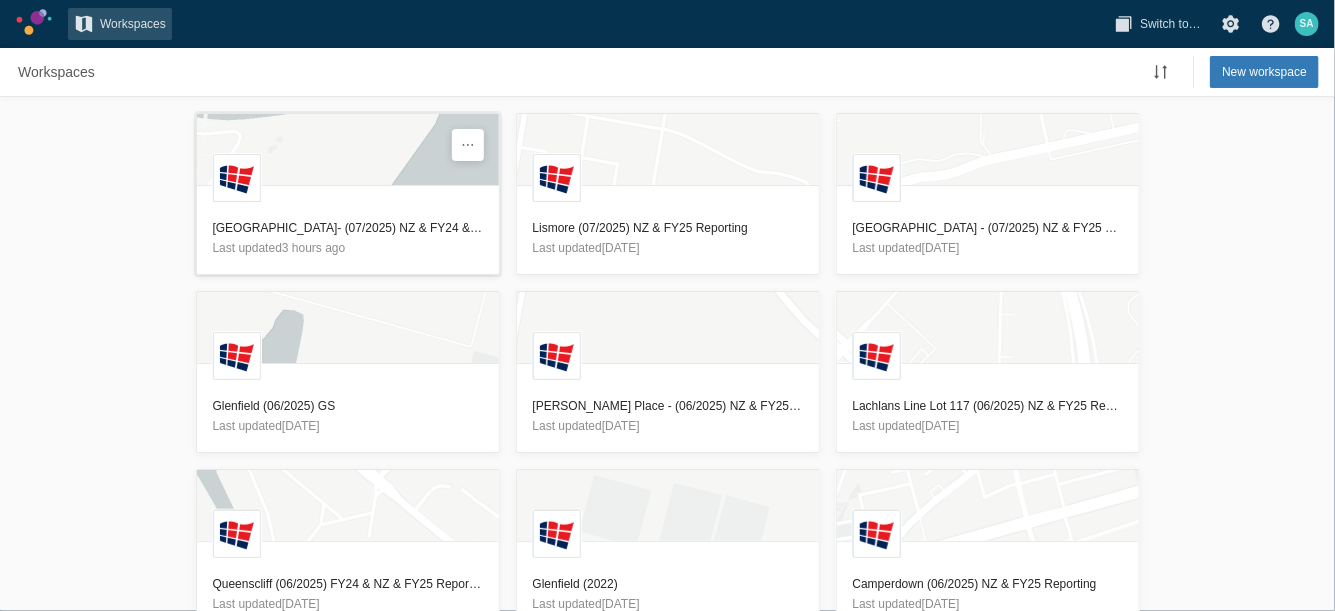 click on "[GEOGRAPHIC_DATA]- (07/2025) NZ & FY24 & 25 Reporting" at bounding box center (348, 228) 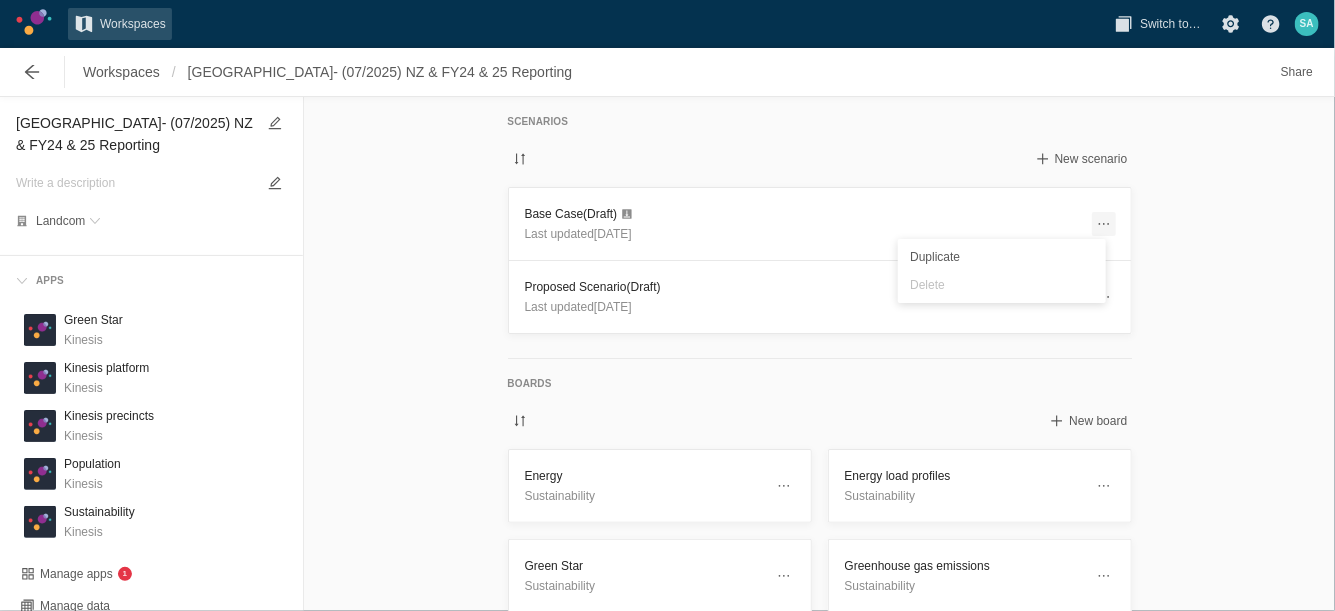 click at bounding box center (1104, 224) 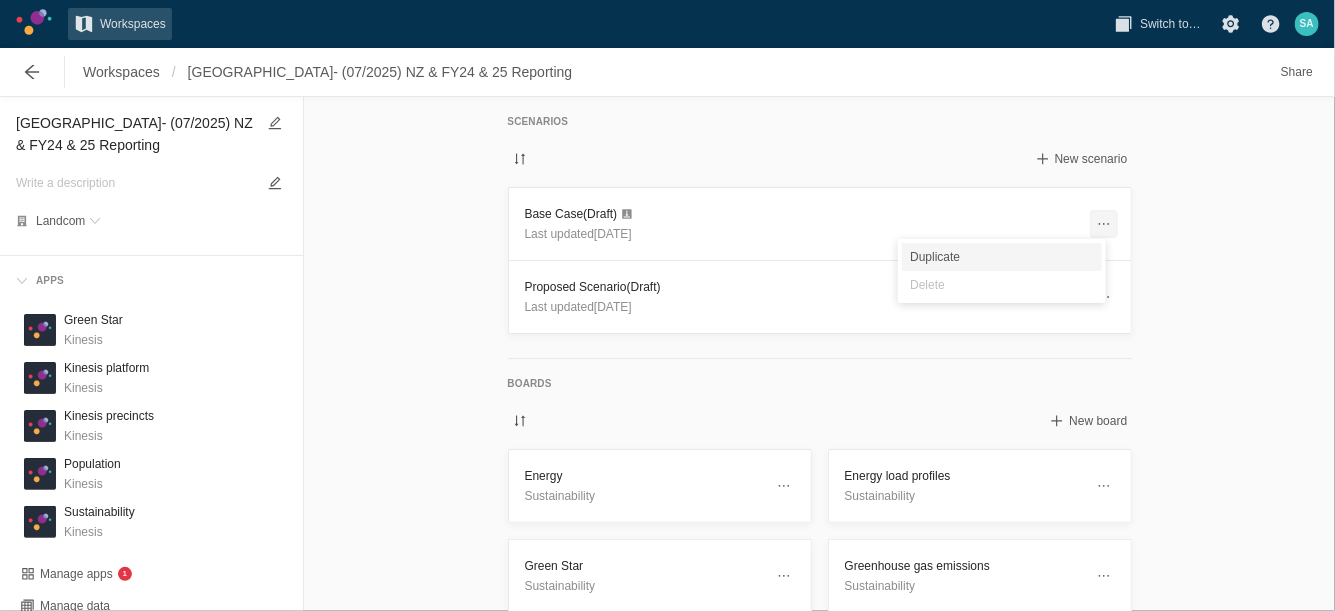 click on "Duplicate" at bounding box center [1002, 257] 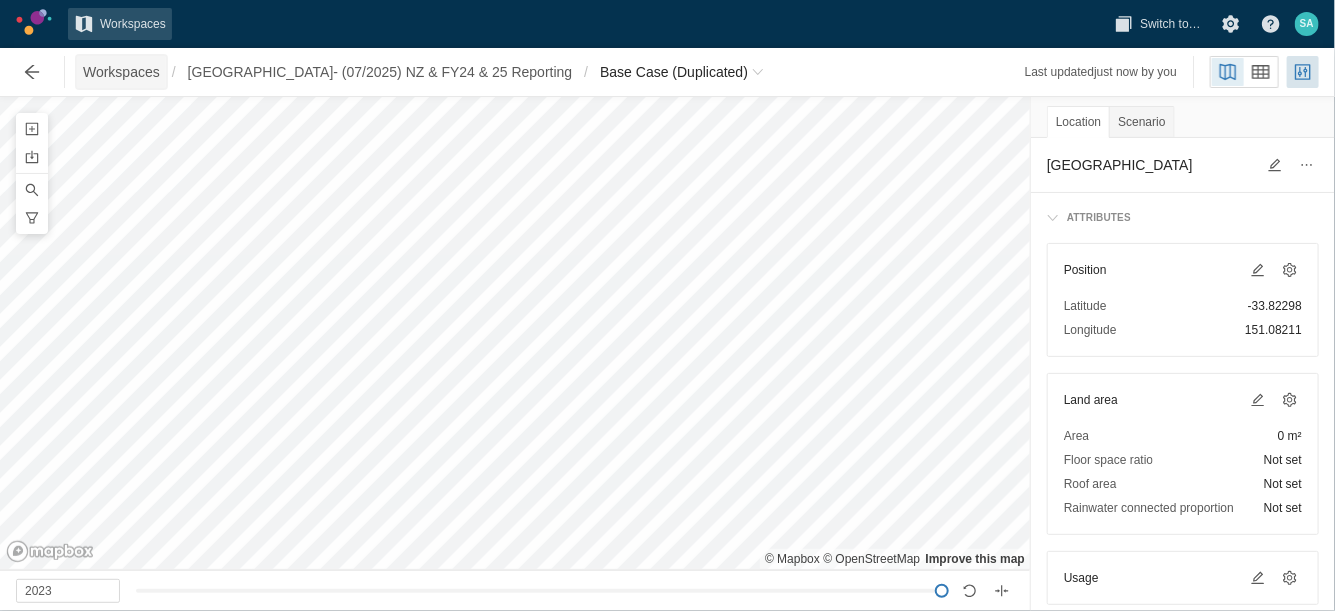 click on "Workspaces" at bounding box center (121, 72) 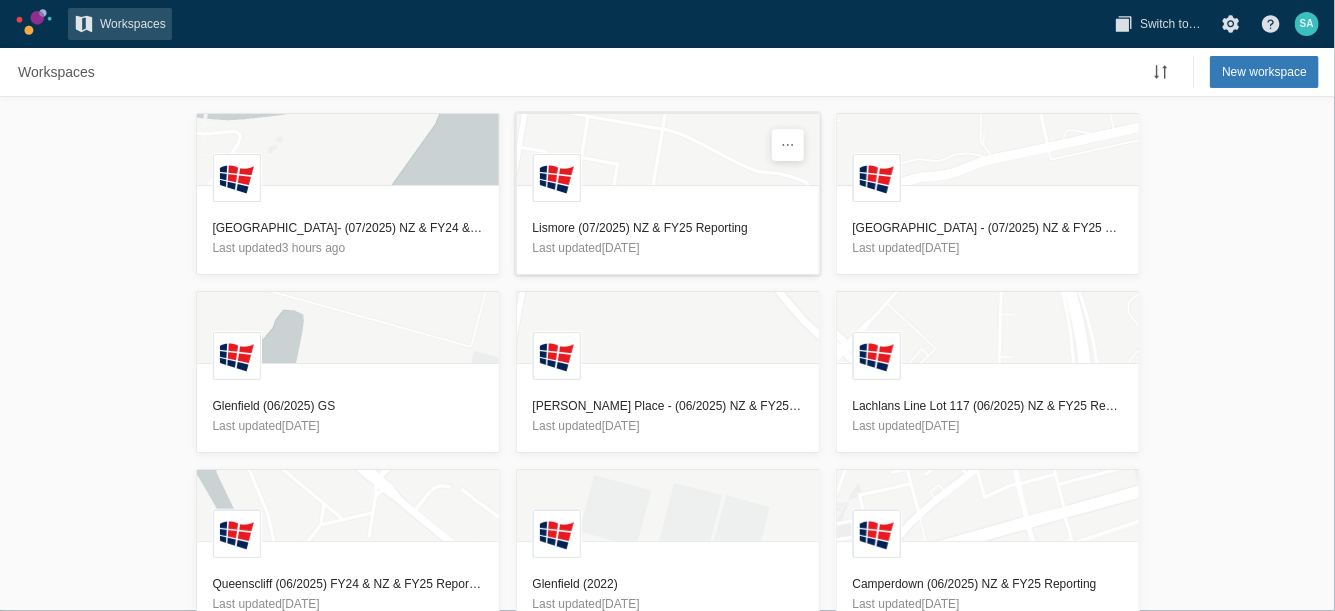 click on "Lismore (07/2025) NZ & FY25 Reporting" at bounding box center [668, 228] 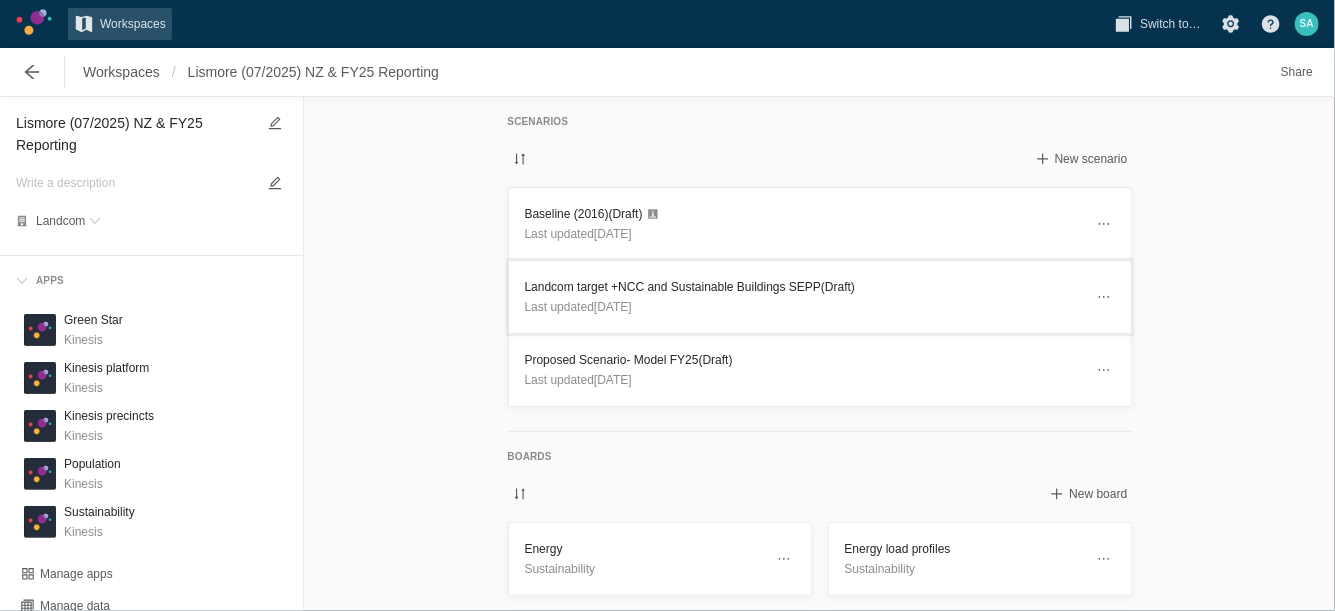 click on "Landcom target +NCC and Sustainable Buildings SEPP  (Draft)" at bounding box center [804, 287] 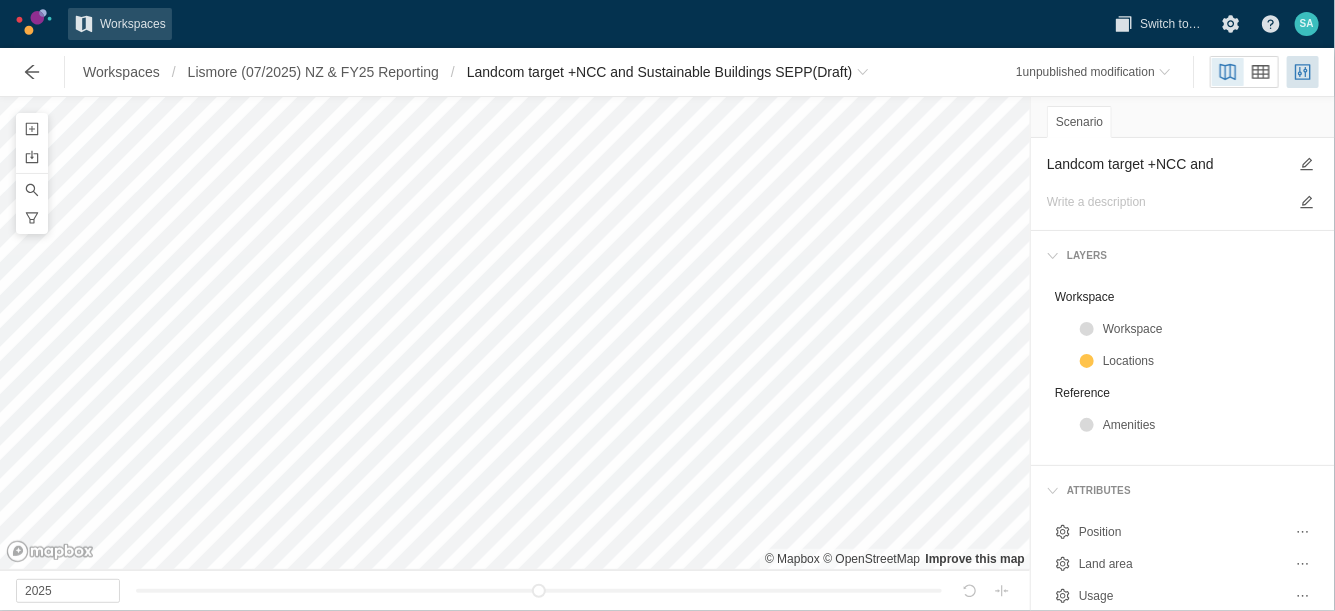 click on "Landcom target +NCC and Sustainable Buildings SEPP" at bounding box center [1167, 164] 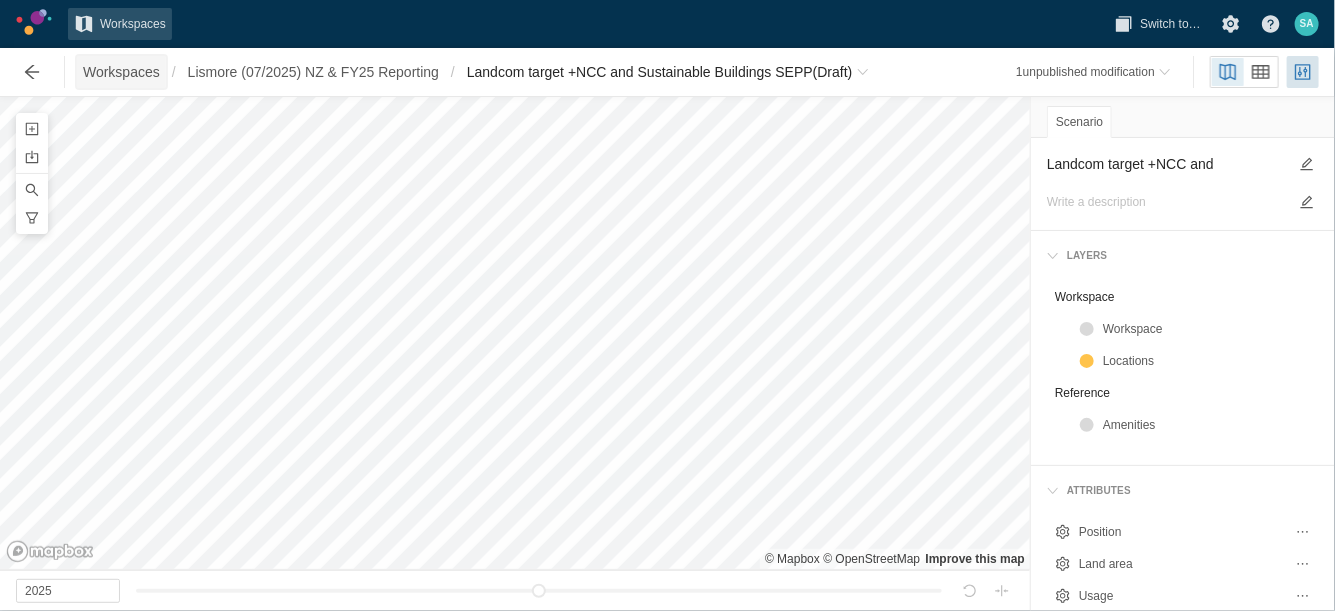 click on "Workspaces" at bounding box center [121, 72] 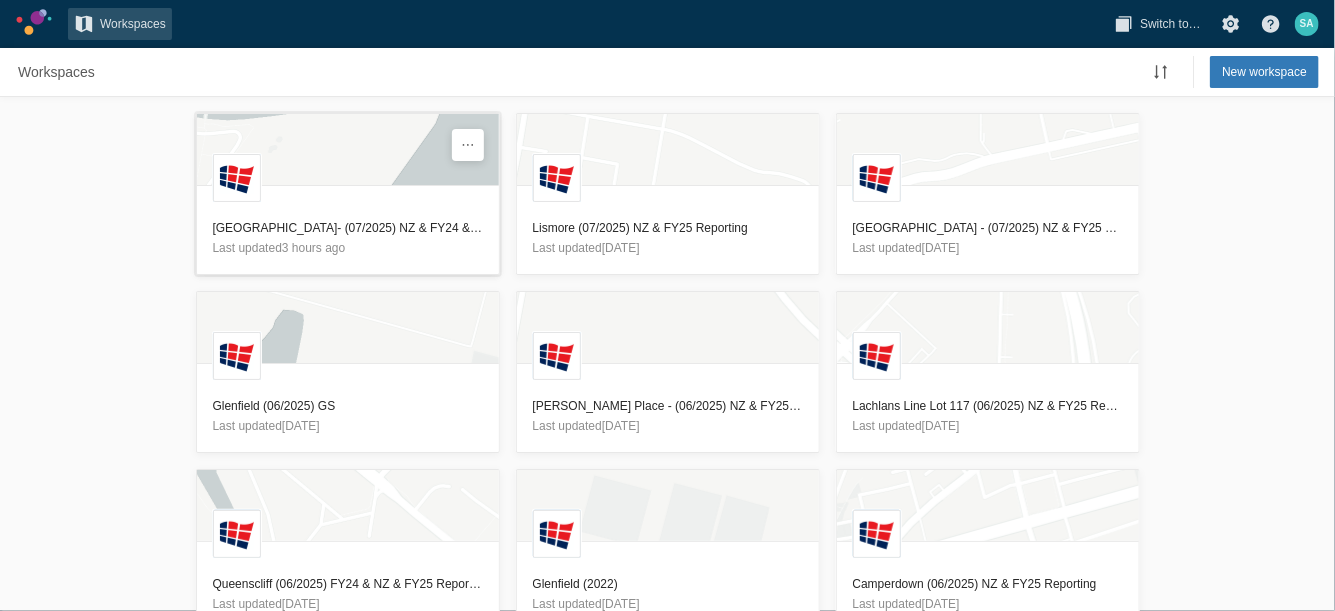 click on "[GEOGRAPHIC_DATA]- (07/2025) NZ & FY24 & 25 Reporting" at bounding box center (348, 228) 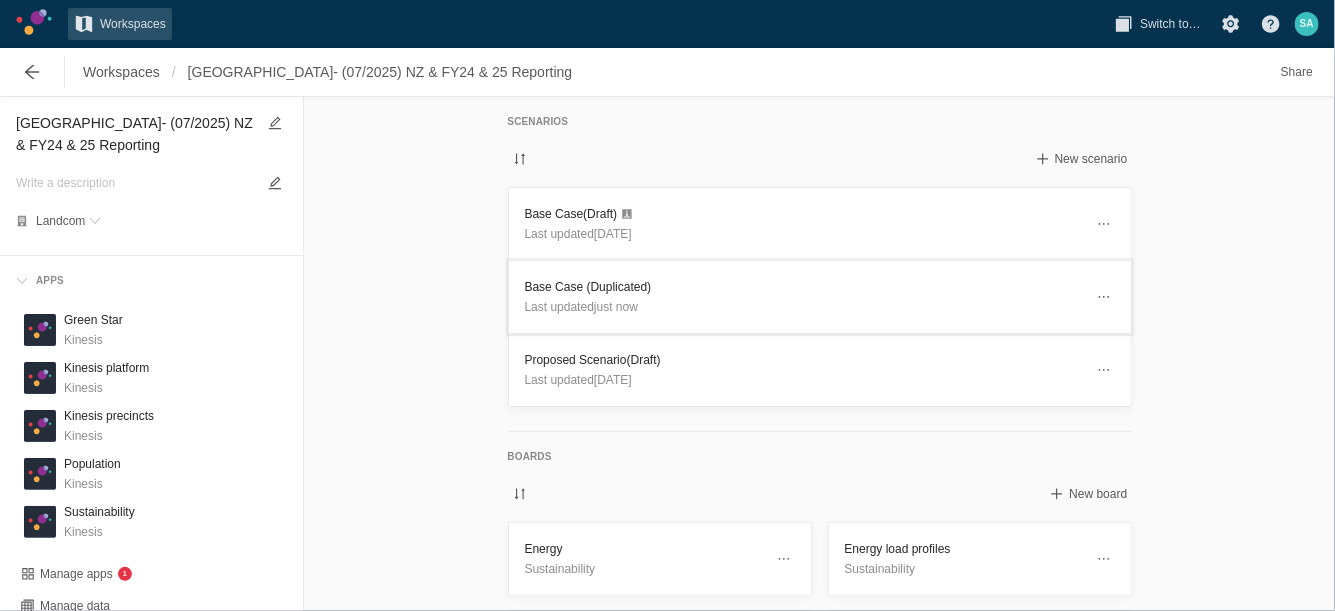 click on "Base Case (Duplicated)" at bounding box center [804, 287] 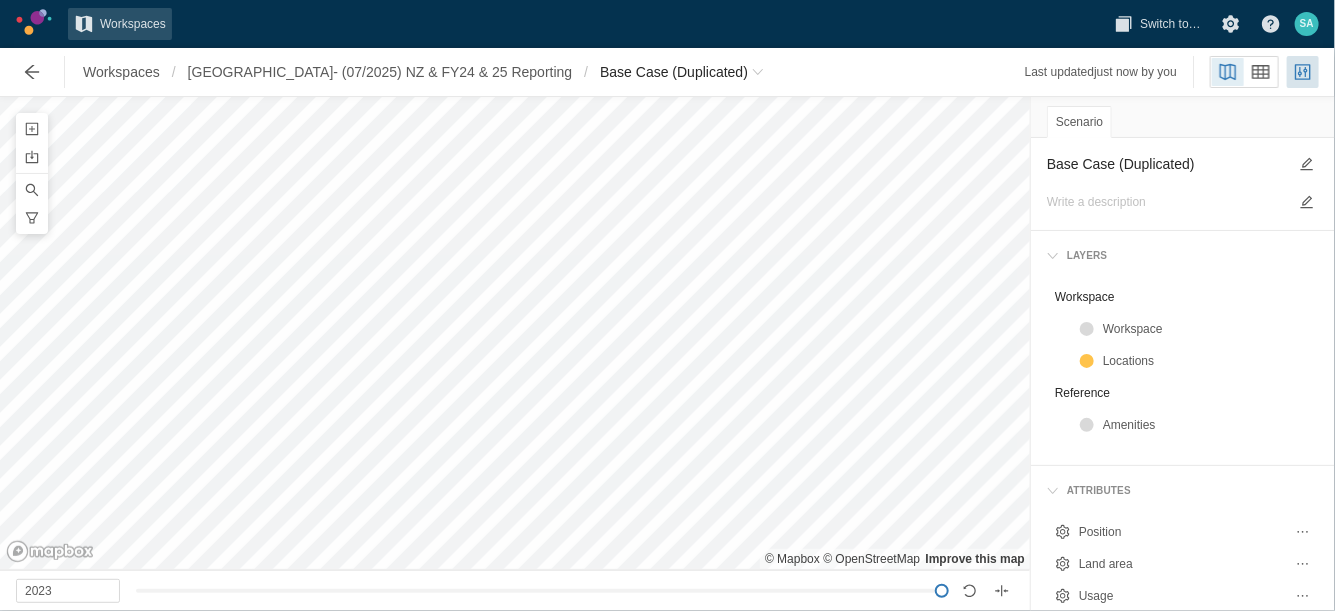 click on "Base Case (Duplicated)" at bounding box center (1167, 164) 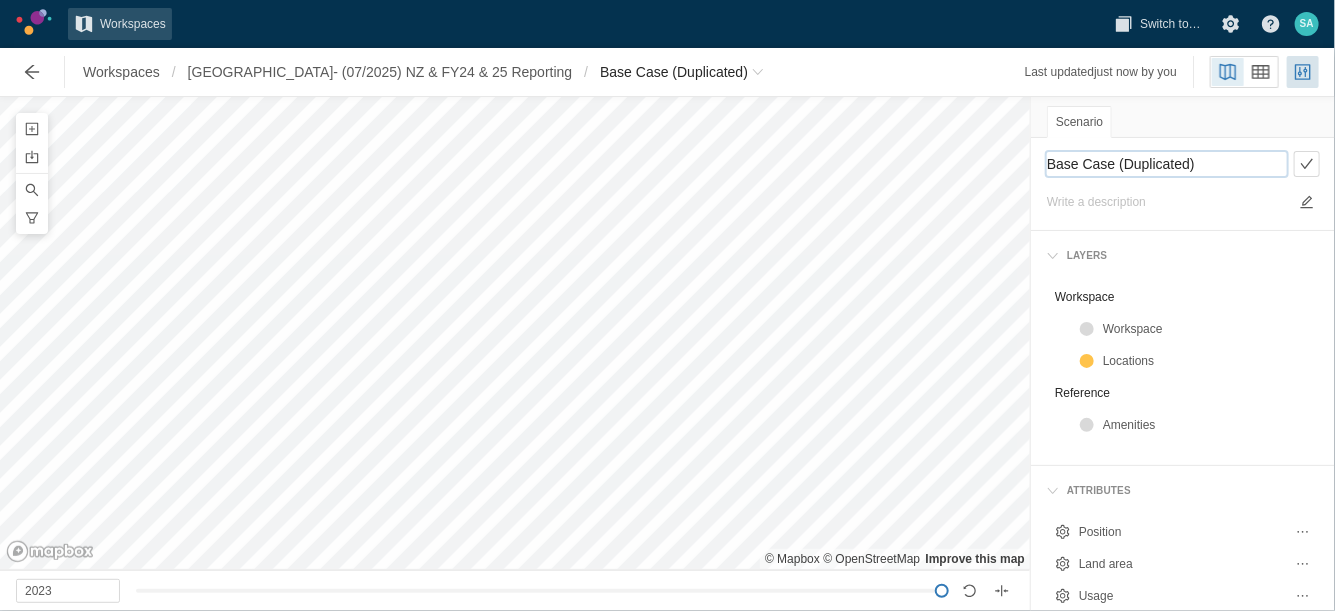 paste on "Landcom target +NCC and Sustainable Buildings SEPP" 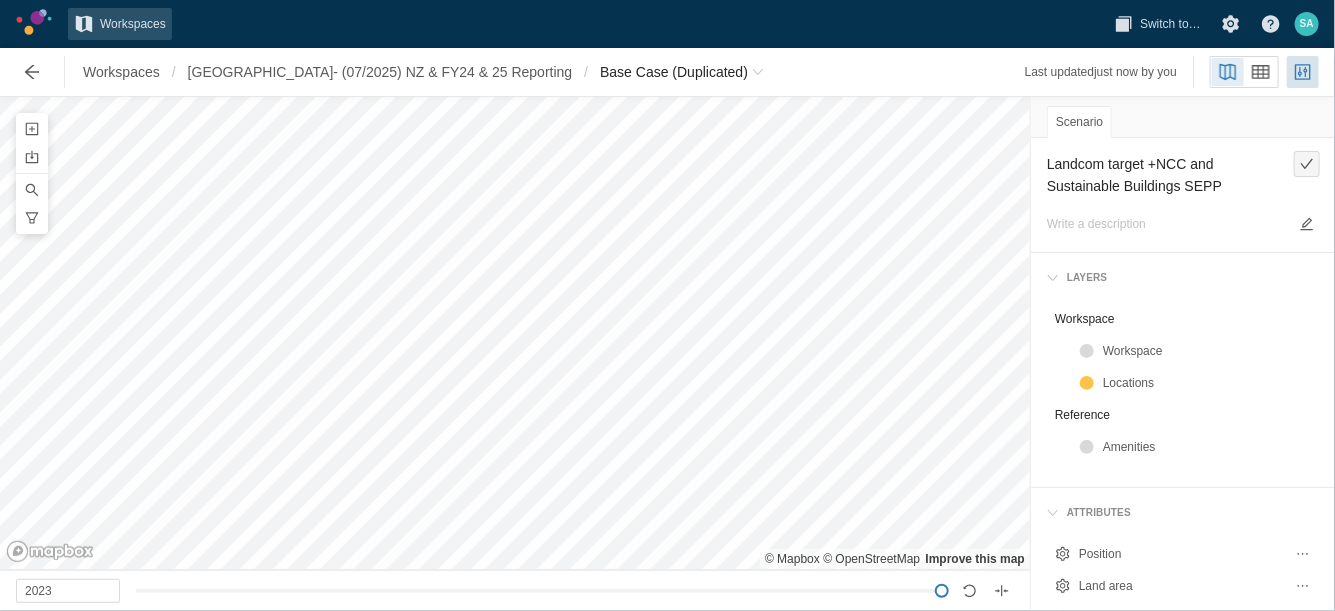 type on "Base Case (Duplicated)" 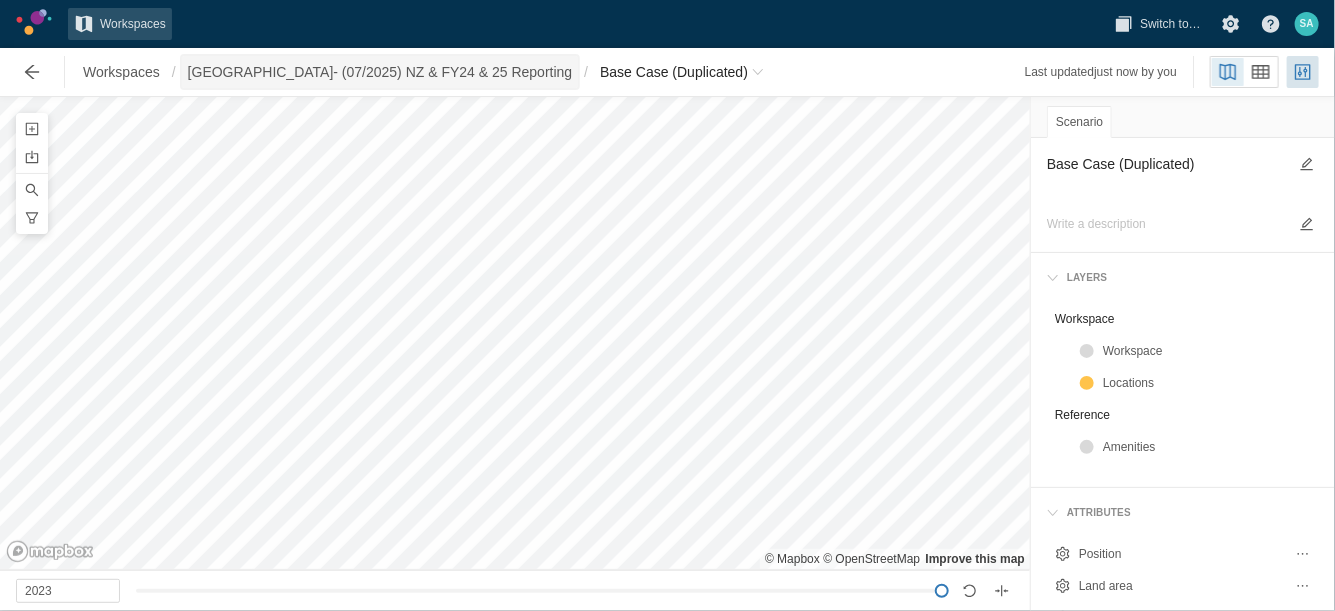 click on "[GEOGRAPHIC_DATA]- (07/2025) NZ & FY24 & 25 Reporting" at bounding box center (380, 72) 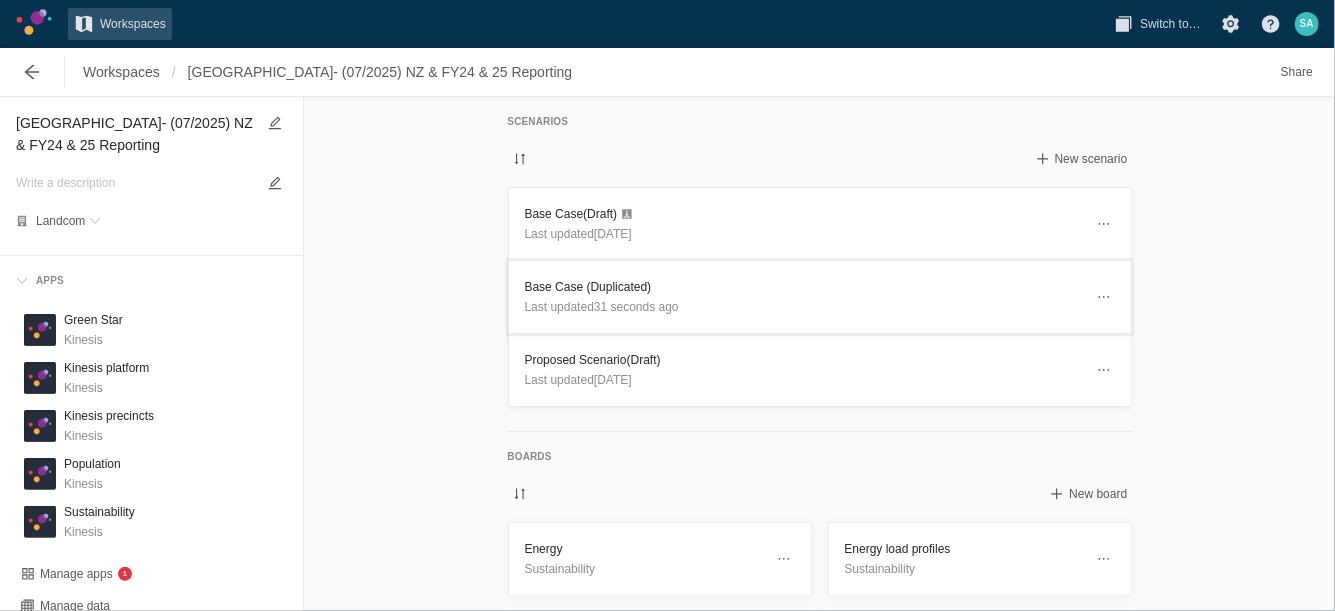 click on "Base Case (Duplicated)" at bounding box center [804, 287] 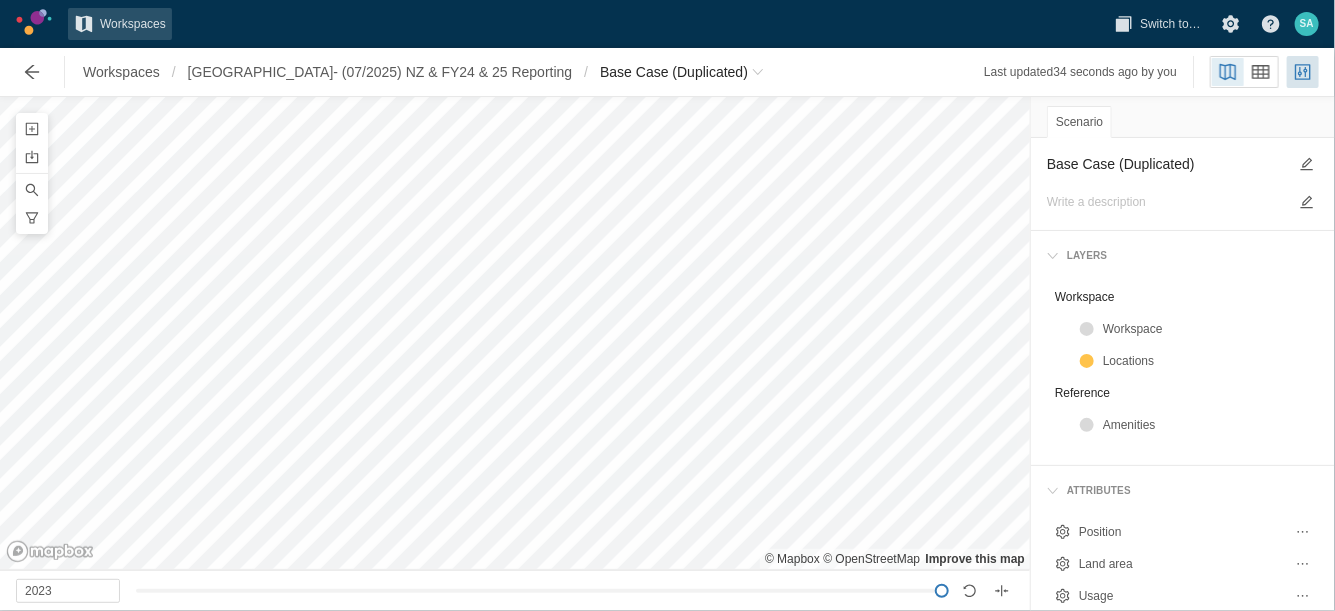 click on "Base Case (Duplicated)" at bounding box center (1167, 164) 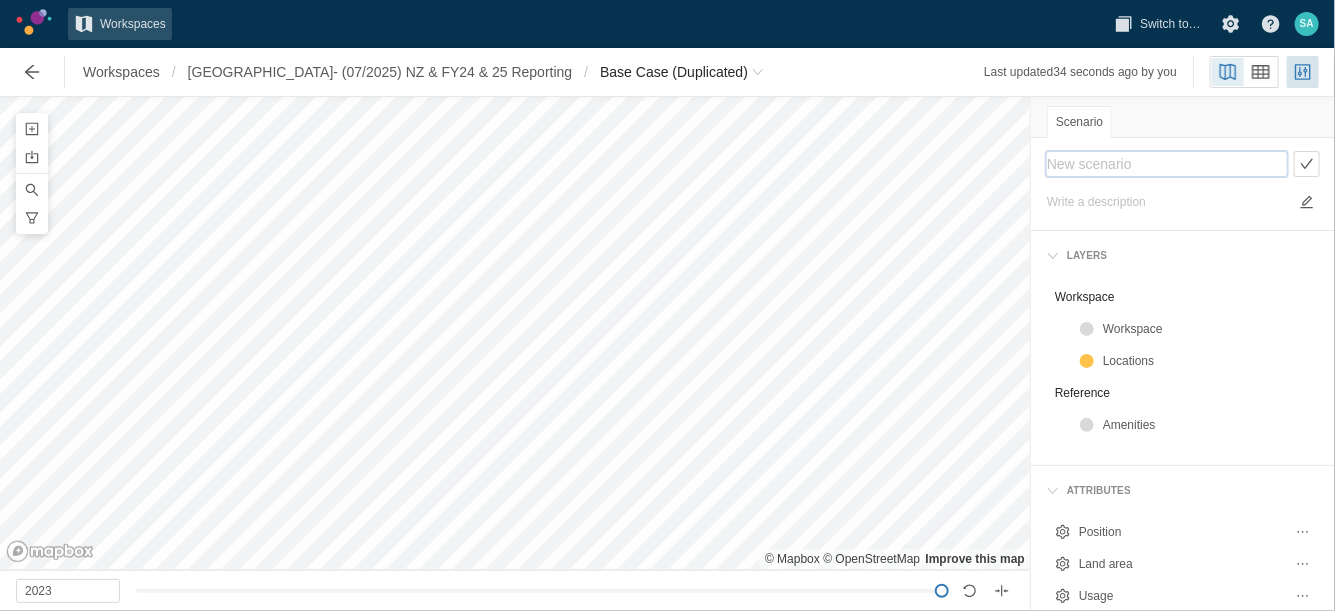 paste on "Landcom target +NCC and Sustainable Buildings SEPP" 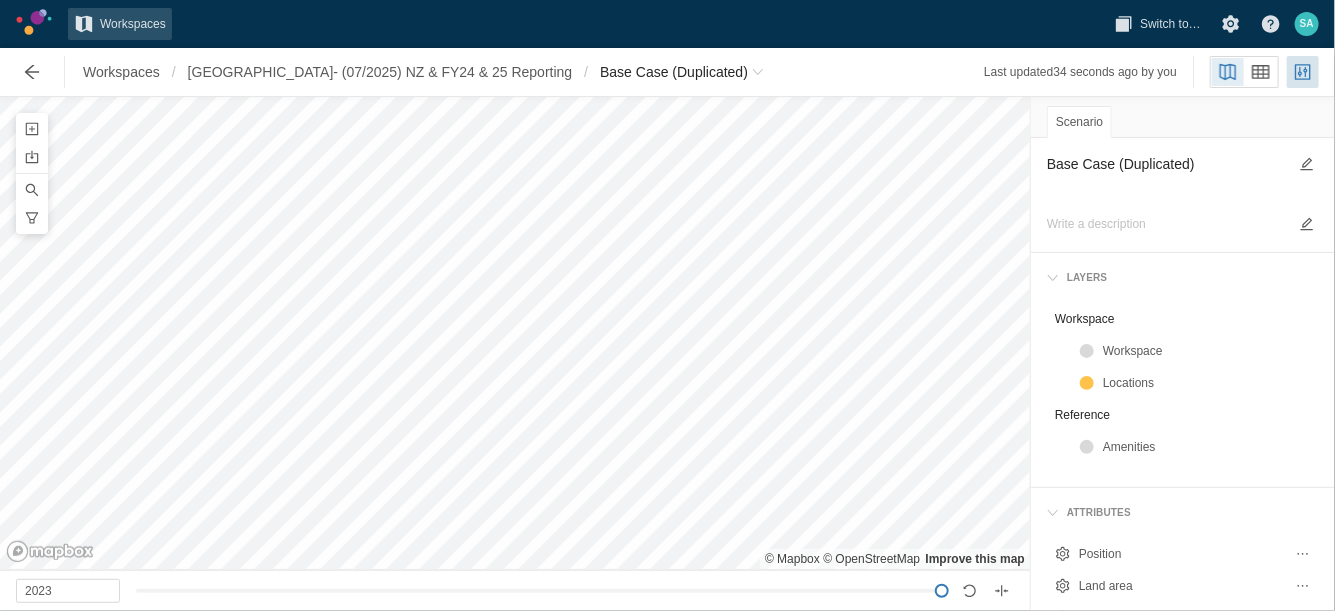 click on "Base Case (Duplicated)" at bounding box center [1167, 175] 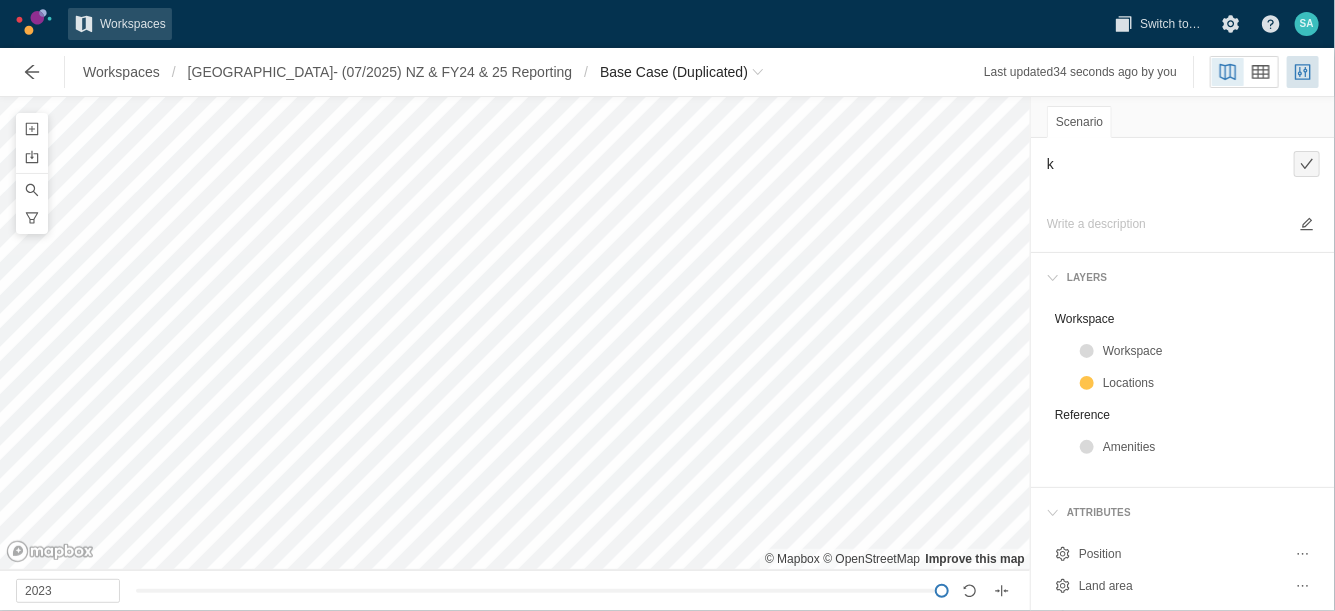 type on "Base Case (Duplicated)" 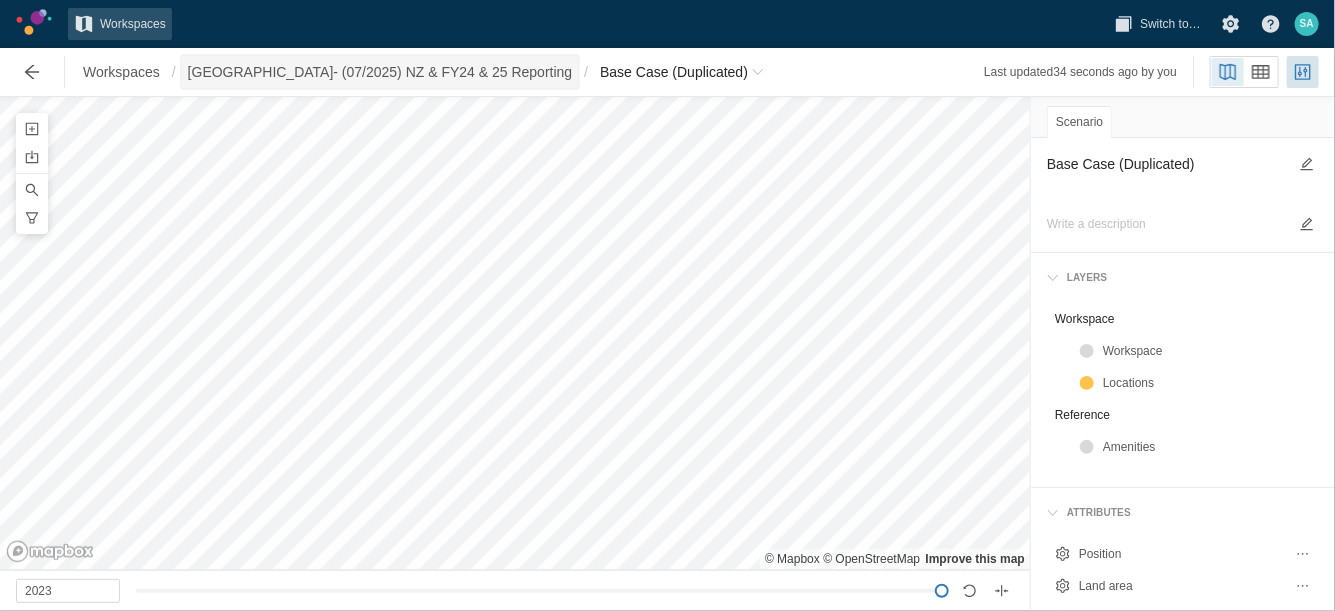 click on "[GEOGRAPHIC_DATA]- (07/2025) NZ & FY24 & 25 Reporting" at bounding box center [380, 72] 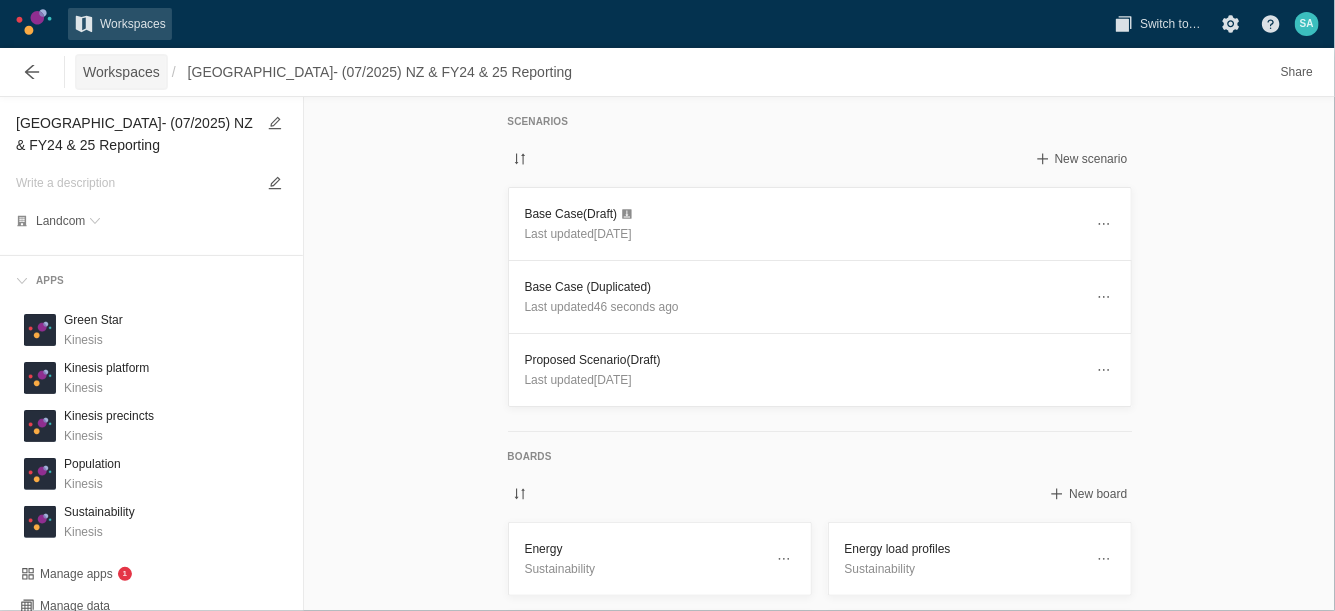 click on "Workspaces" at bounding box center (121, 72) 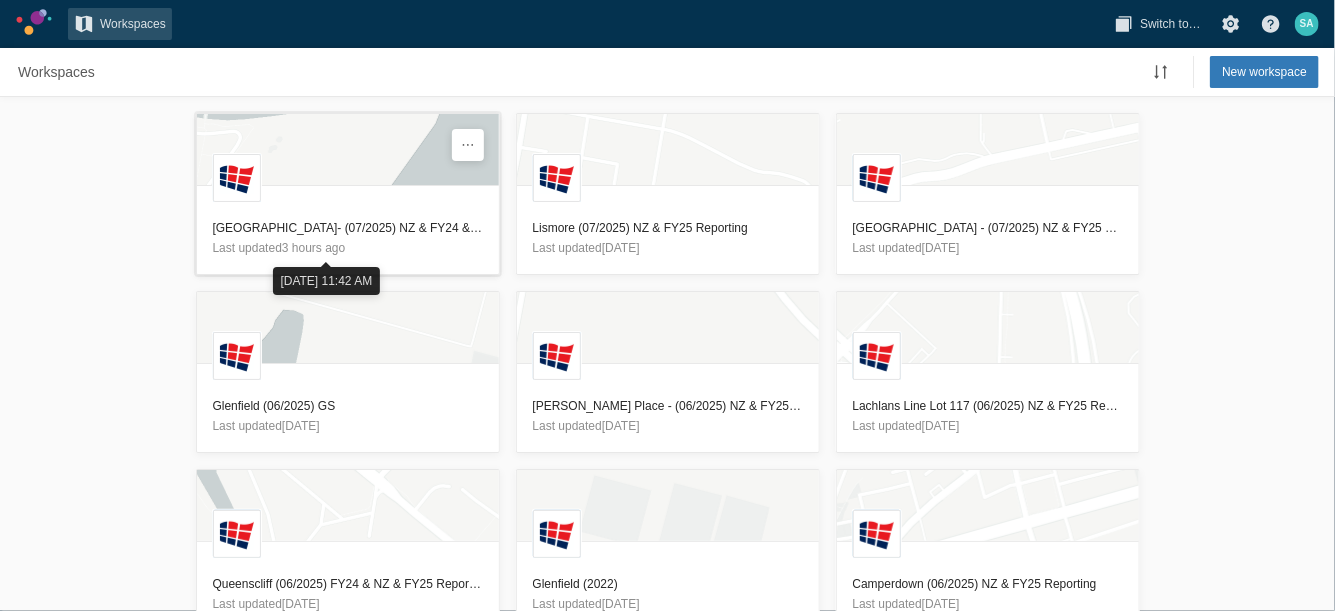 click on "[GEOGRAPHIC_DATA]- (07/2025) NZ & FY24 & 25 Reporting" at bounding box center [348, 228] 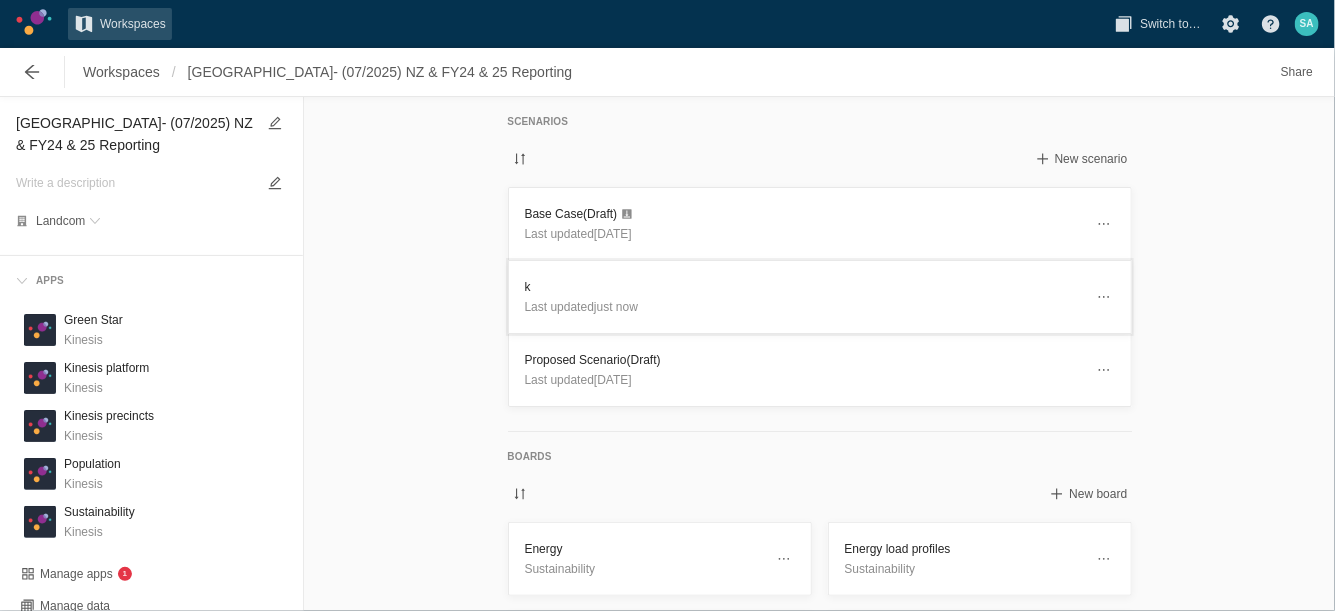 click on "k" at bounding box center (804, 287) 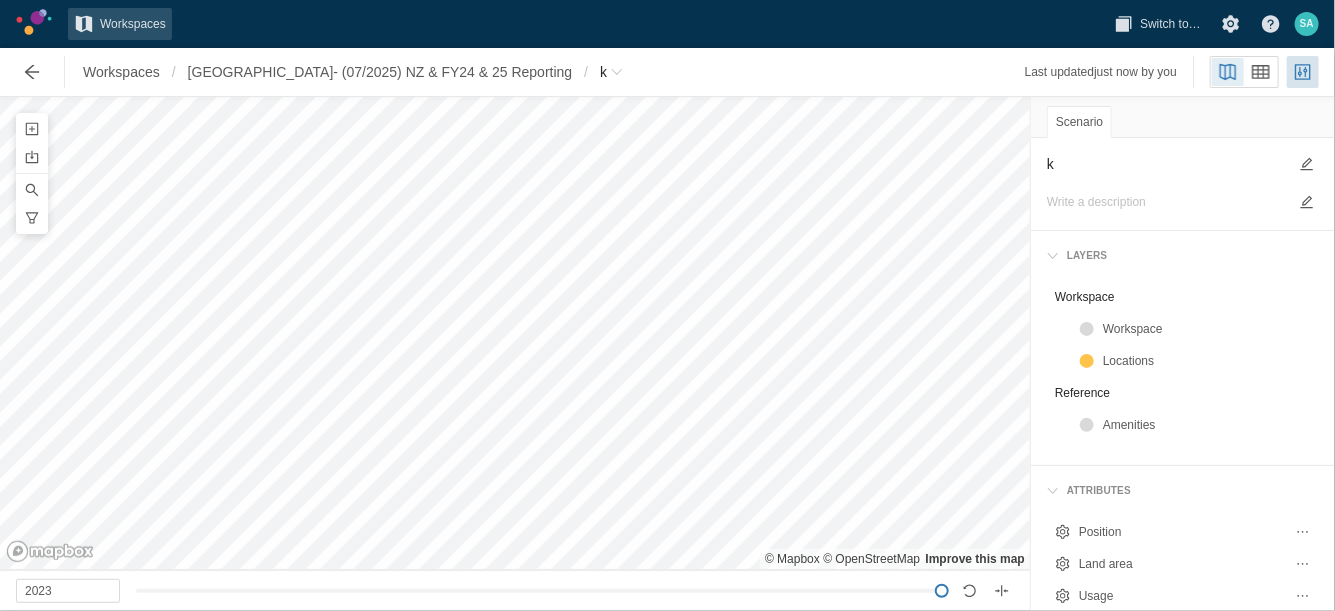 click on "k" at bounding box center [1167, 164] 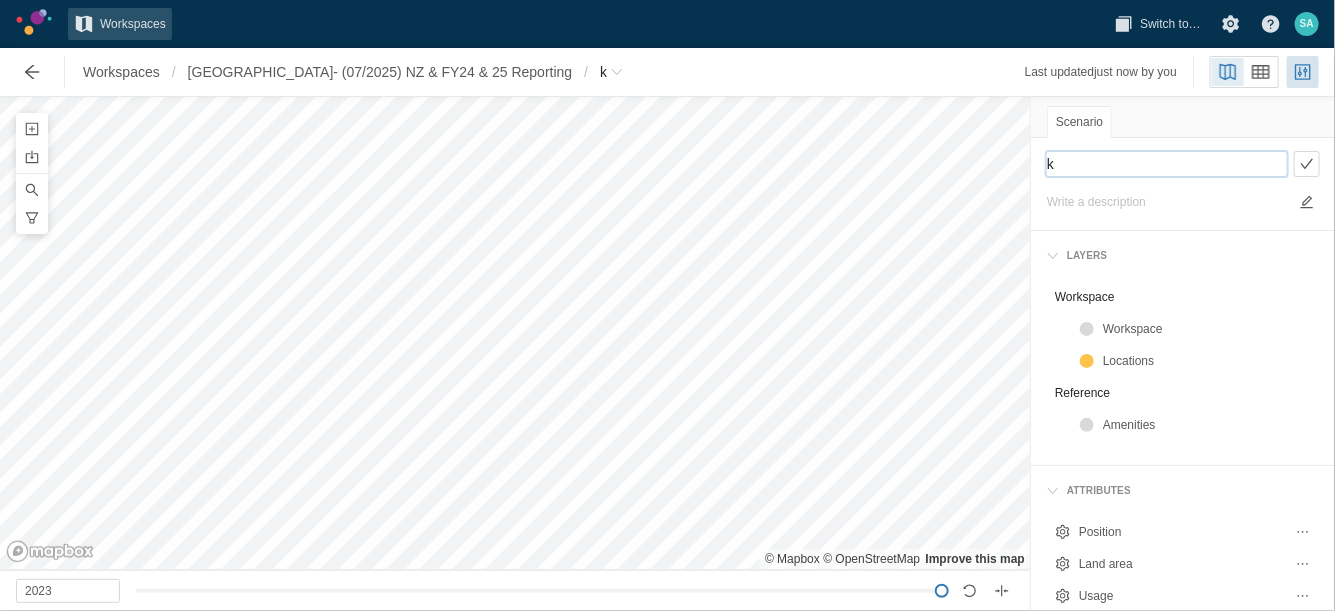 paste on "Landcom target +NCC and Sustainable Buildings SEPP" 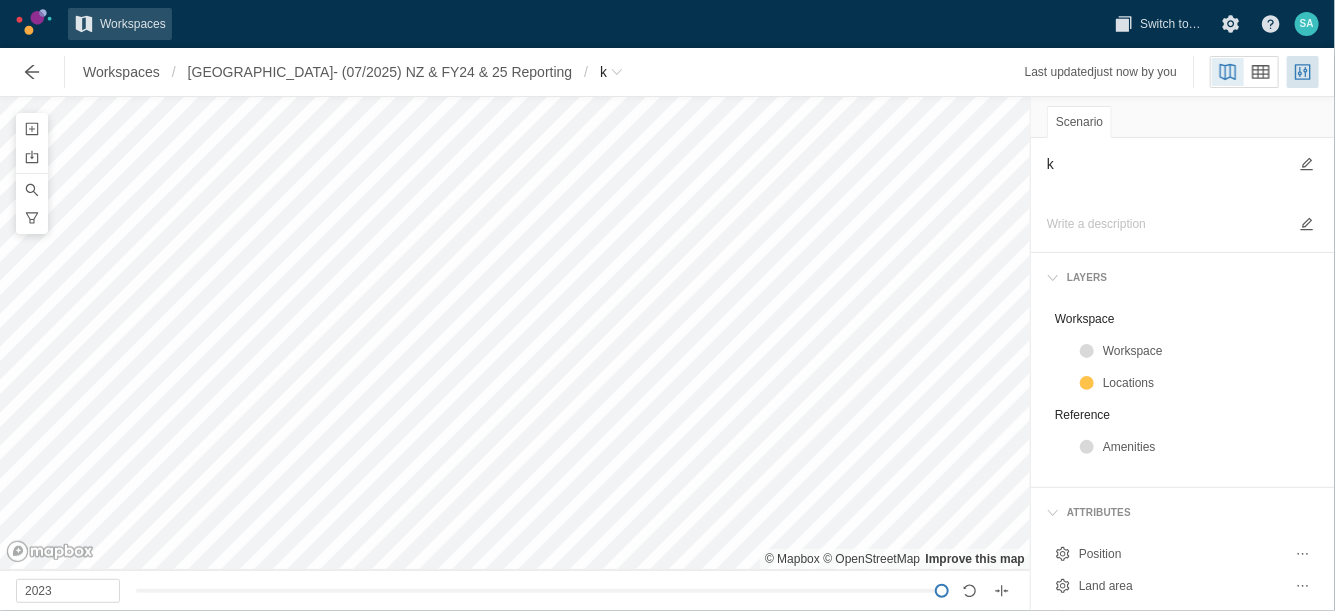 click on "k" at bounding box center [1167, 175] 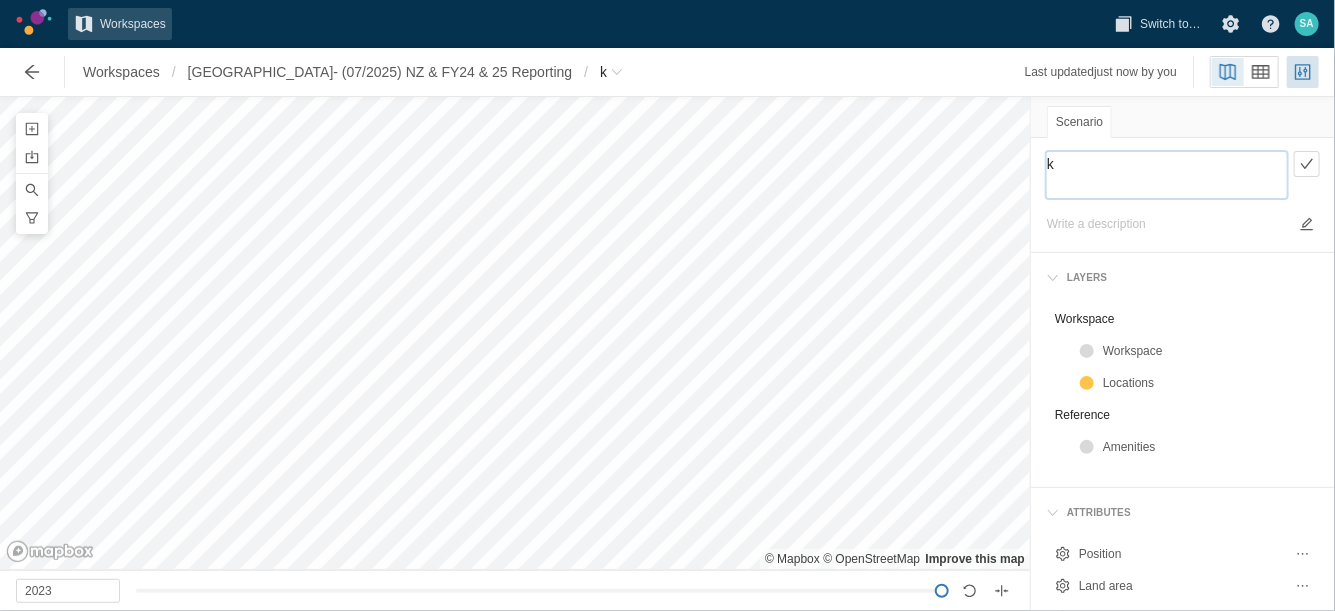 click on "k" at bounding box center (1167, 175) 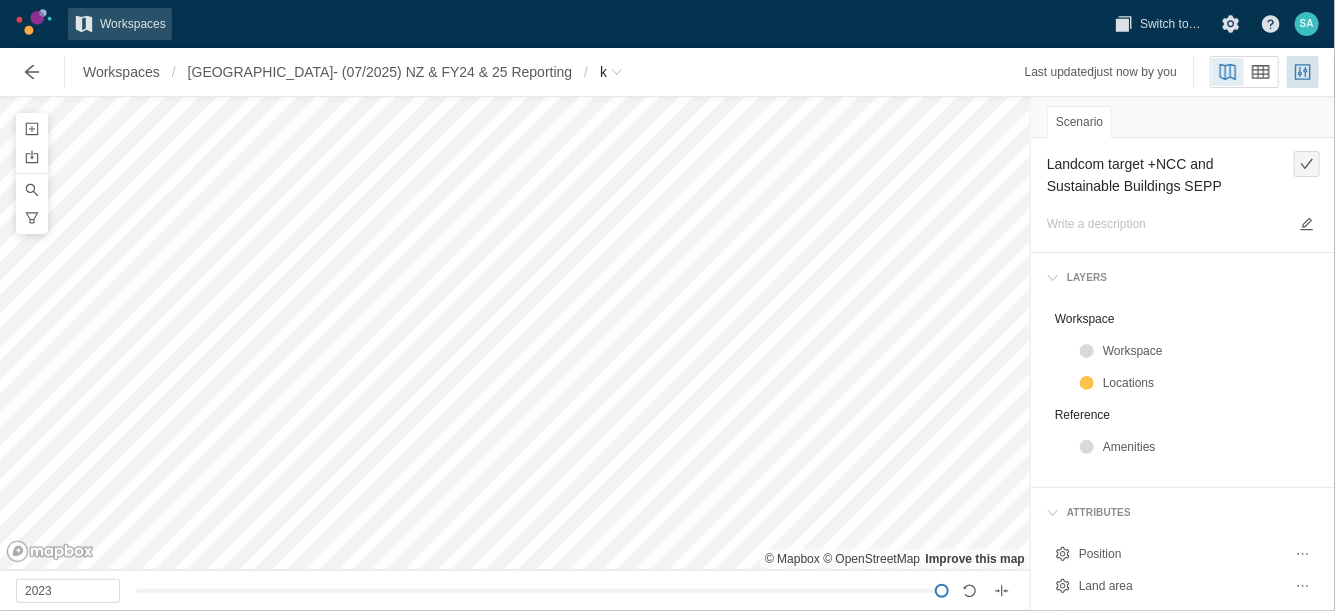 type on "k" 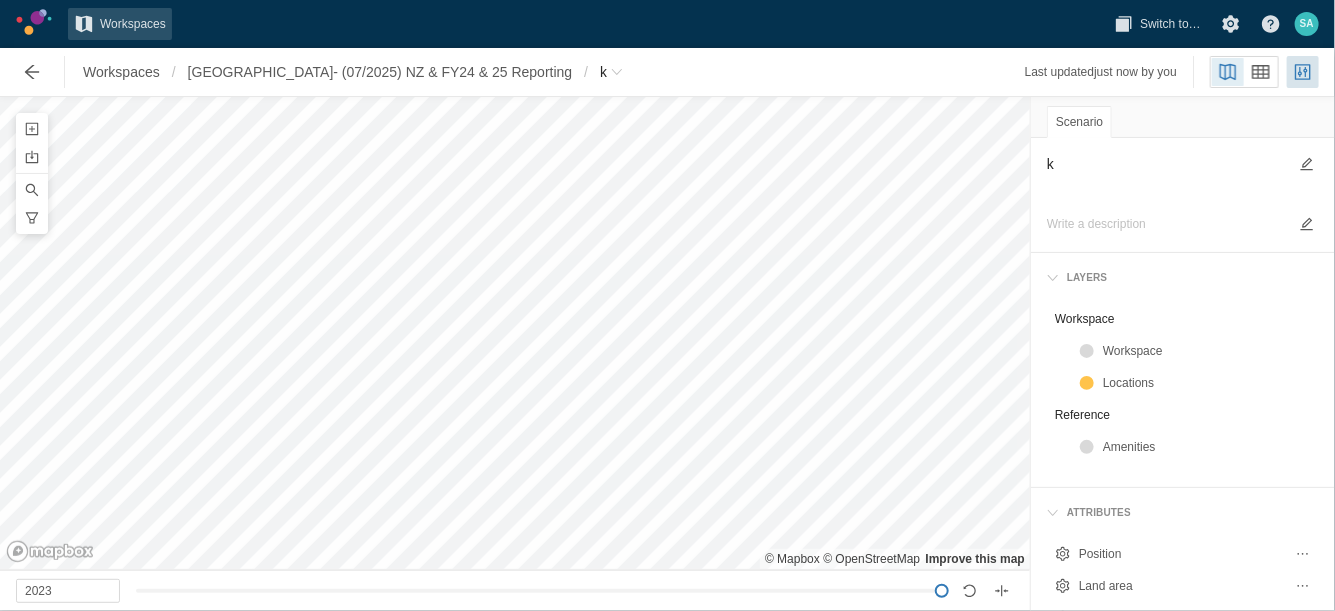 click on "k" at bounding box center [1167, 175] 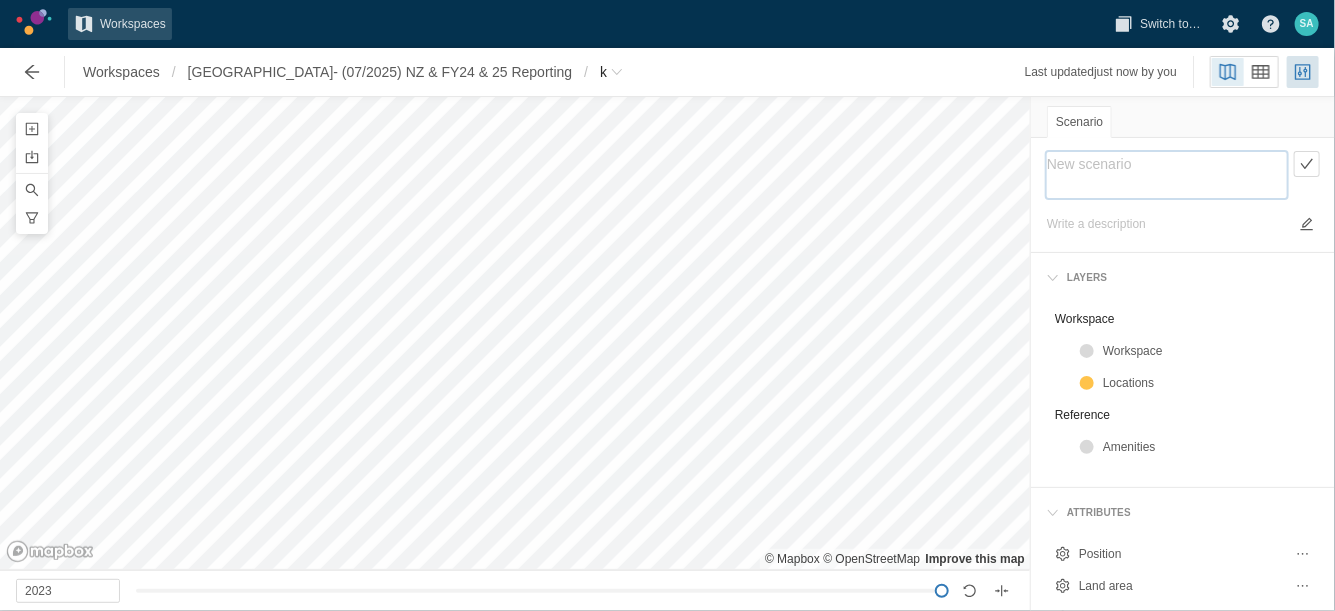 paste on "Landcom target +NCC and Sustainable Buildings SEPP" 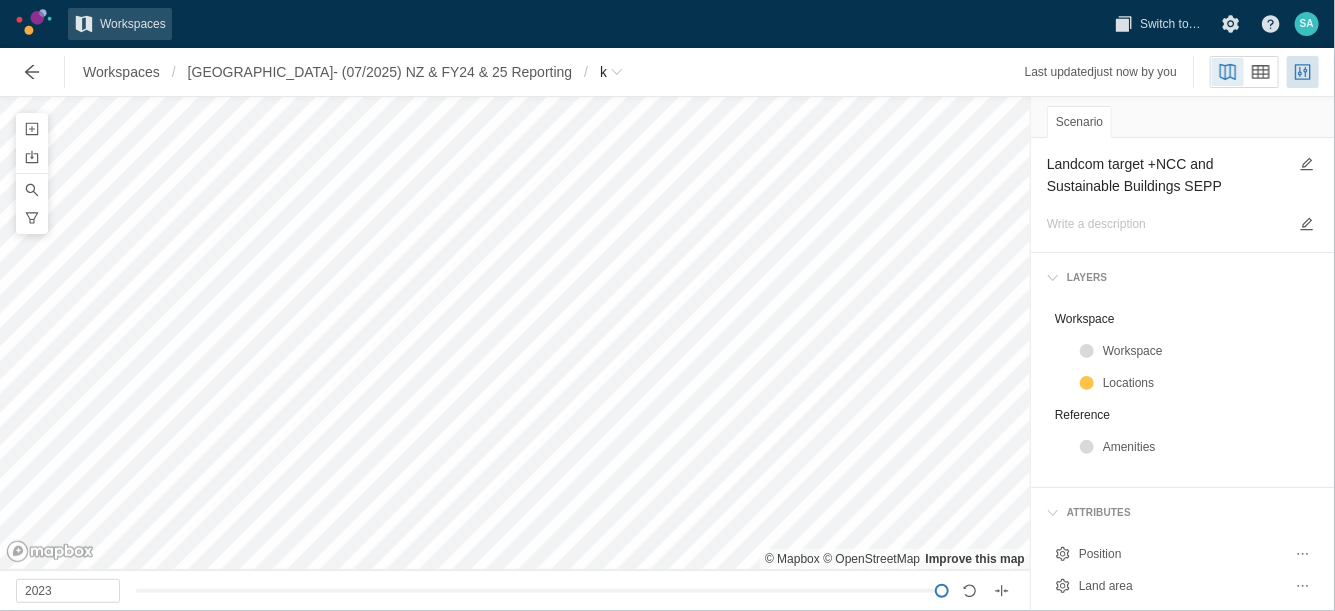 type on "k" 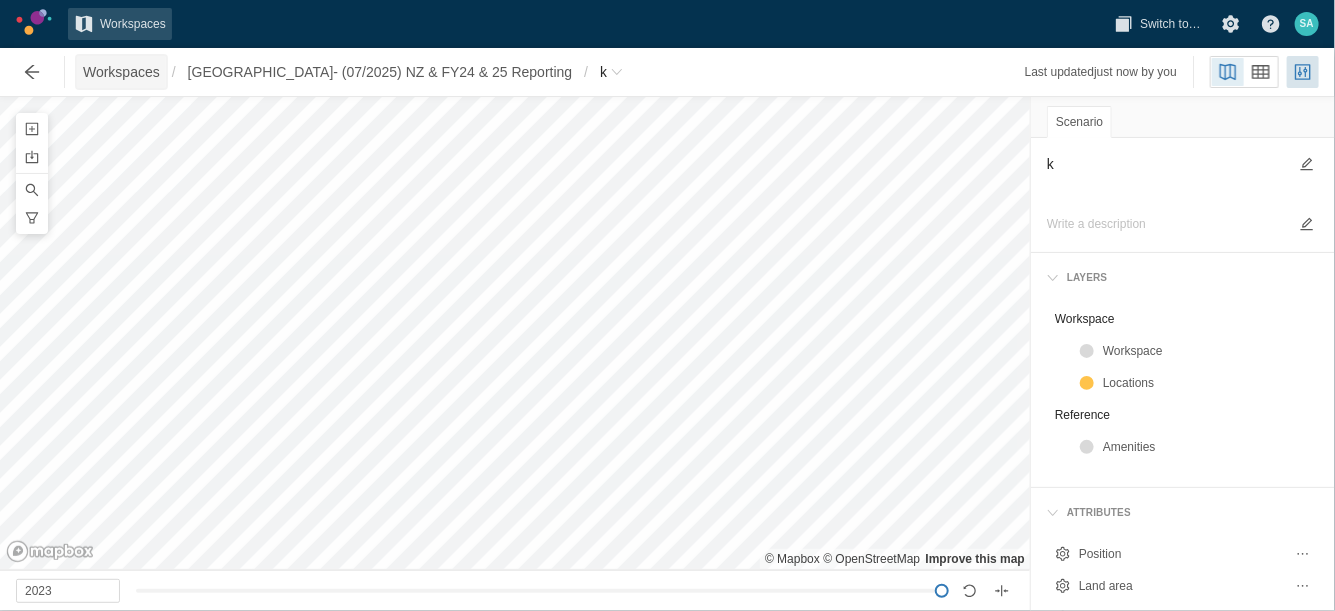 click on "Workspaces" at bounding box center (121, 72) 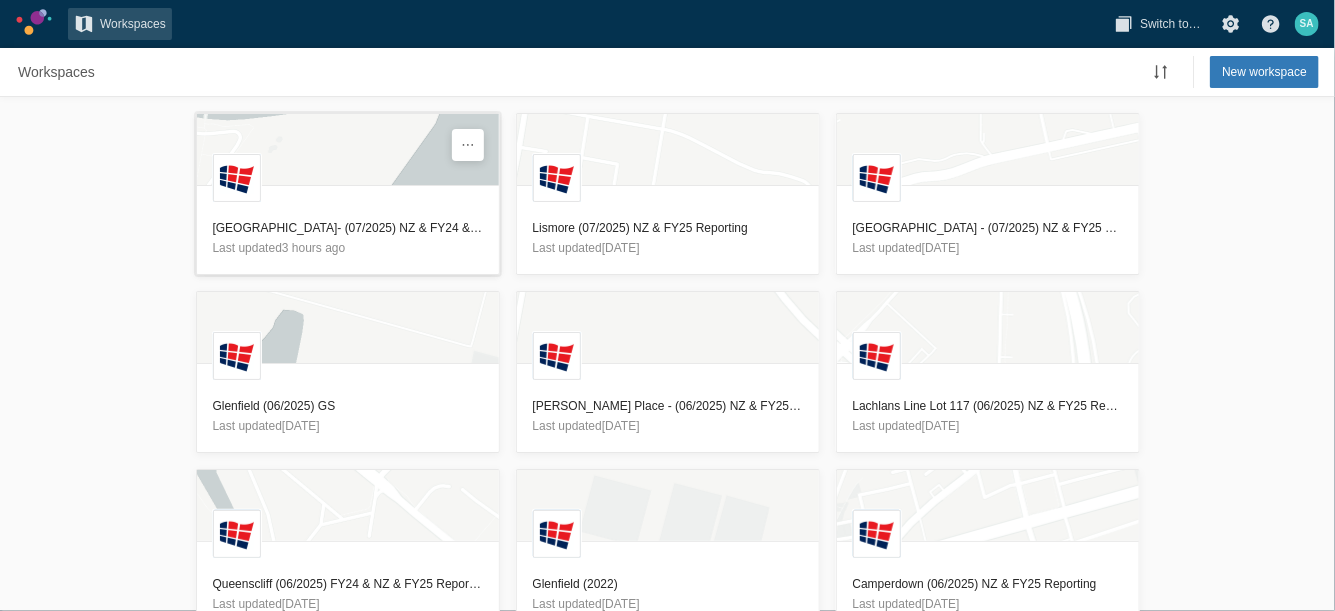 click on "[GEOGRAPHIC_DATA]- (07/2025) NZ & FY24 & 25 Reporting" at bounding box center (348, 228) 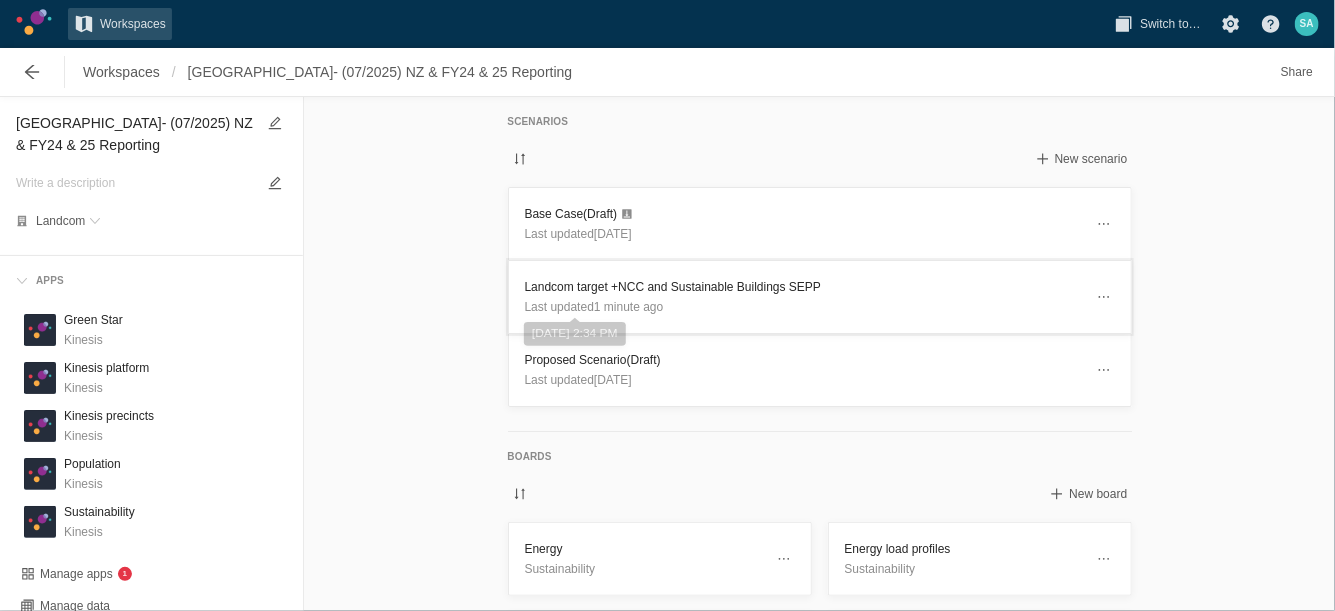 click on "Landcom target +NCC and Sustainable Buildings SEPP" at bounding box center [804, 287] 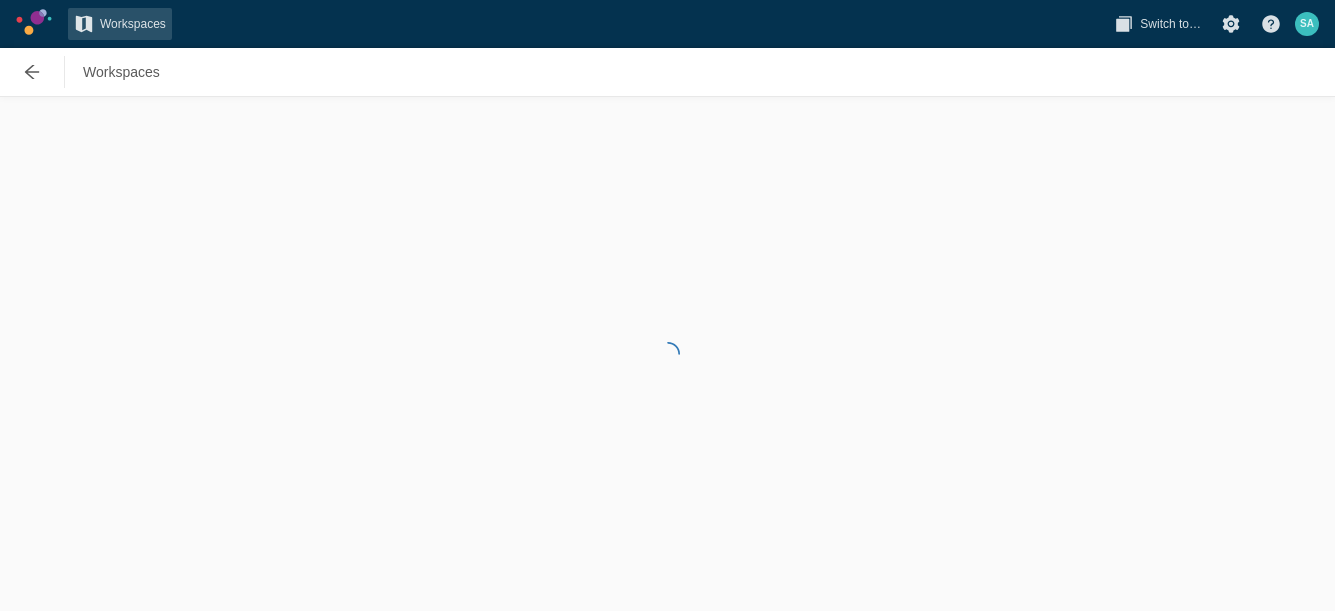 scroll, scrollTop: 0, scrollLeft: 0, axis: both 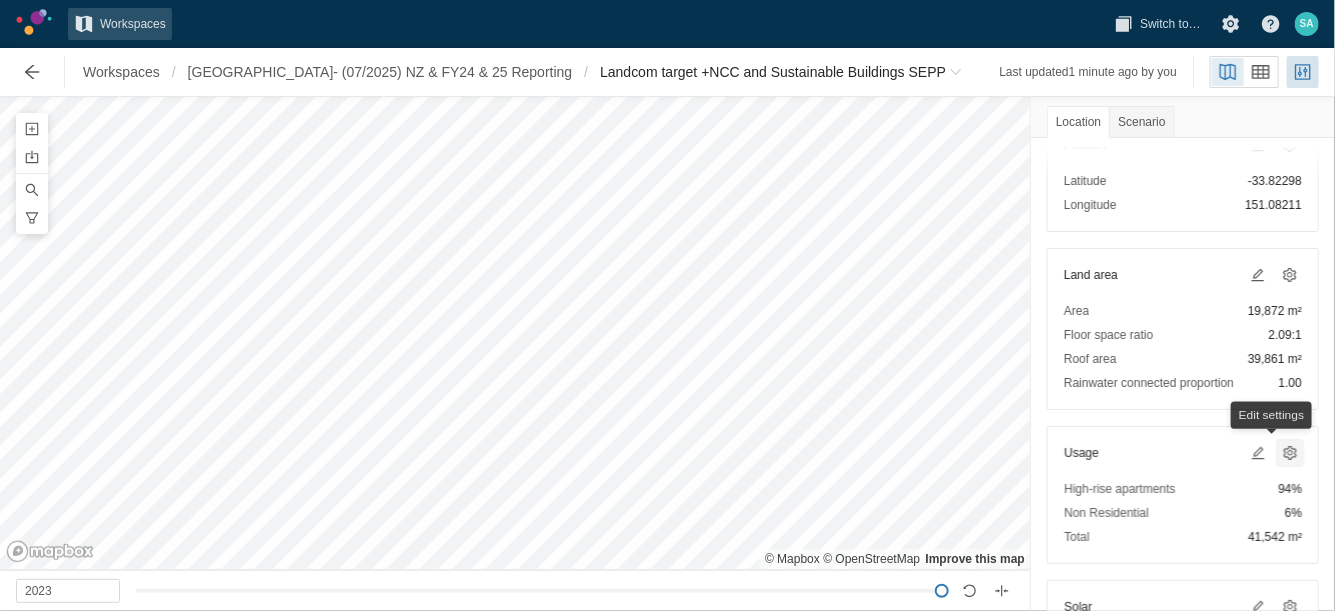 click at bounding box center [1290, 453] 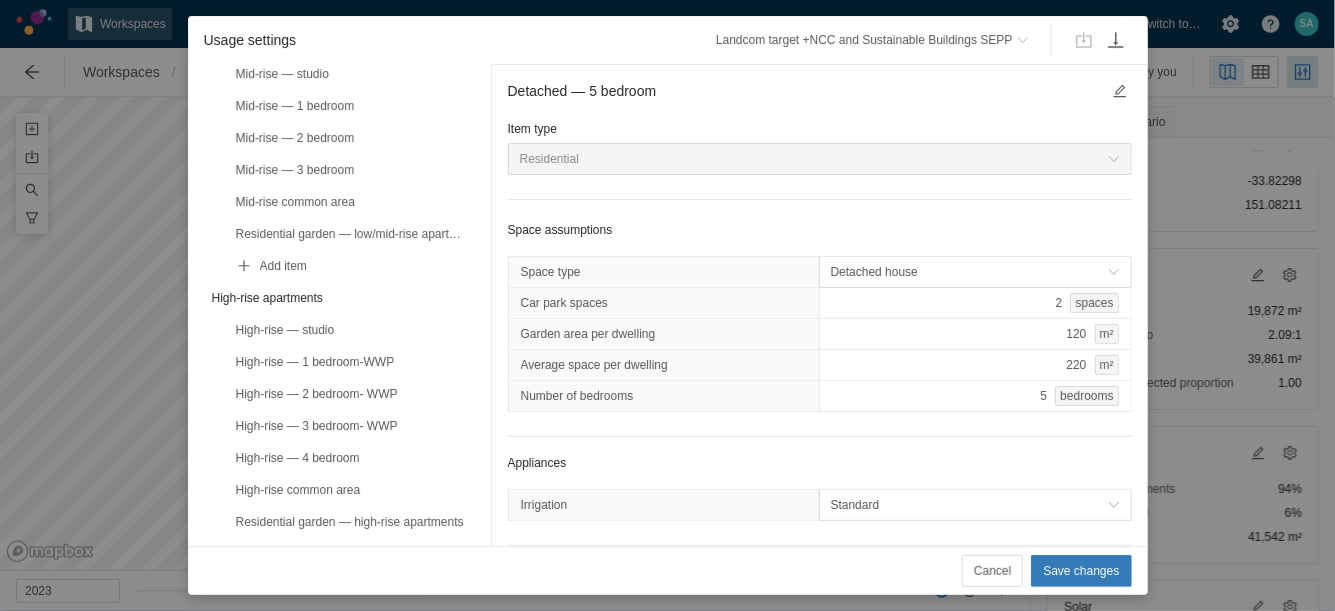 scroll, scrollTop: 593, scrollLeft: 0, axis: vertical 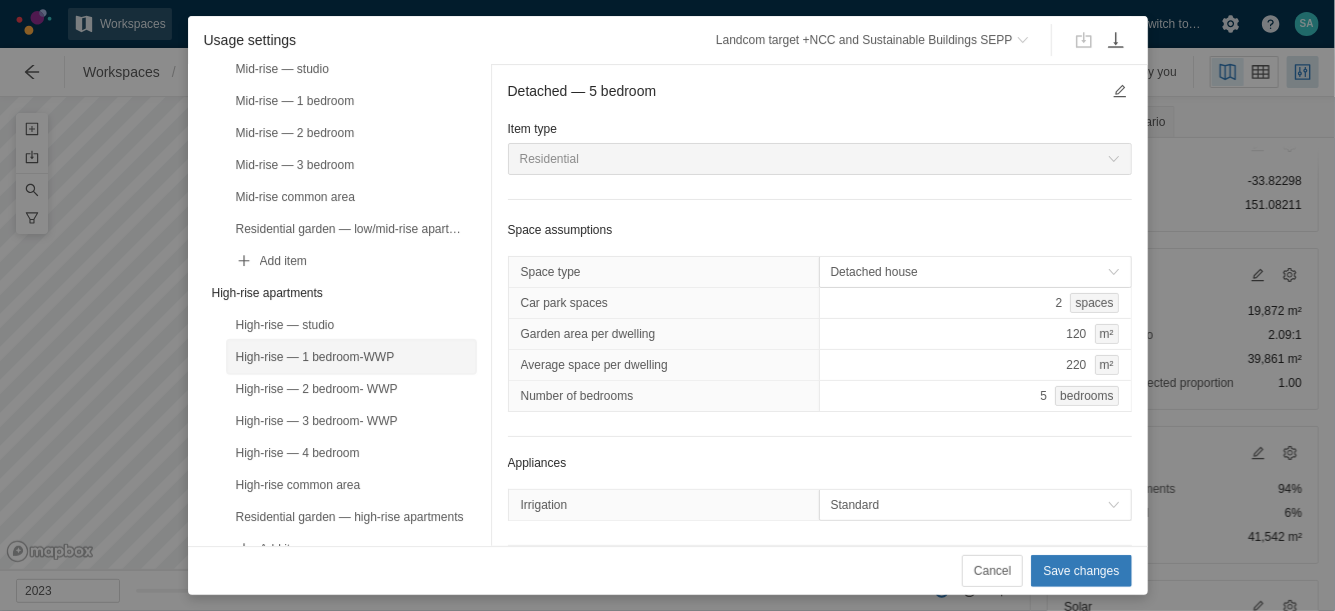 click on "High-rise — 1 bedroom-WWP" at bounding box center (351, 357) 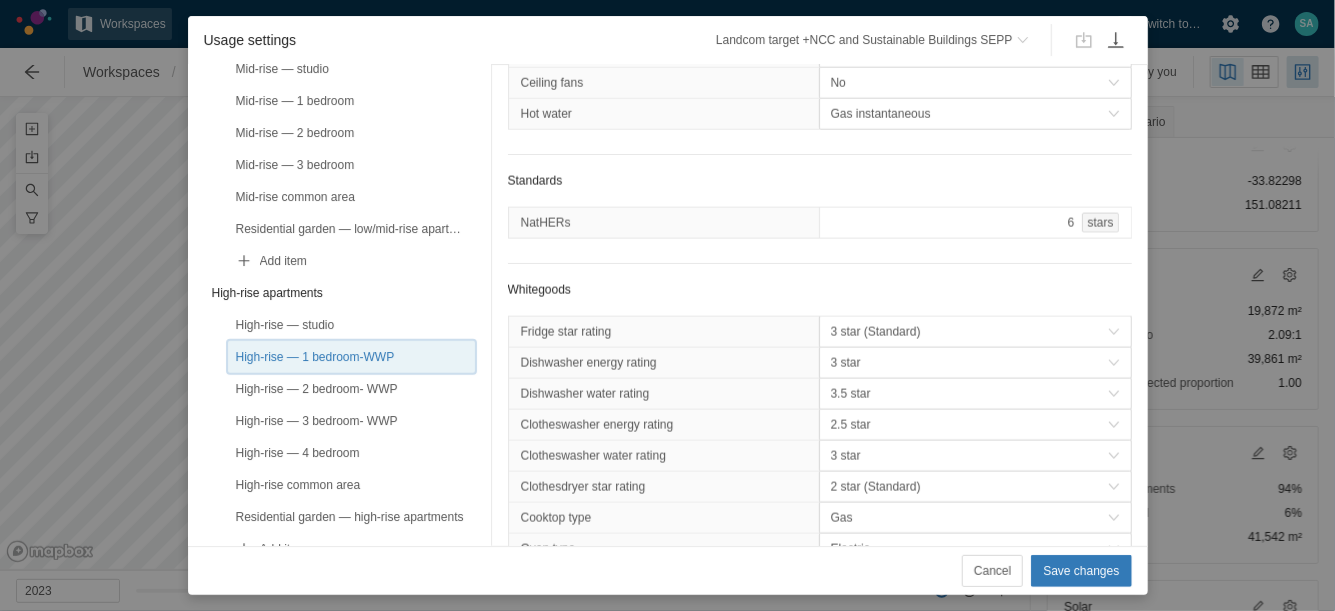 scroll, scrollTop: 1235, scrollLeft: 0, axis: vertical 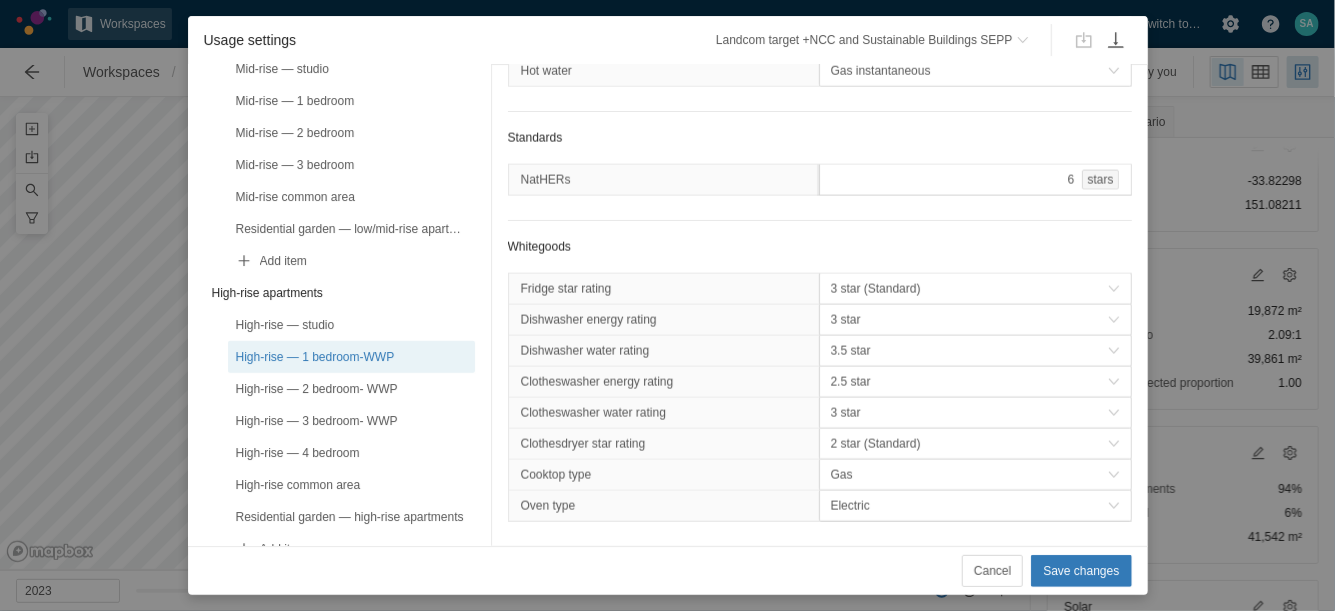 click on "6 stars" at bounding box center [975, 180] 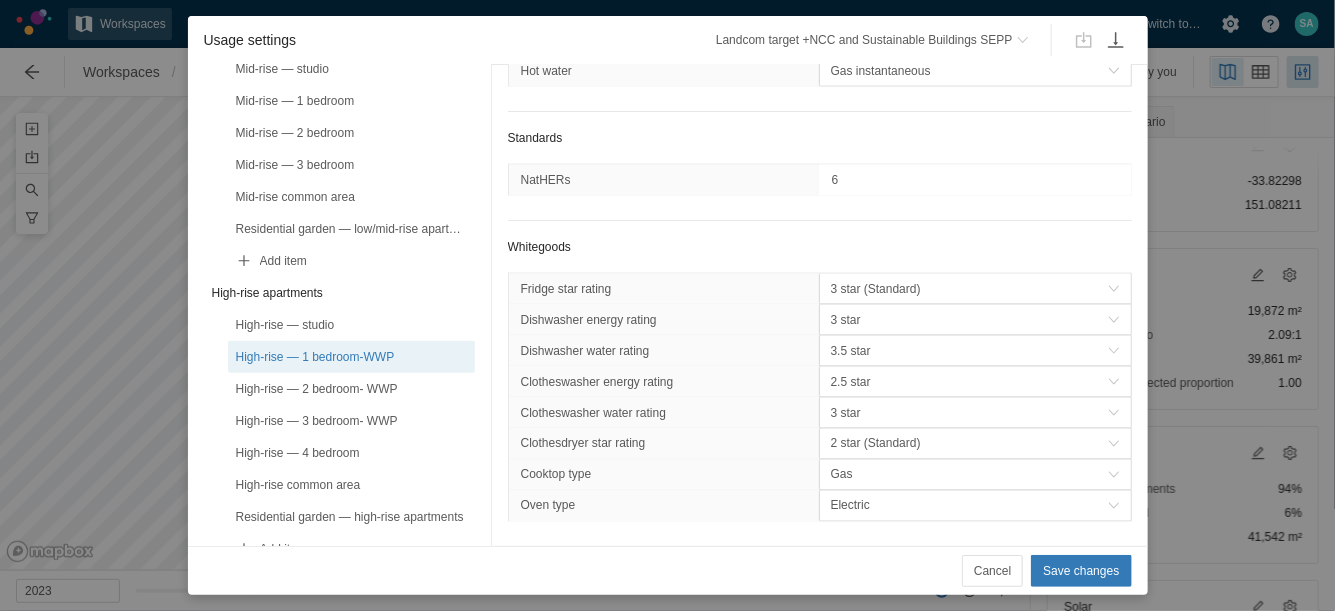 type on "7" 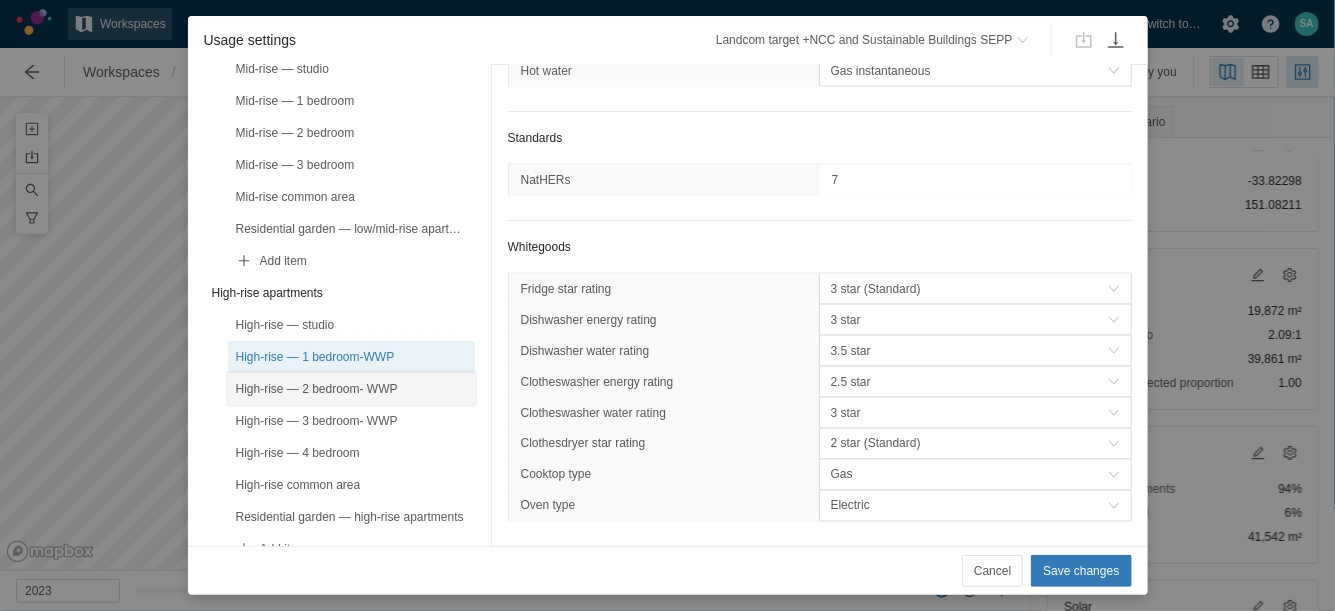 click on "High-rise — 2 bedroom- WWP" at bounding box center (351, 389) 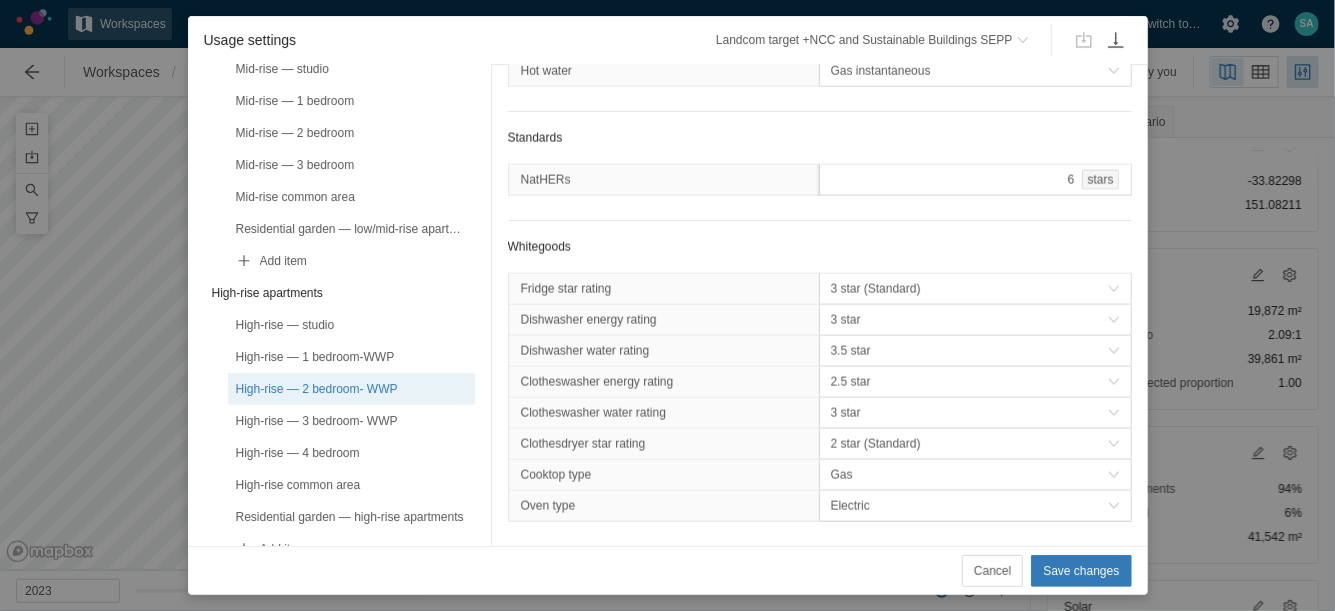 click on "6 stars" at bounding box center [975, 180] 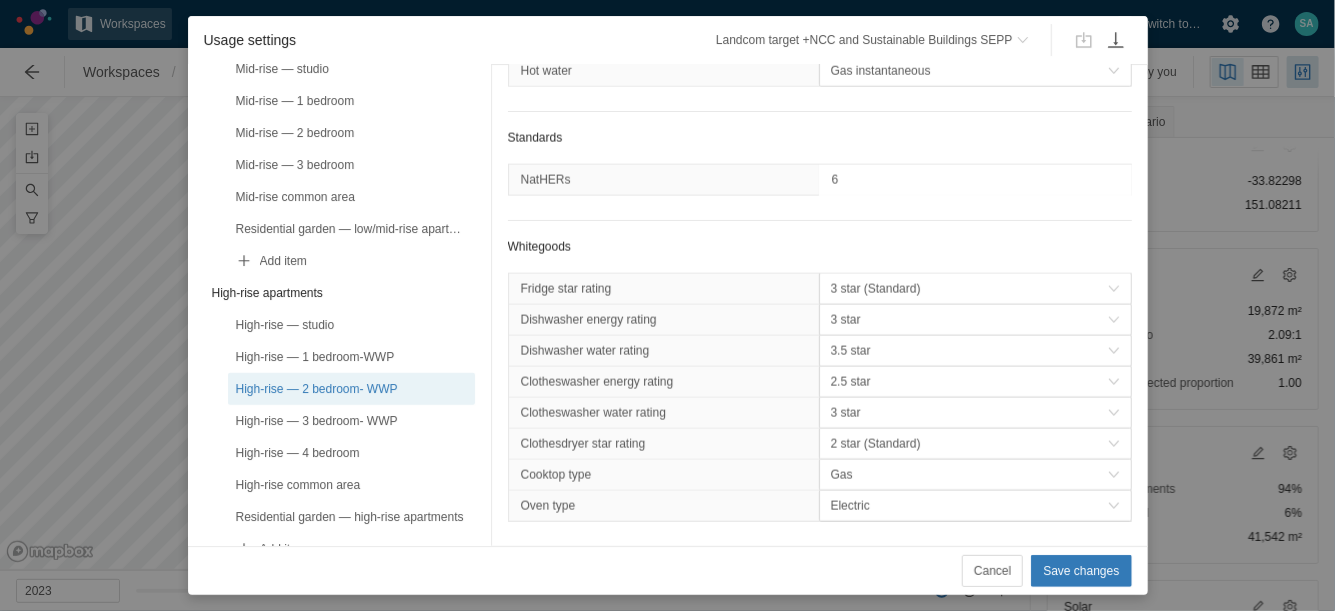 type on "7" 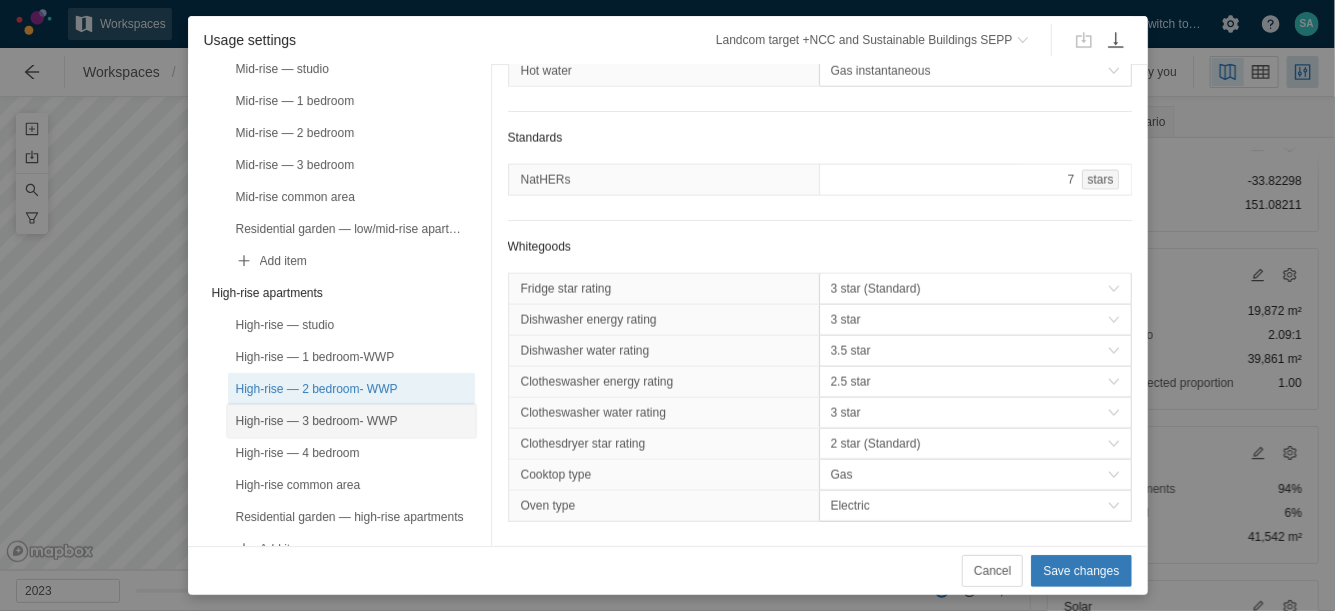 click on "High-rise — 3 bedroom- WWP" at bounding box center [351, 421] 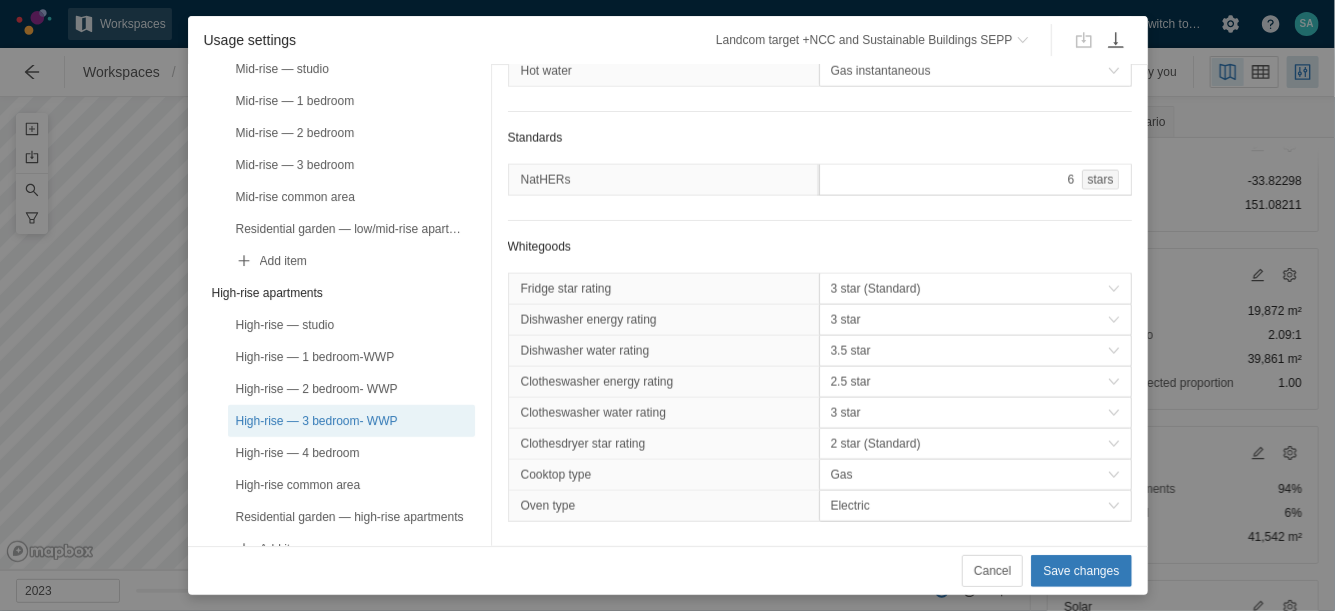 click on "6 stars" at bounding box center (975, 180) 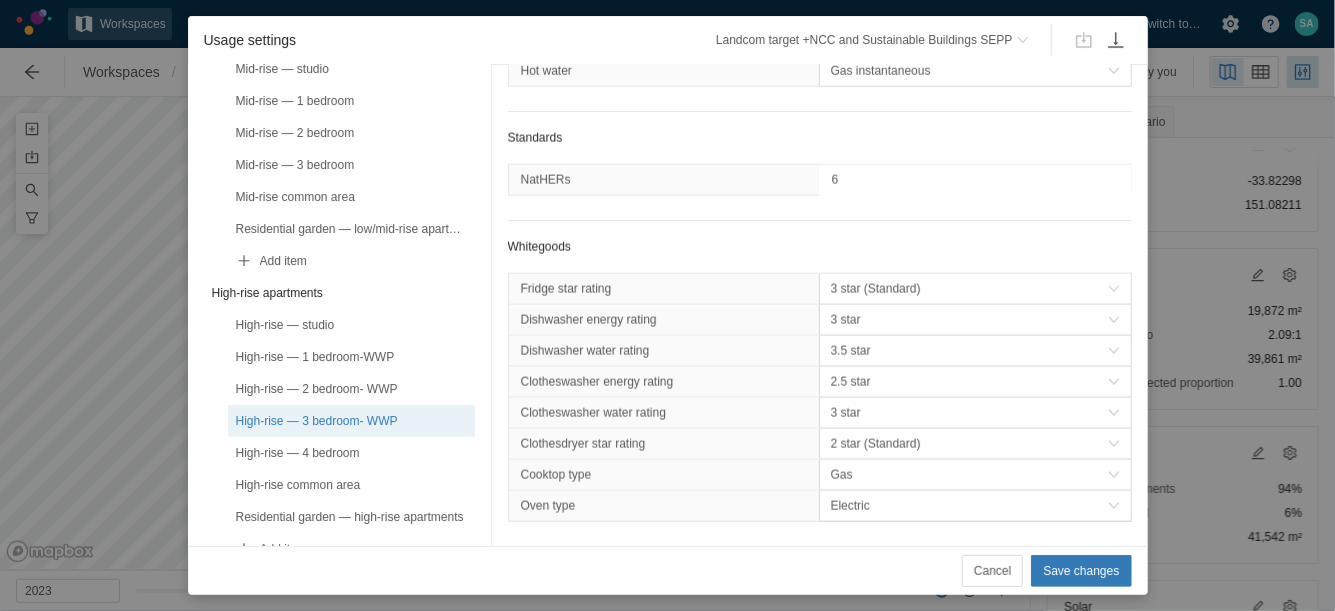 type on "7" 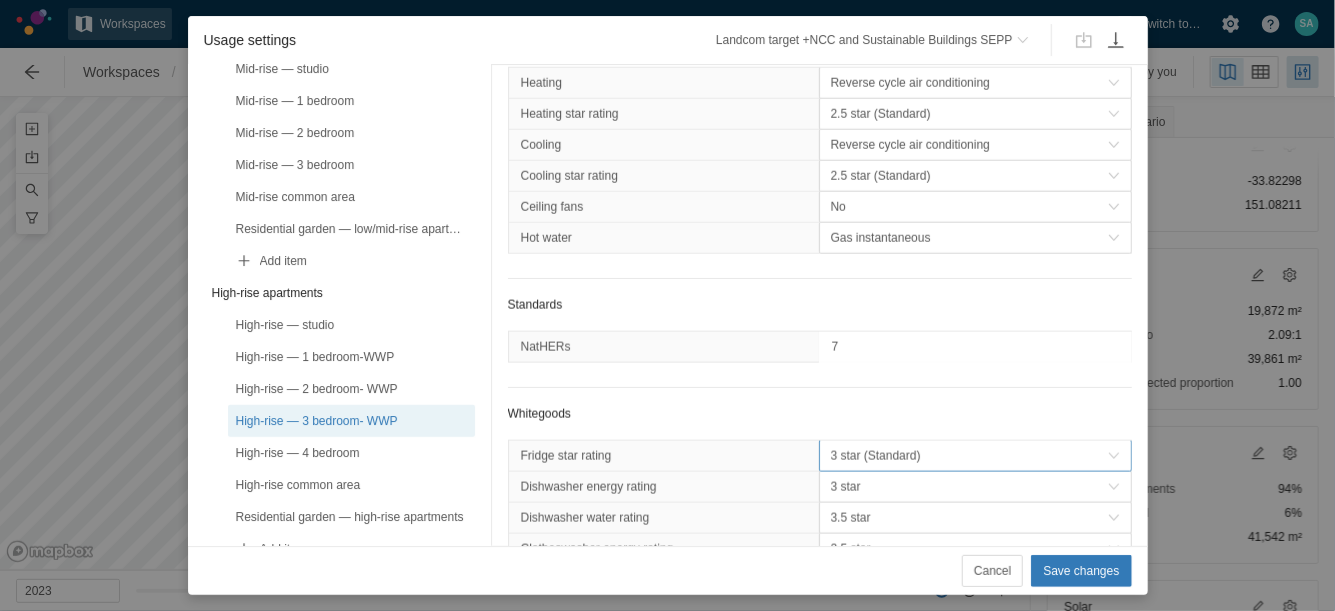 scroll, scrollTop: 890, scrollLeft: 0, axis: vertical 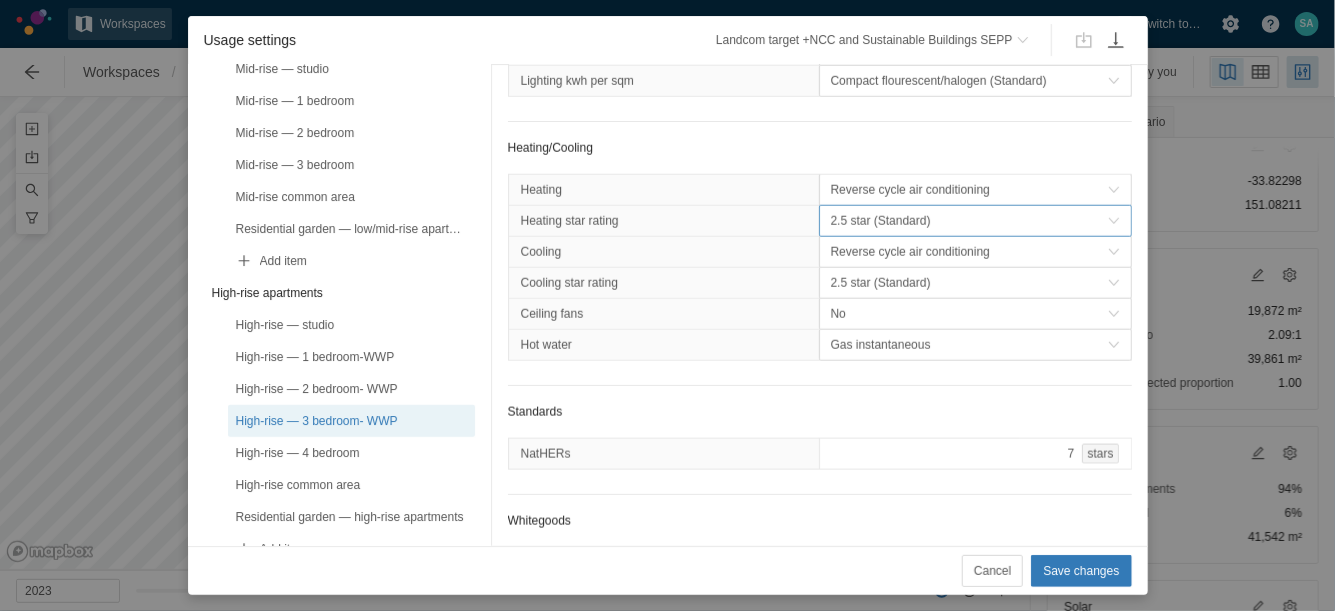 click on "2.5 star (Standard)" at bounding box center (969, 221) 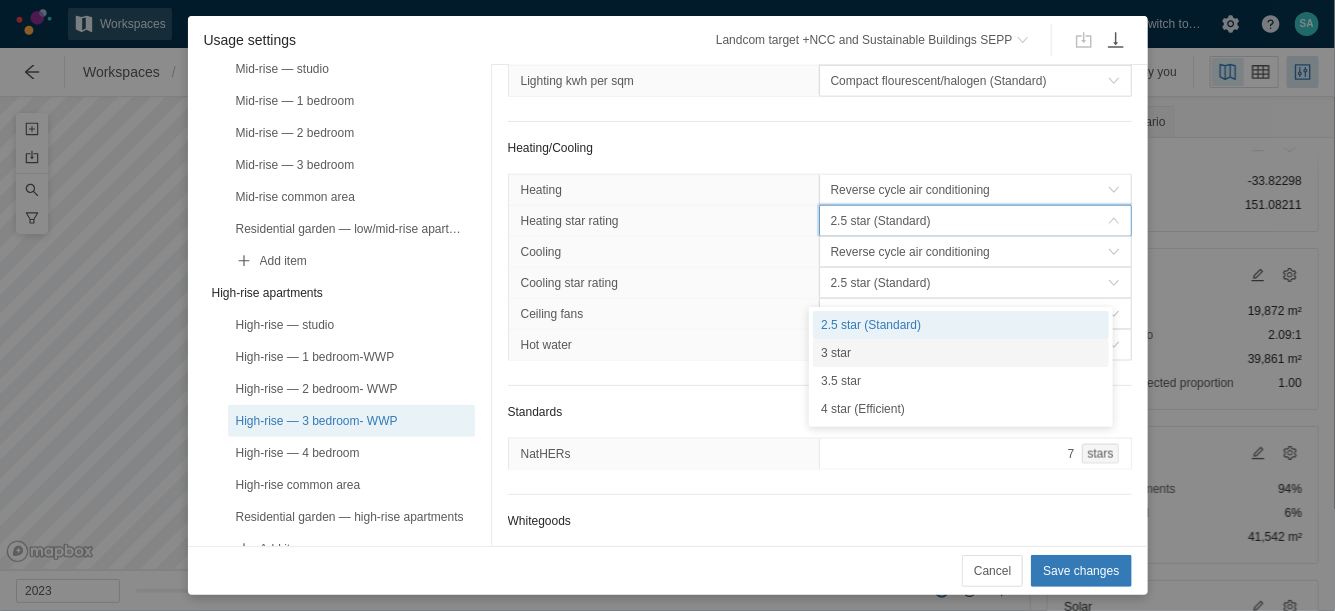 click on "3 star" at bounding box center [961, 353] 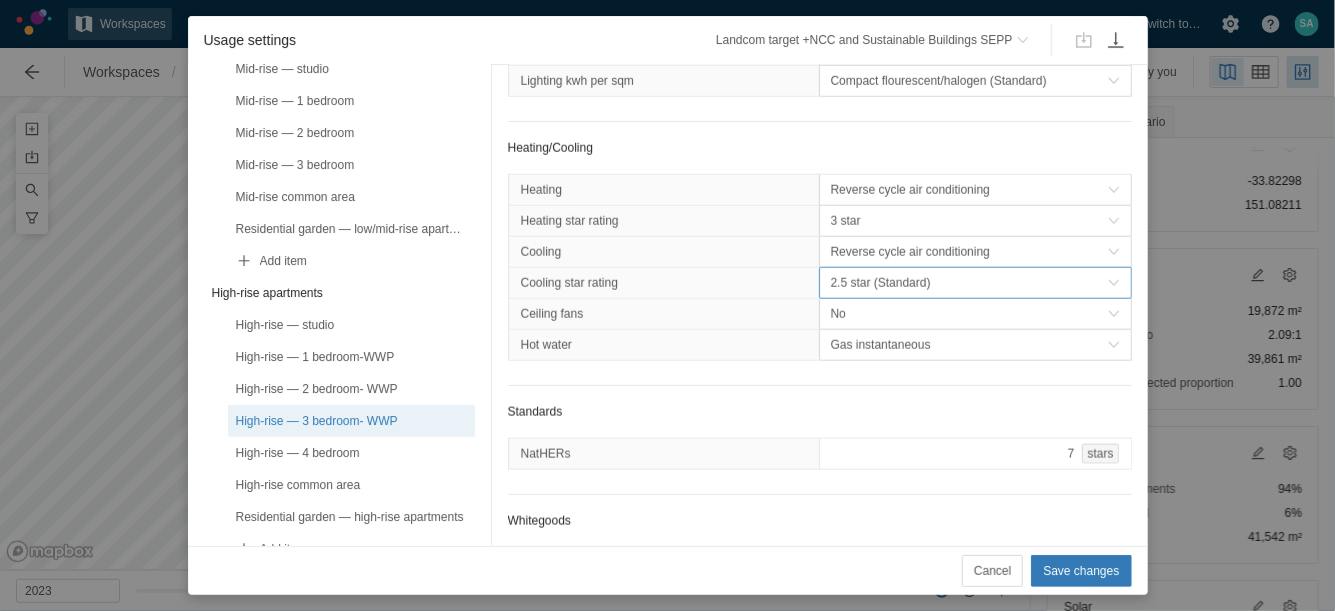 click on "2.5 star (Standard)" at bounding box center (969, 283) 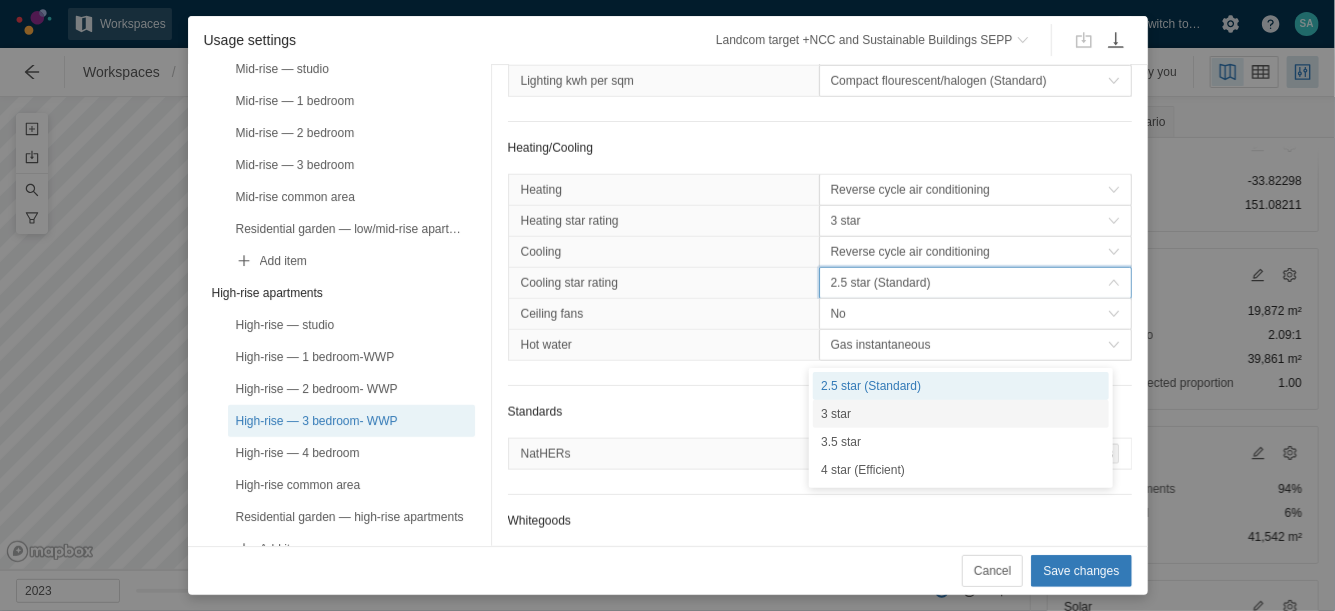 click on "3 star" at bounding box center (961, 414) 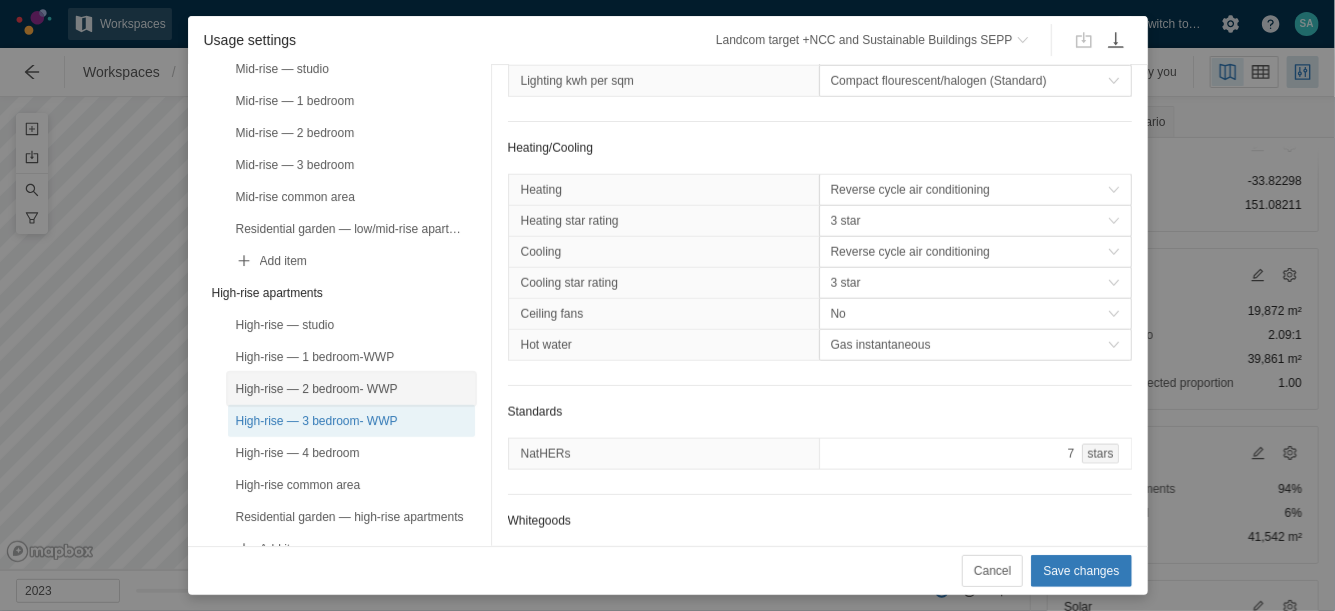 click on "High-rise — 2 bedroom- WWP" at bounding box center [351, 389] 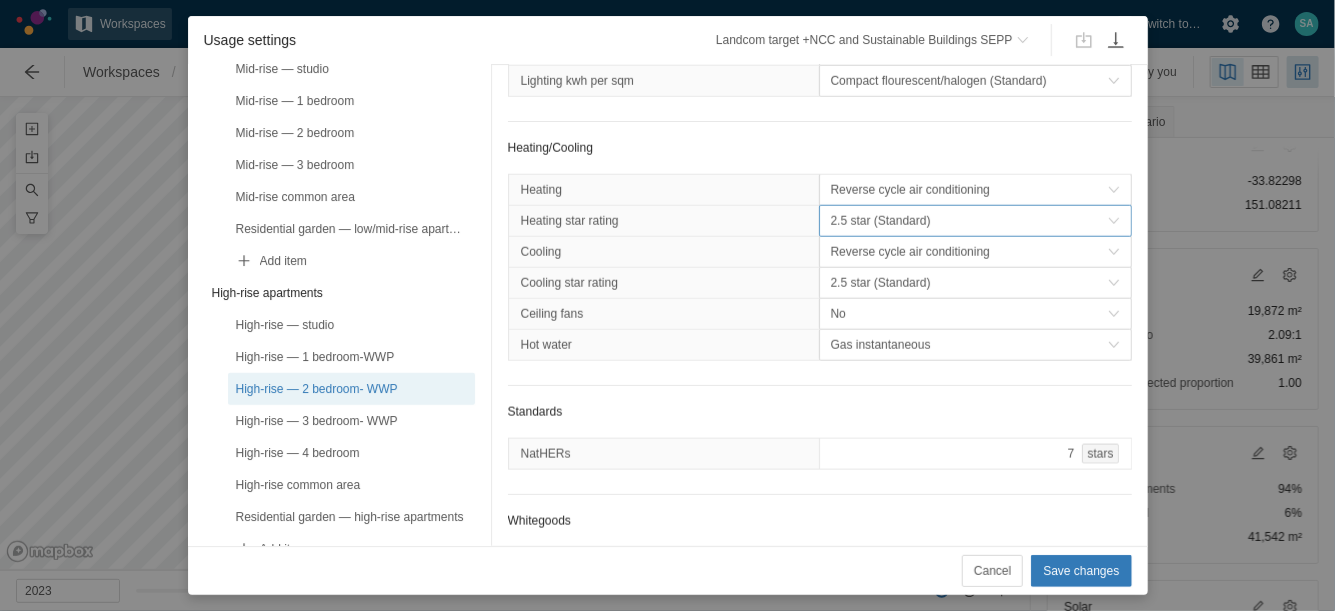 click on "2.5 star (Standard)" at bounding box center (969, 221) 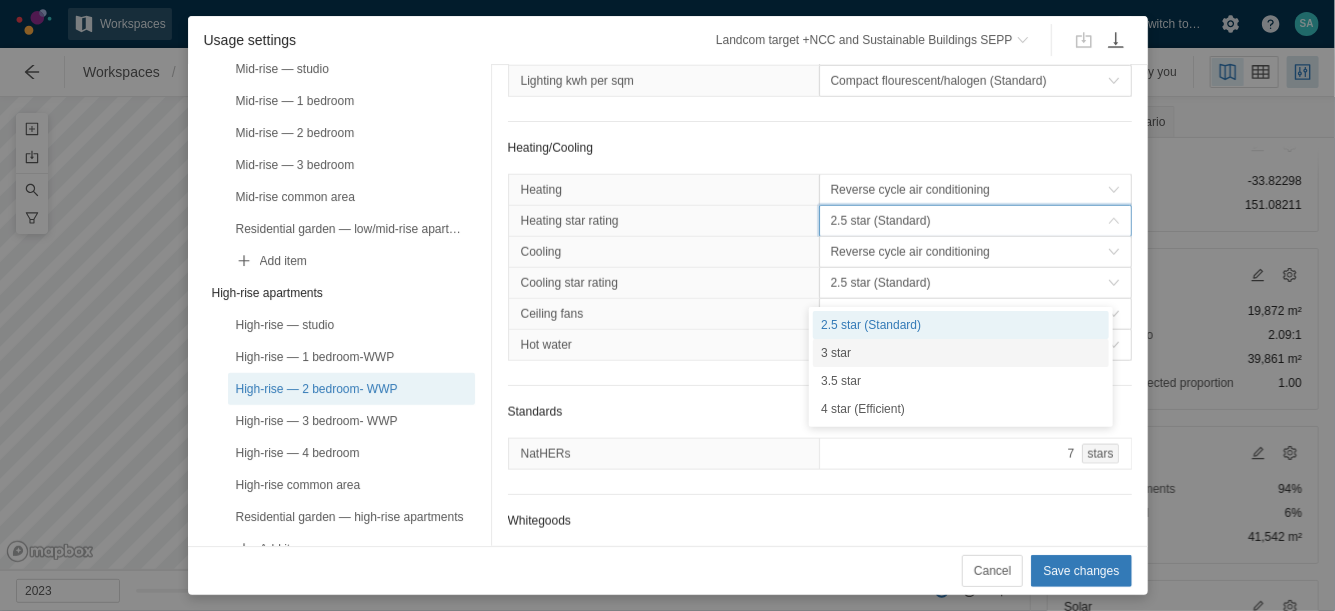 click on "3 star" at bounding box center [961, 353] 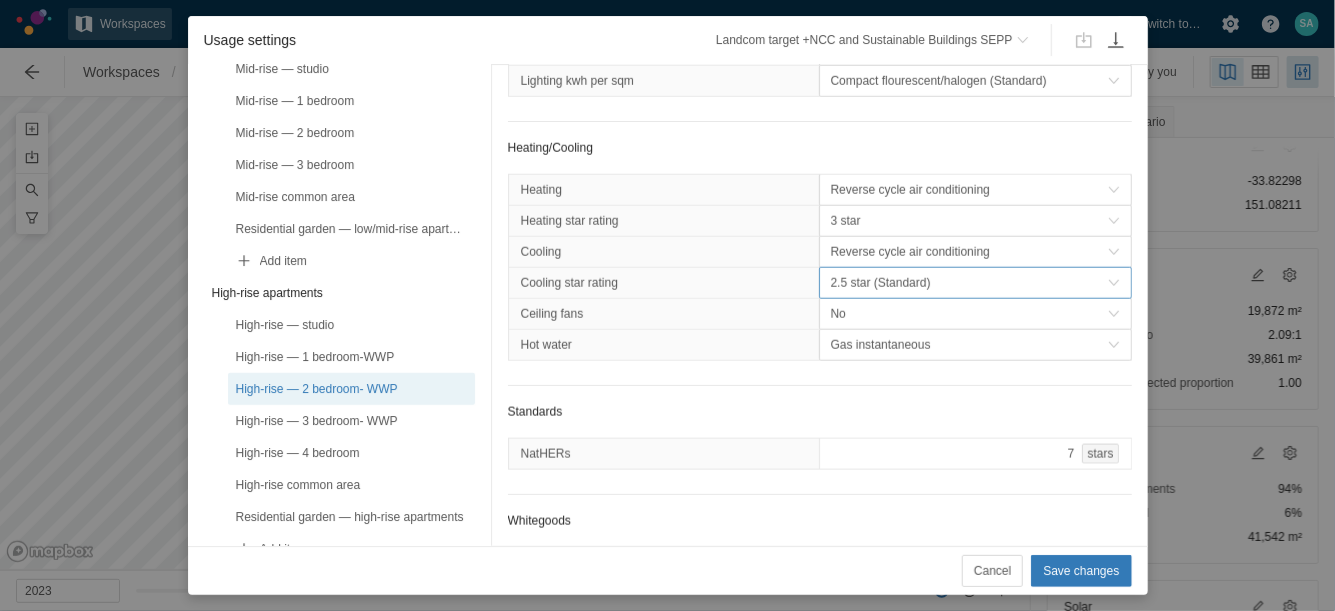 click on "2.5 star (Standard)" at bounding box center (969, 283) 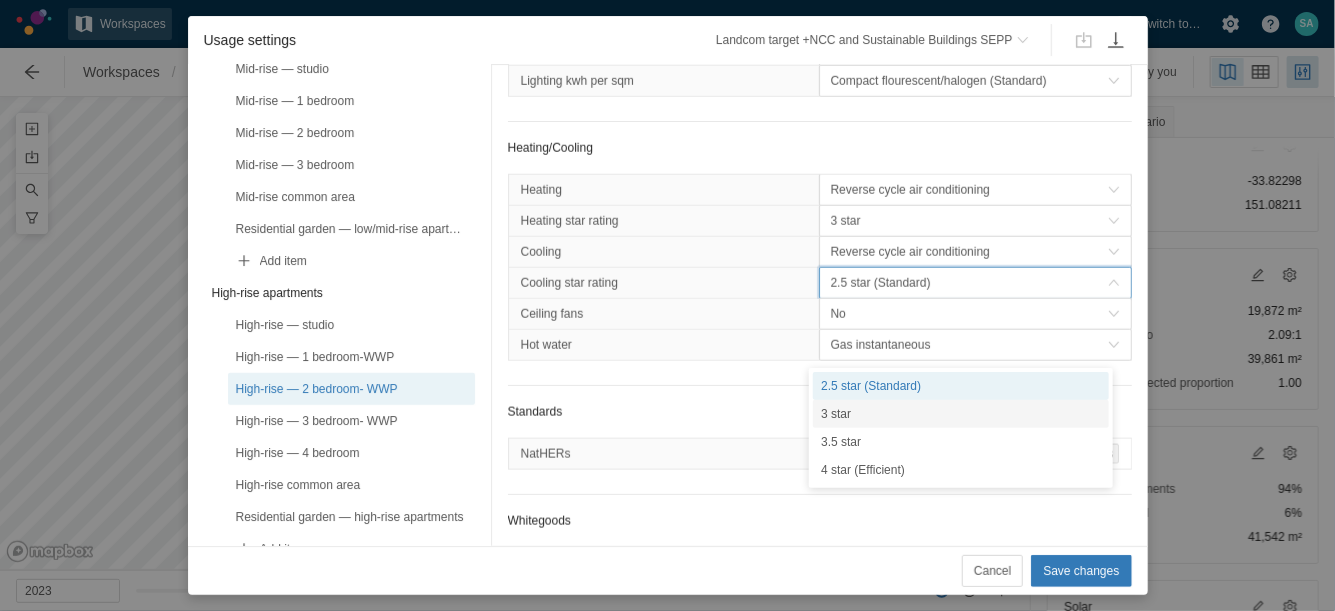 click on "3 star" at bounding box center [961, 414] 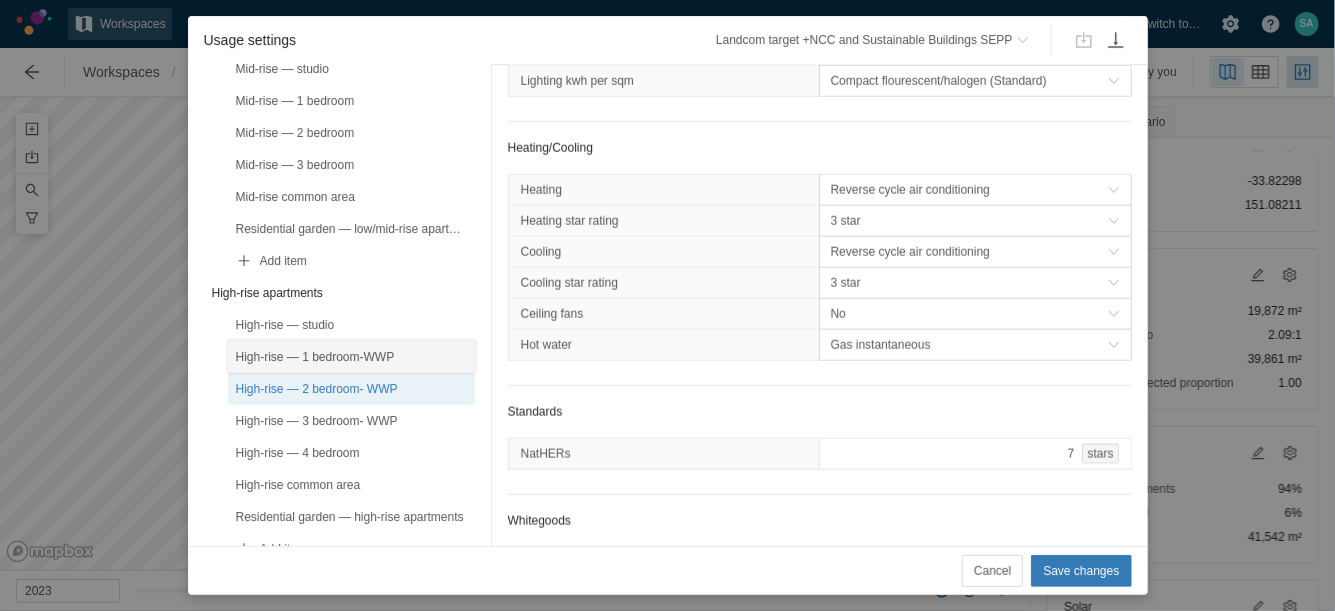 click on "High-rise — 1 bedroom-WWP" at bounding box center (351, 357) 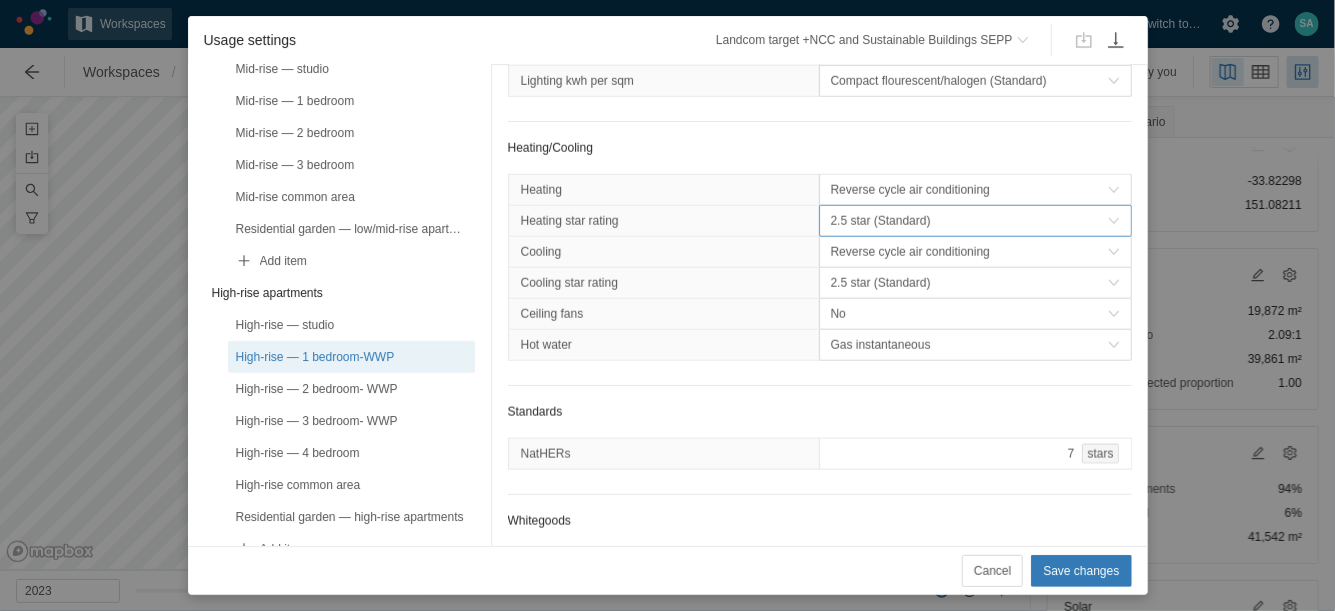 click on "2.5 star (Standard)" at bounding box center (969, 221) 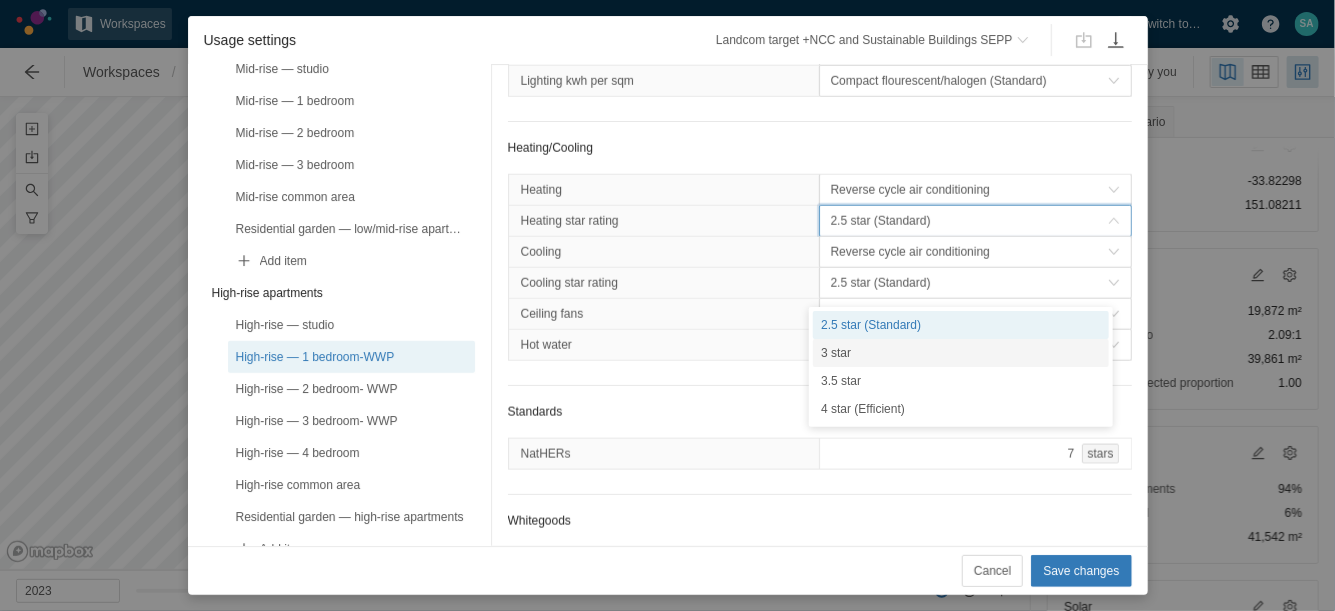 click on "3 star" at bounding box center (961, 353) 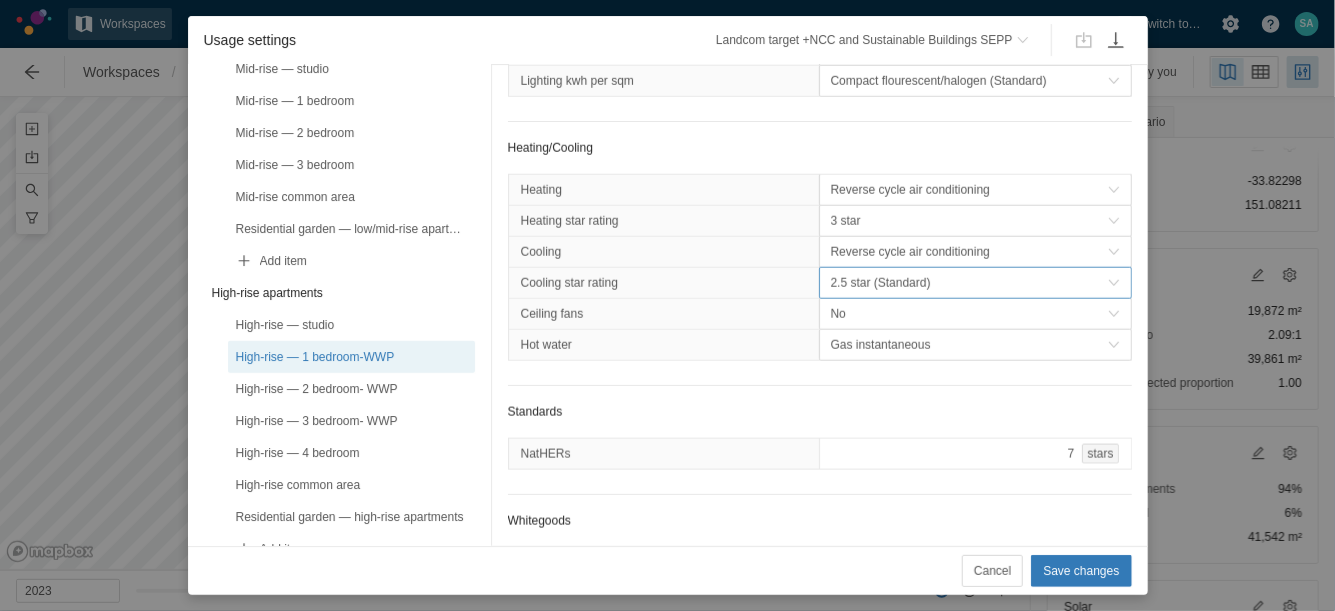click on "2.5 star (Standard)" at bounding box center [969, 283] 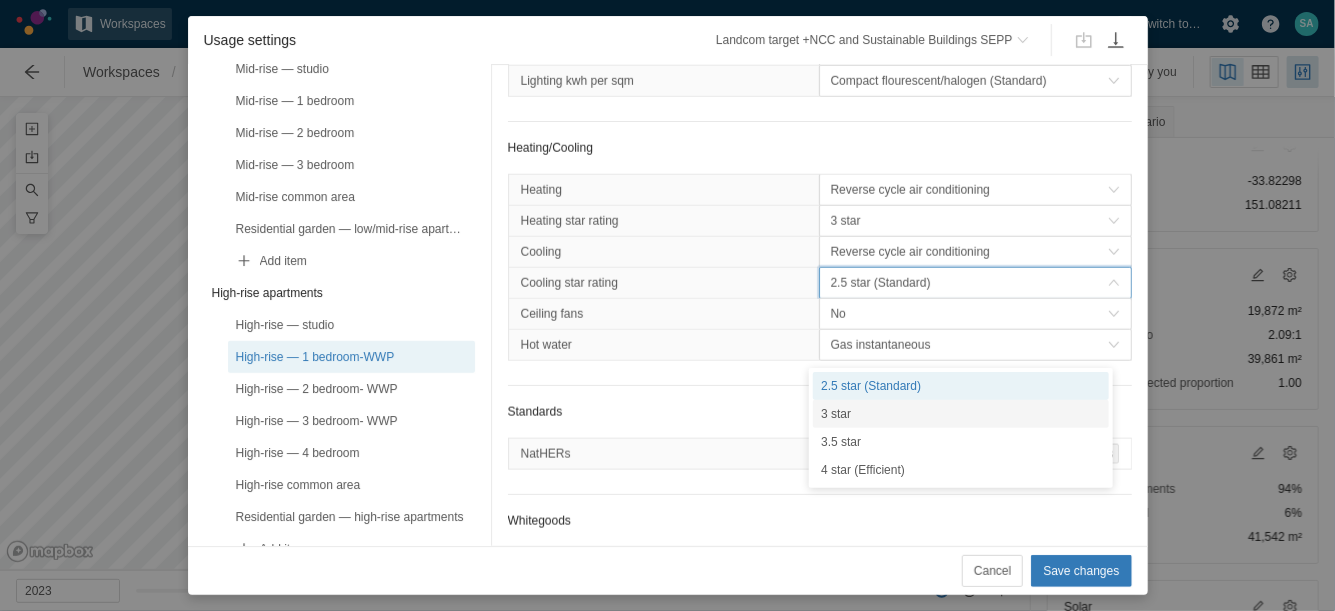 click on "3 star" at bounding box center (961, 414) 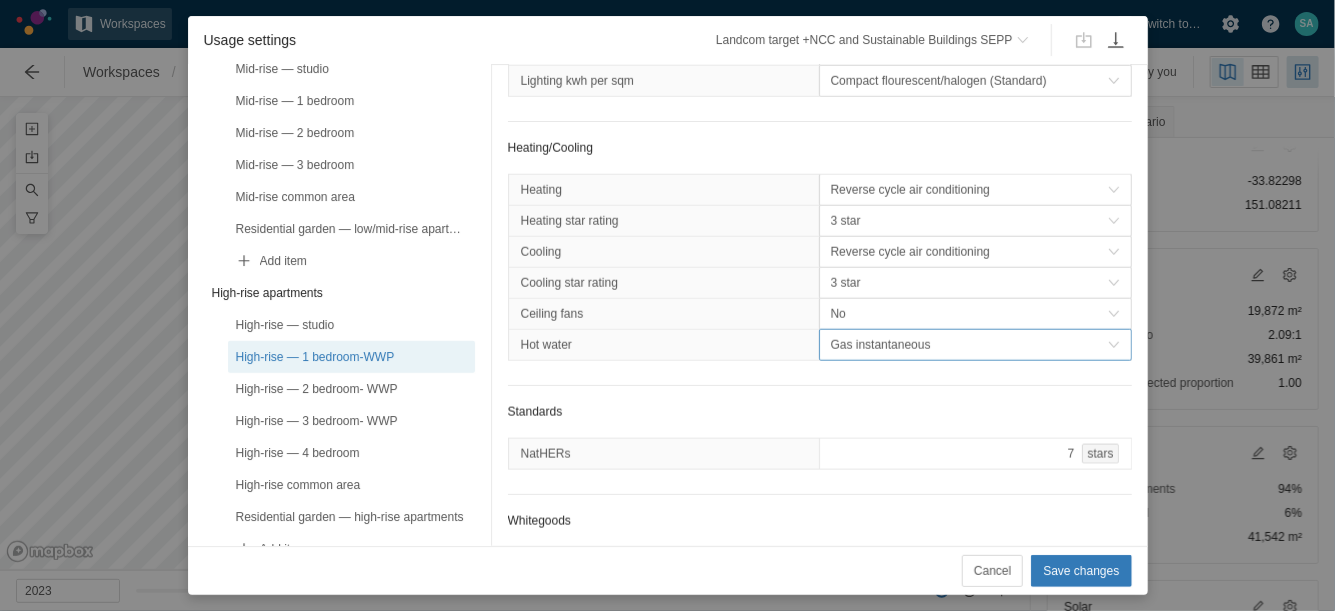 click on "Gas instantaneous" at bounding box center (969, 345) 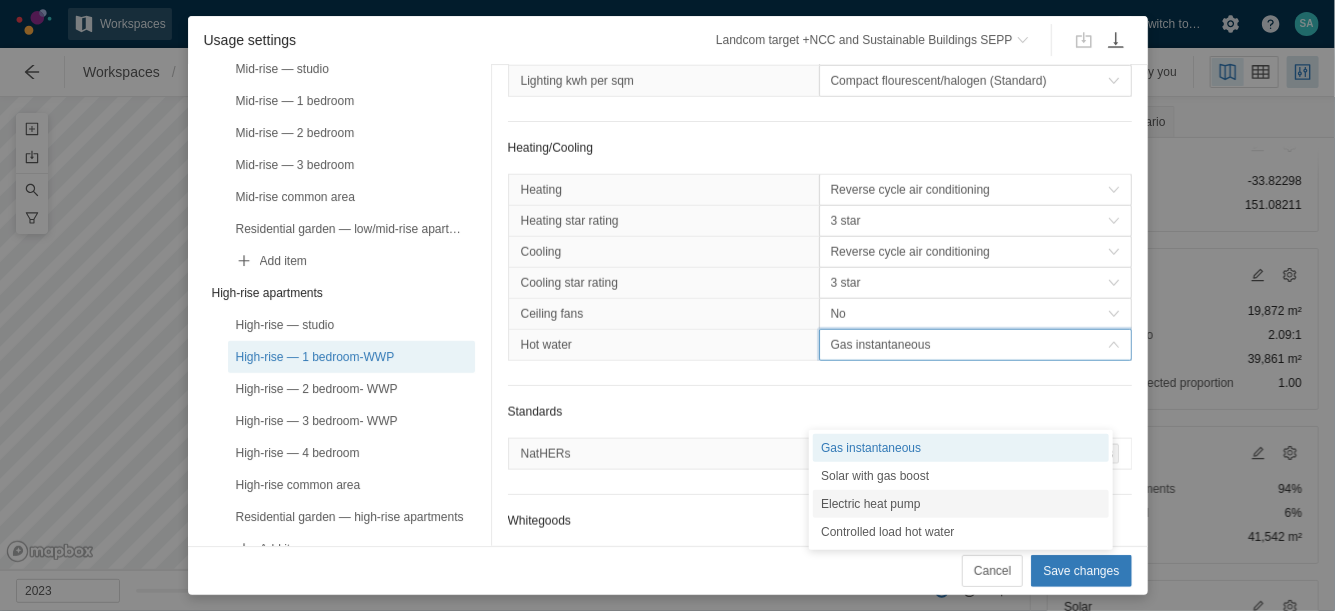 click on "Electric heat pump" at bounding box center (961, 504) 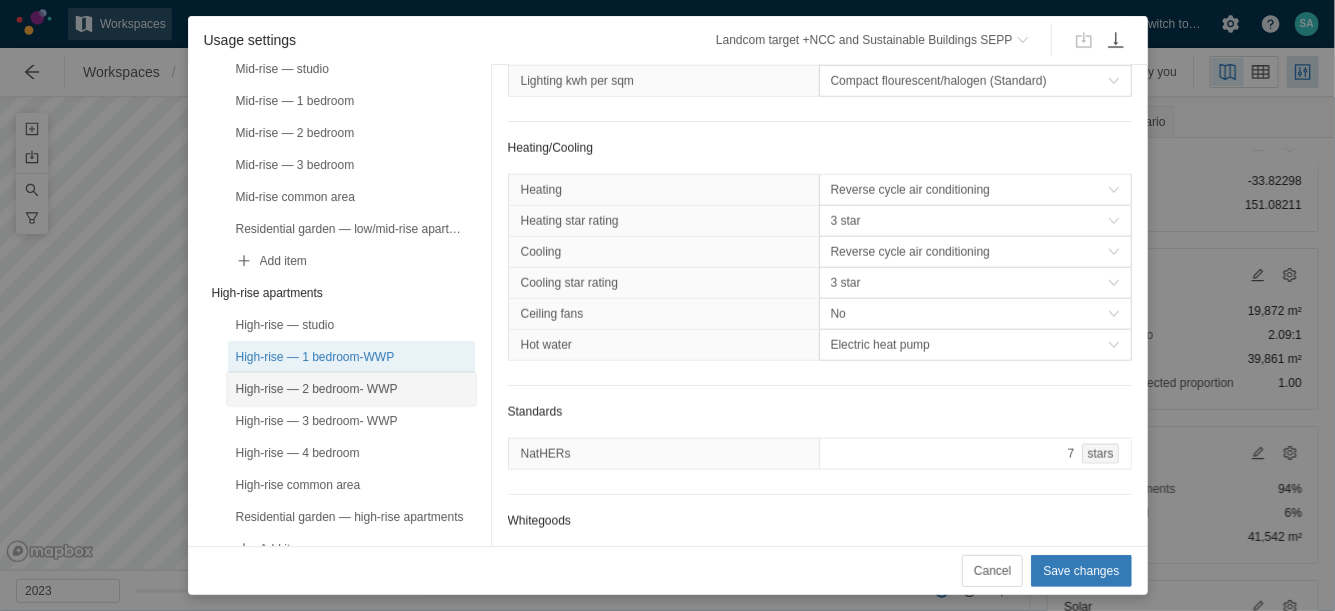click on "High-rise — 2 bedroom- WWP" at bounding box center [351, 389] 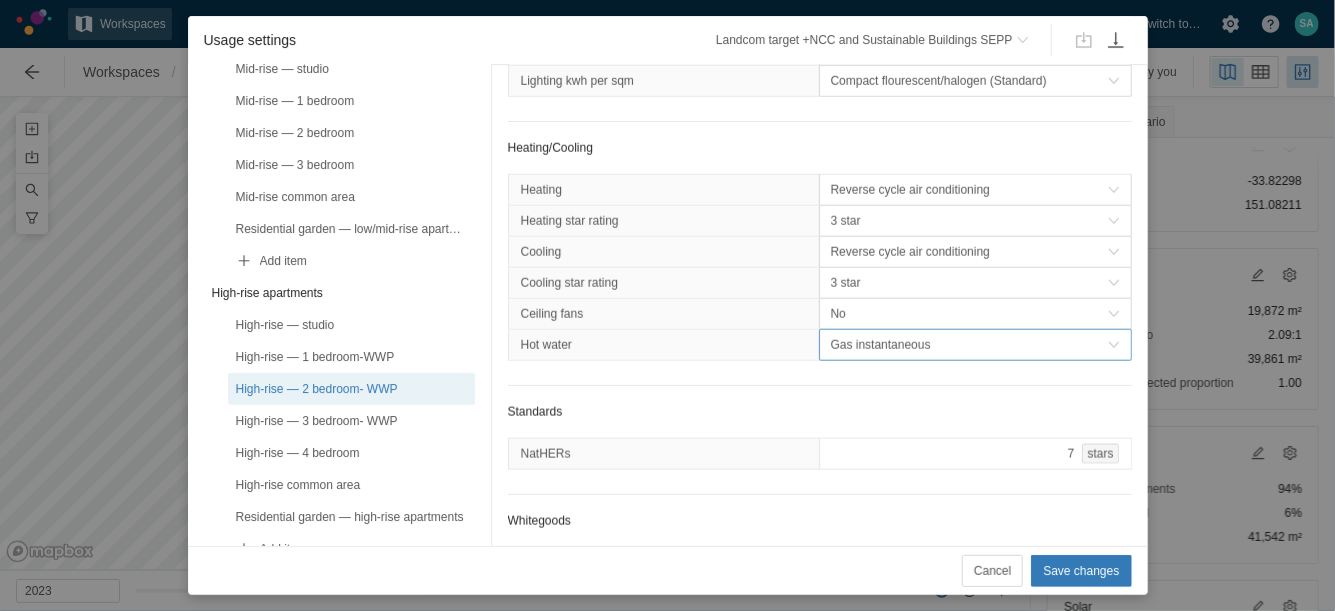 click on "Gas instantaneous" at bounding box center [969, 345] 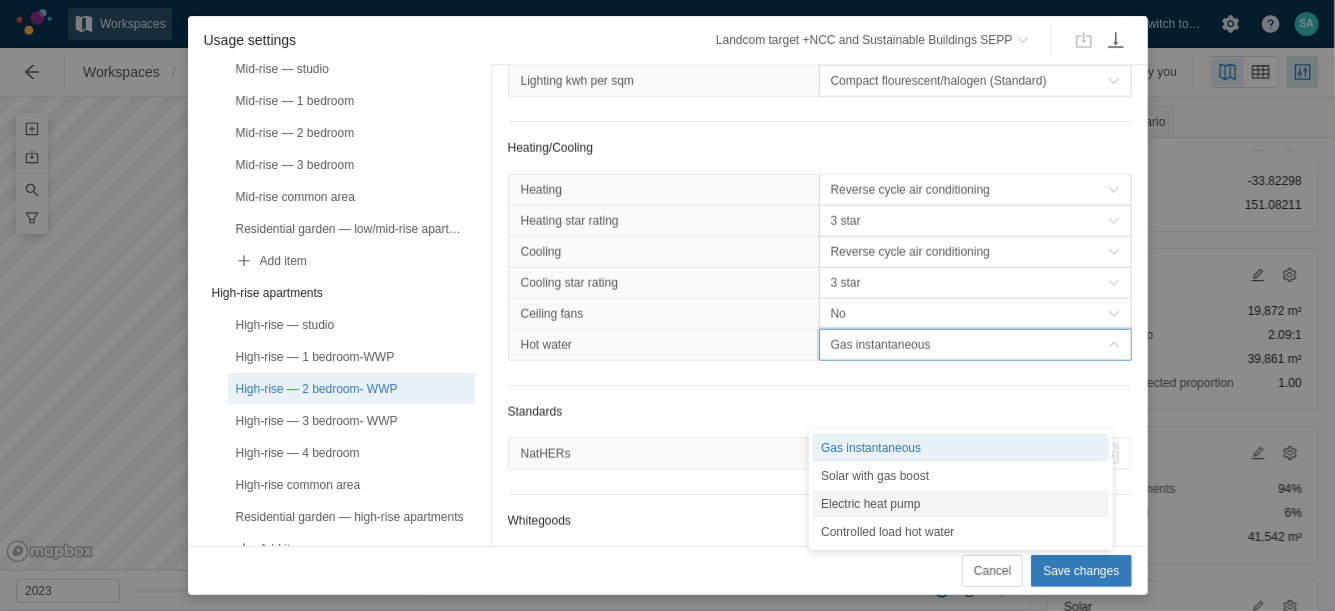 click on "Electric heat pump" at bounding box center [961, 504] 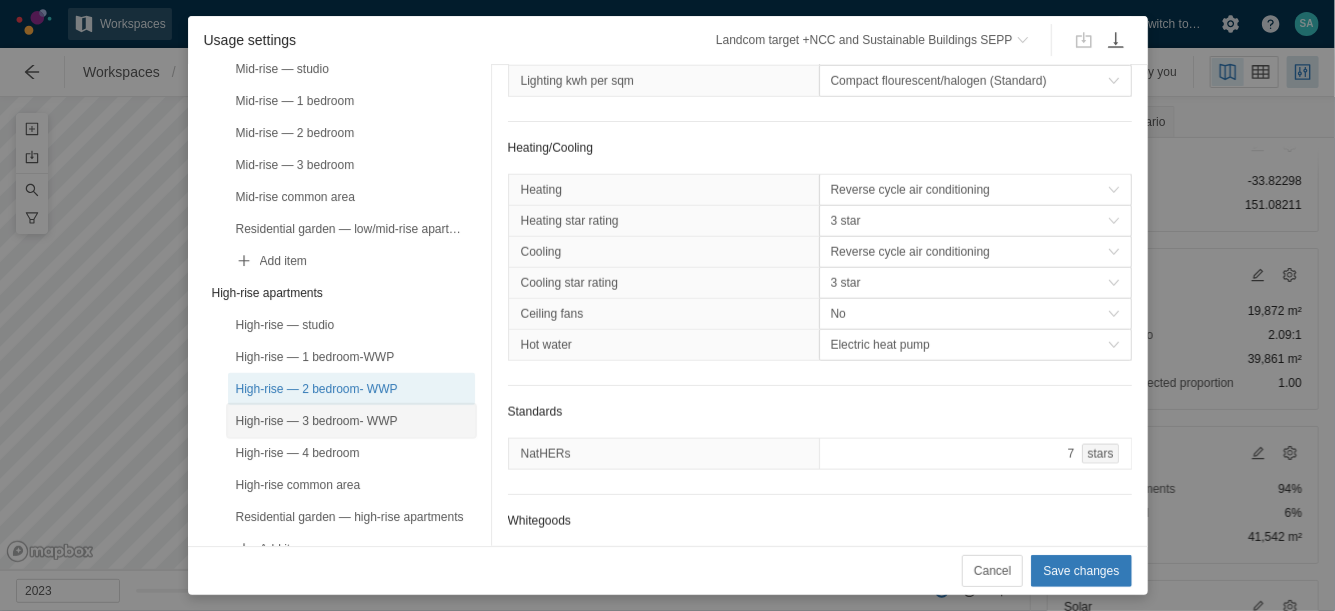 click on "High-rise — 3 bedroom- WWP" at bounding box center [351, 421] 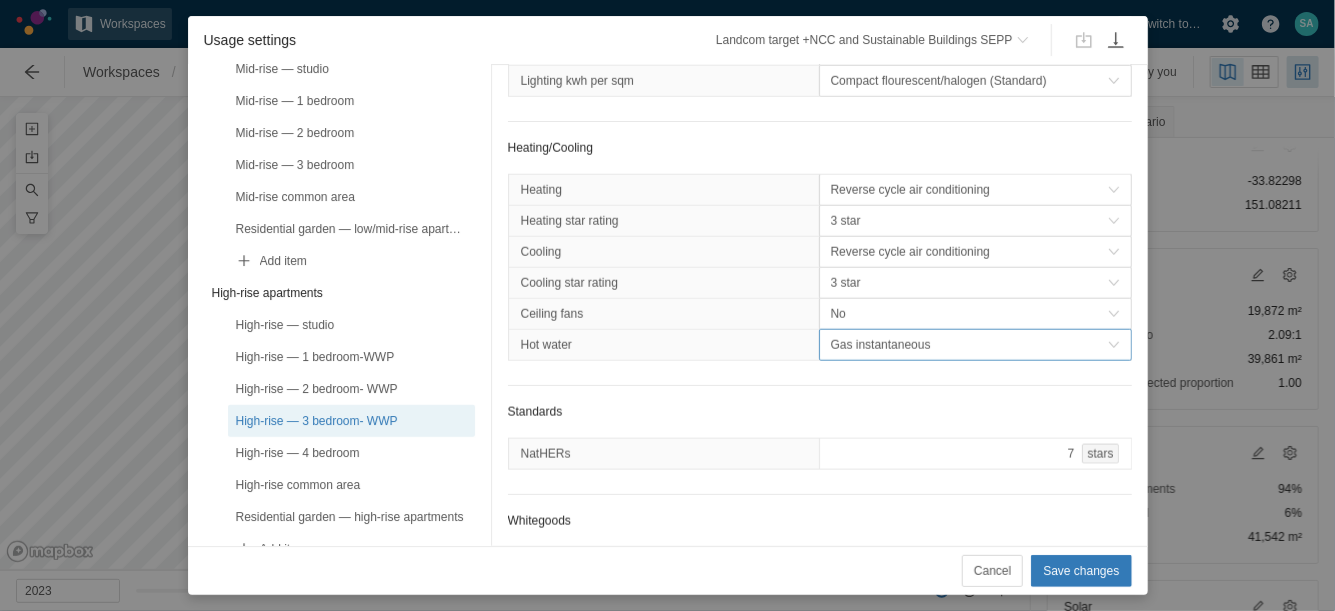 click on "Gas instantaneous" at bounding box center [969, 345] 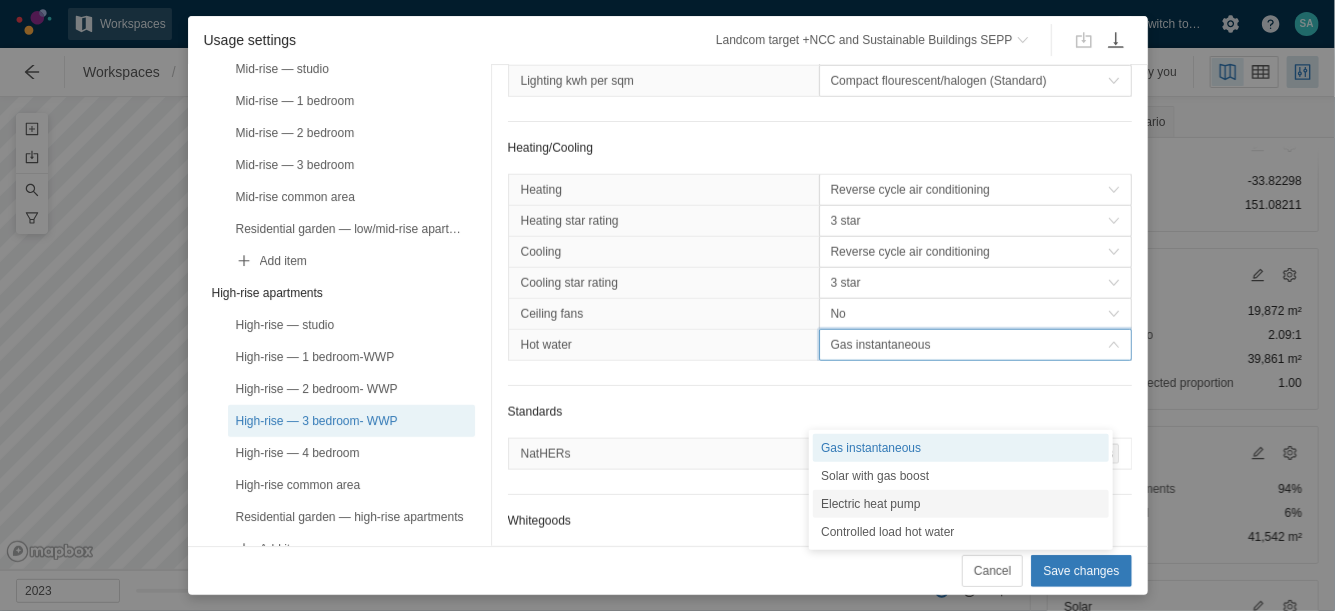 click on "Electric heat pump" at bounding box center (961, 504) 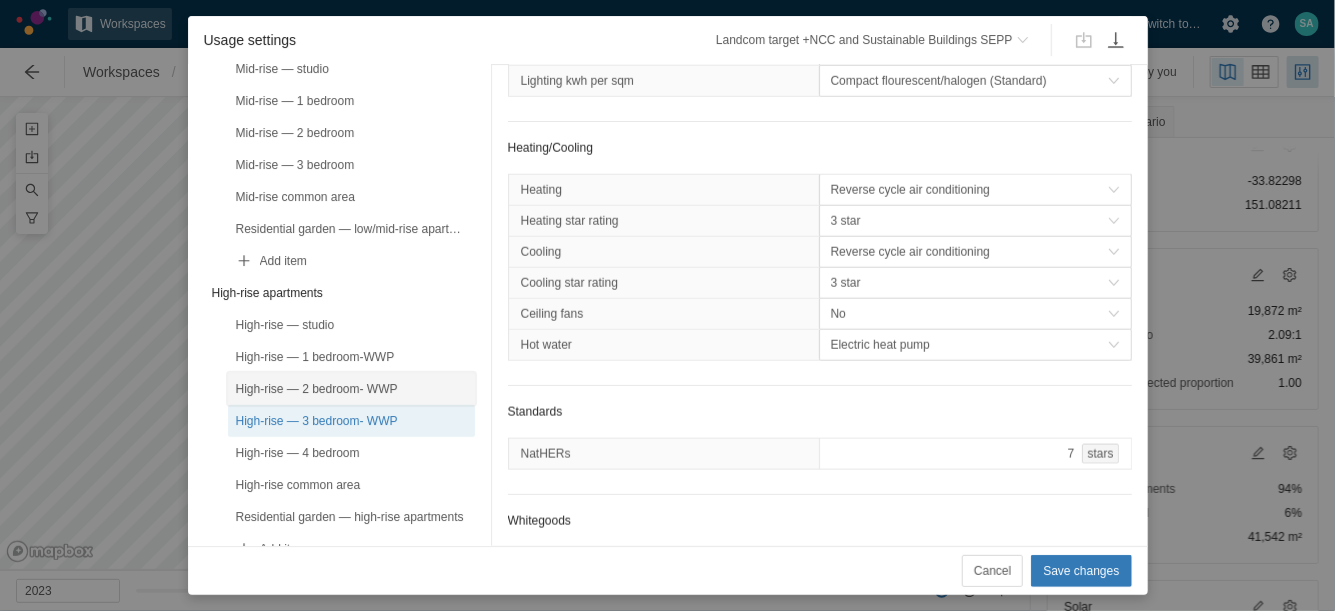 click on "High-rise — 2 bedroom- WWP" at bounding box center [351, 389] 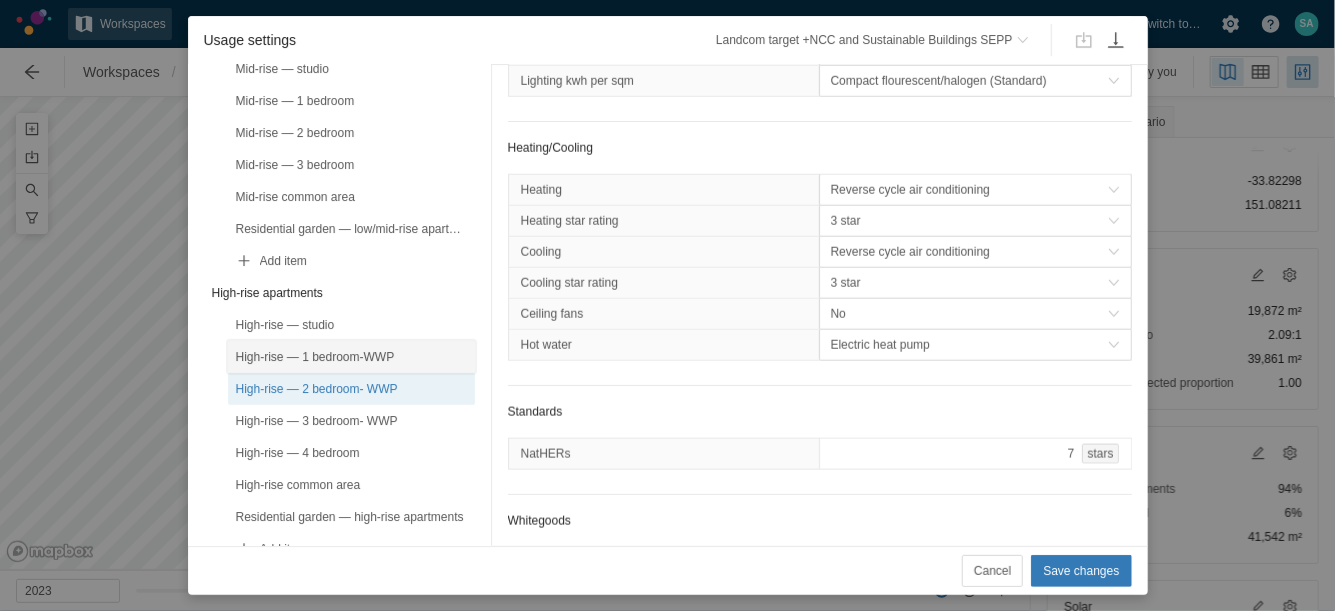 click on "High-rise — 1 bedroom-WWP" at bounding box center (351, 357) 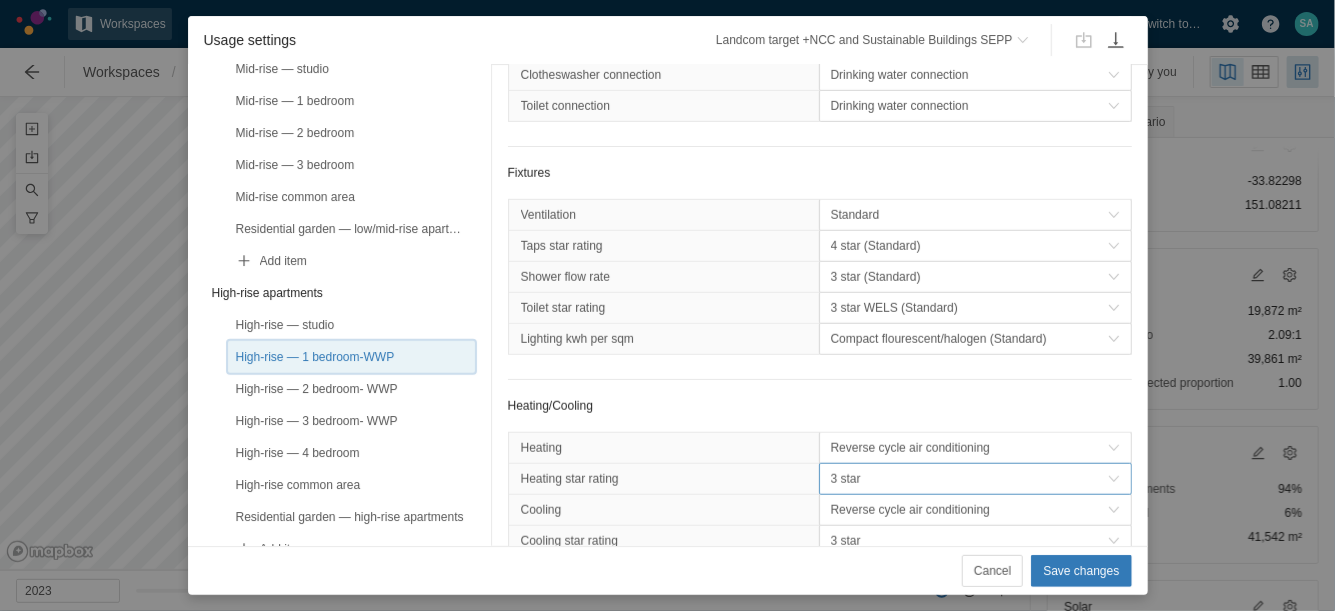 scroll, scrollTop: 630, scrollLeft: 0, axis: vertical 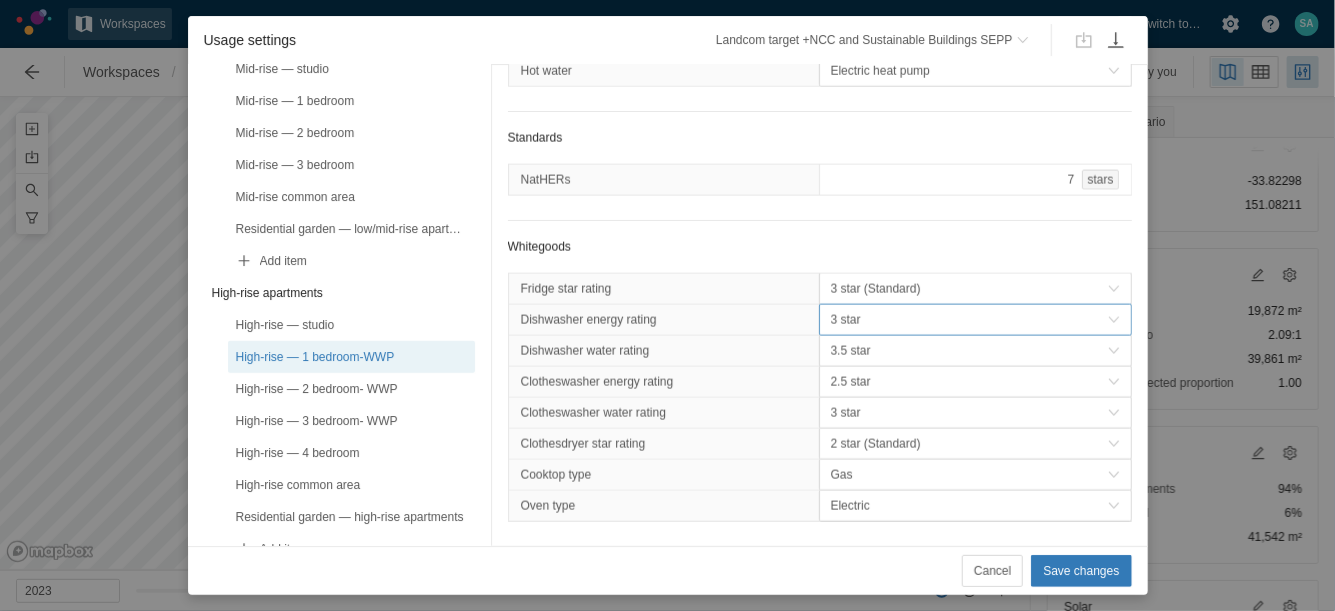 click on "3 star" at bounding box center (969, 320) 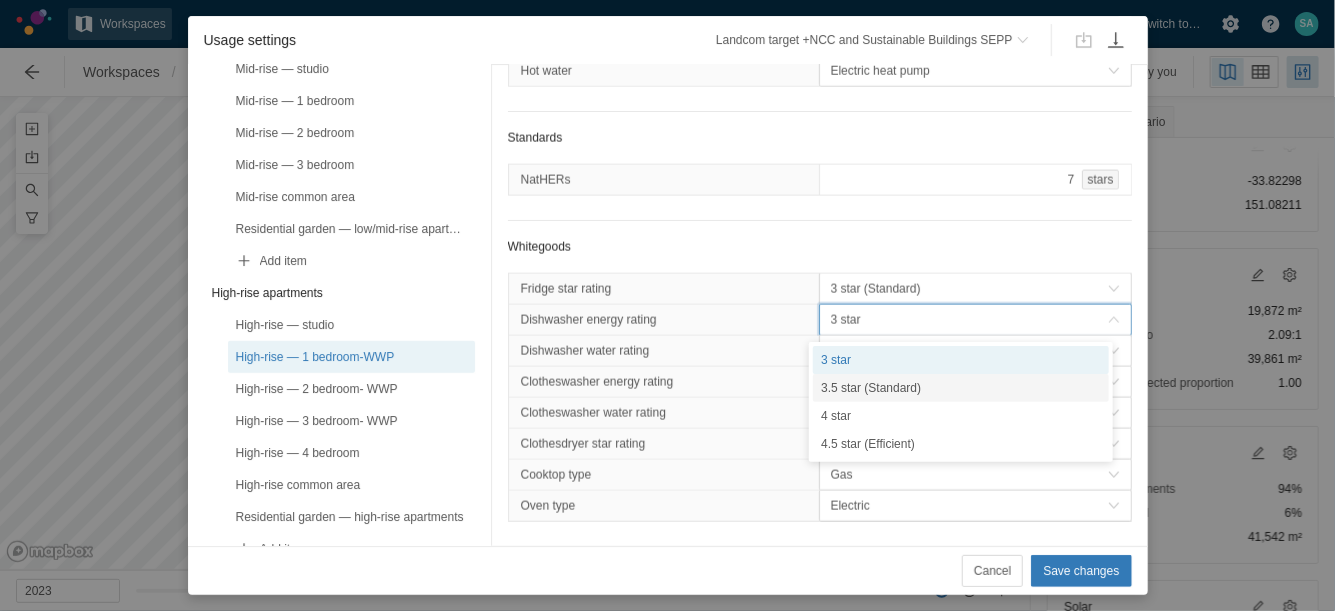 click on "3.5 star (Standard)" at bounding box center (961, 388) 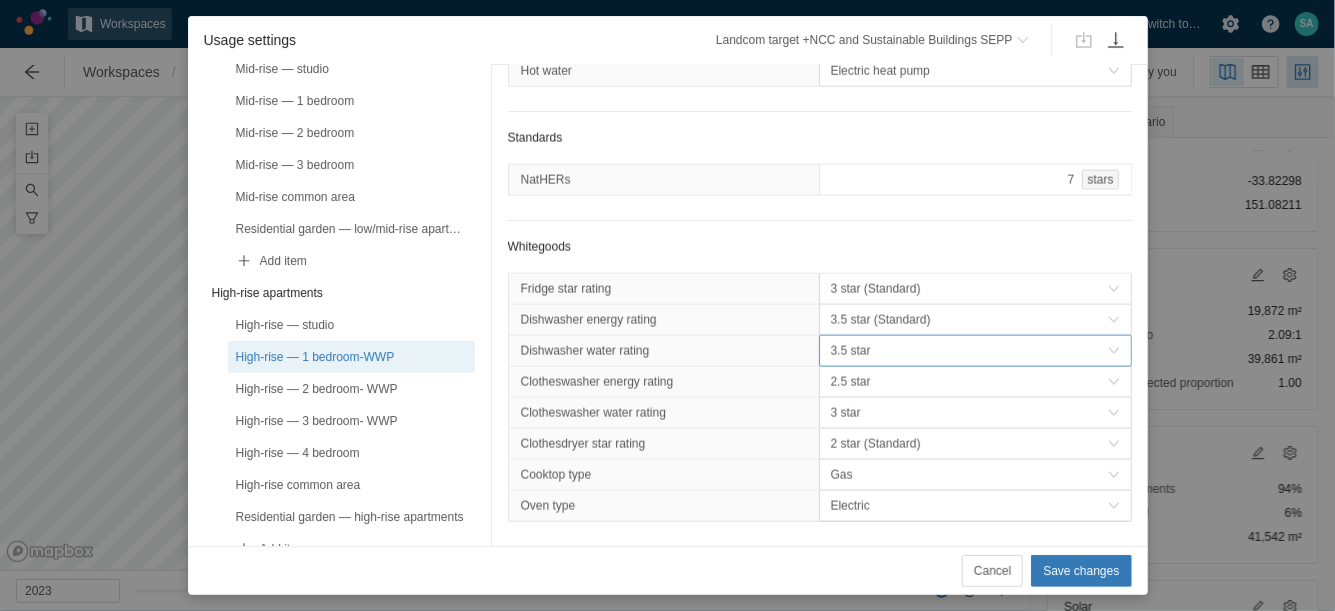click on "3.5 star" at bounding box center (969, 351) 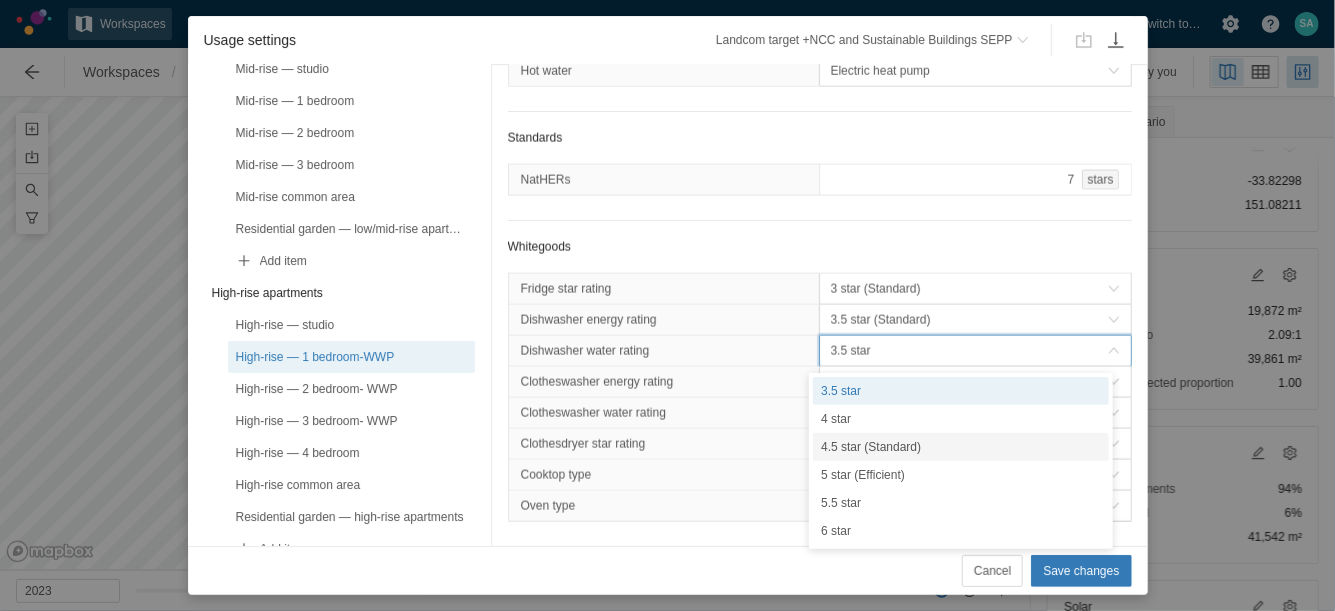 click on "4.5 star (Standard)" at bounding box center (961, 447) 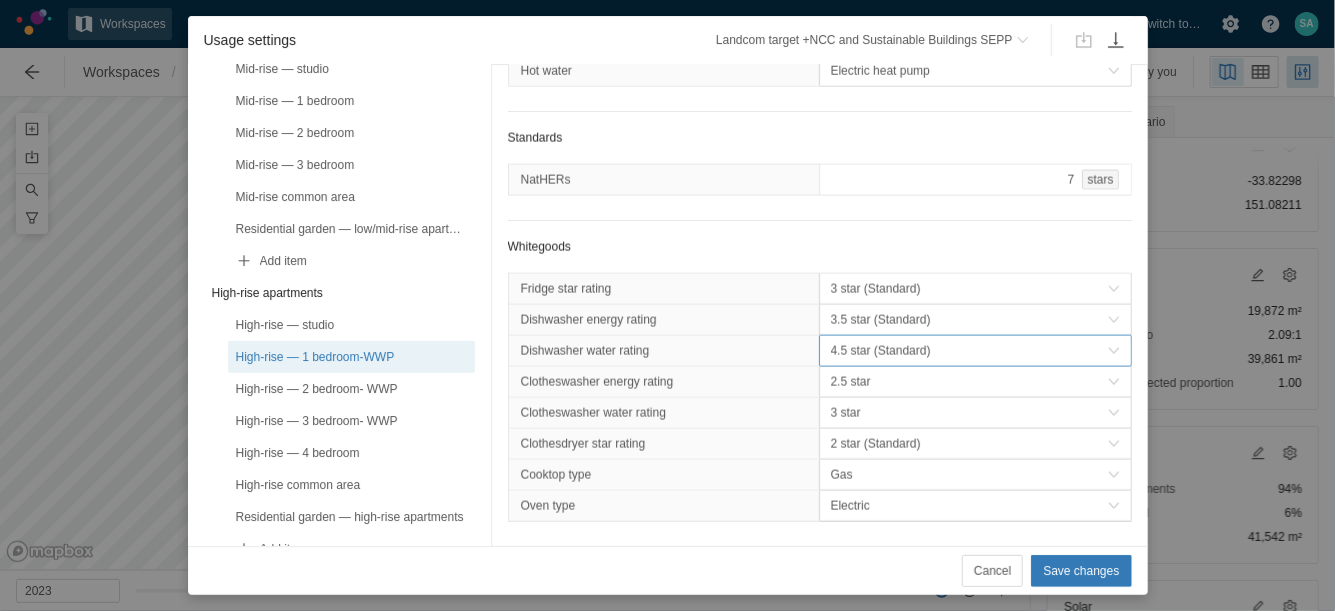 click on "4.5 star (Standard)" at bounding box center (969, 351) 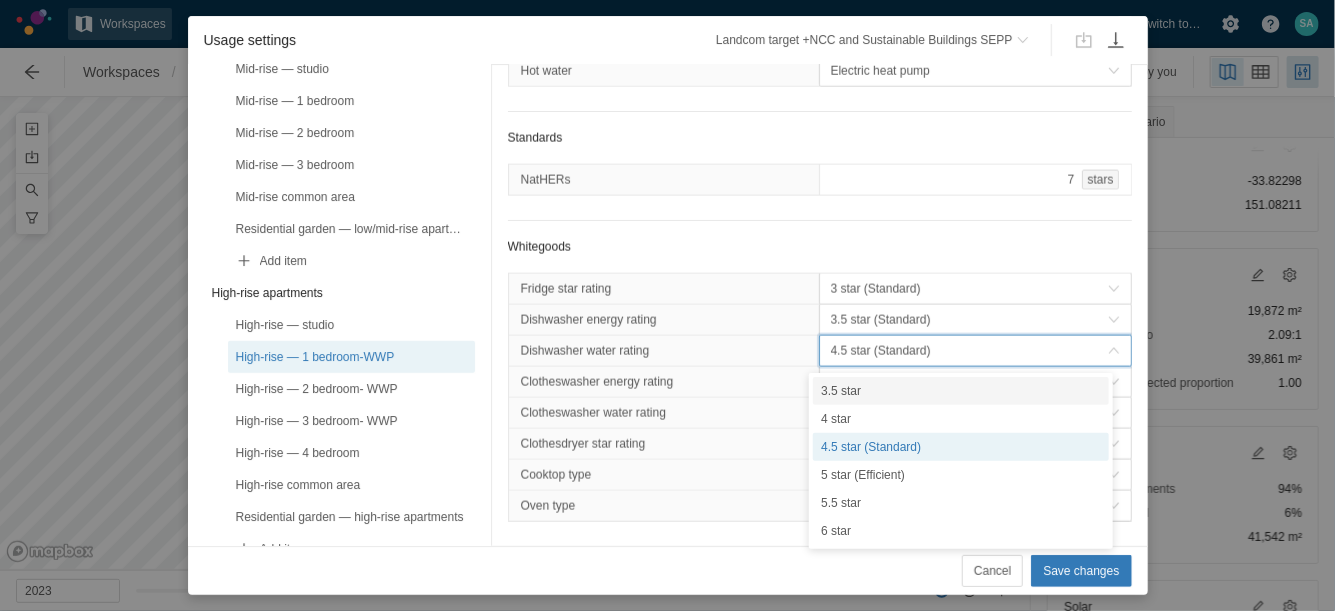 click on "4.5 star (Standard)" at bounding box center [969, 351] 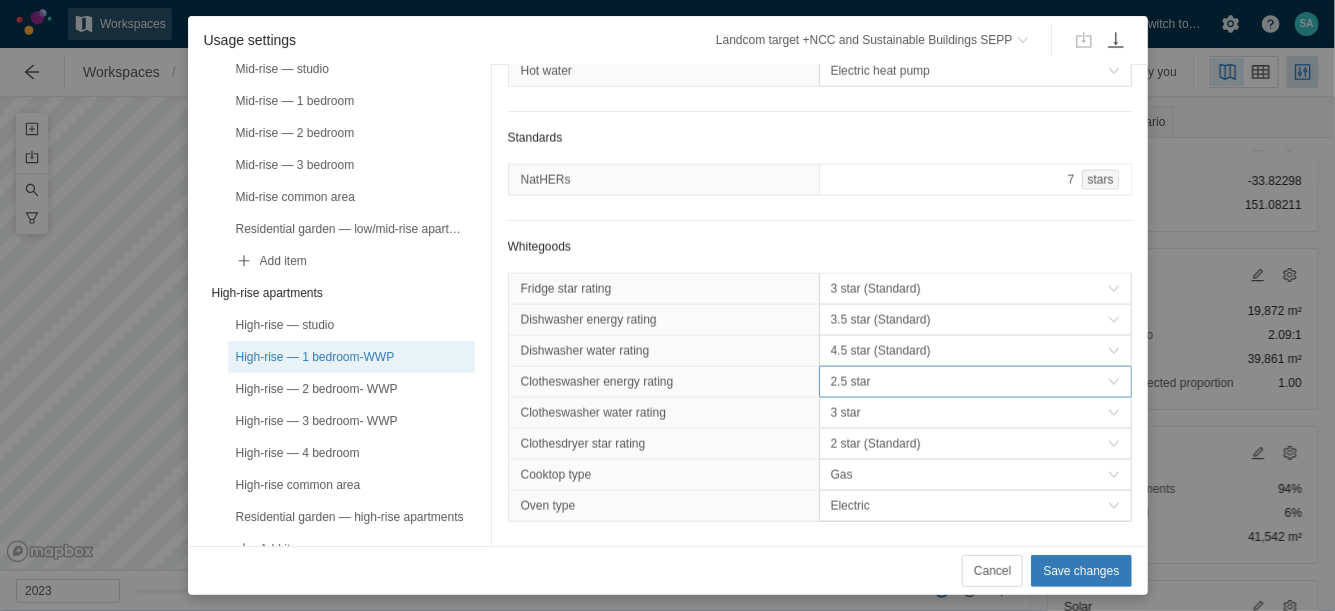 click on "2.5 star" at bounding box center [969, 382] 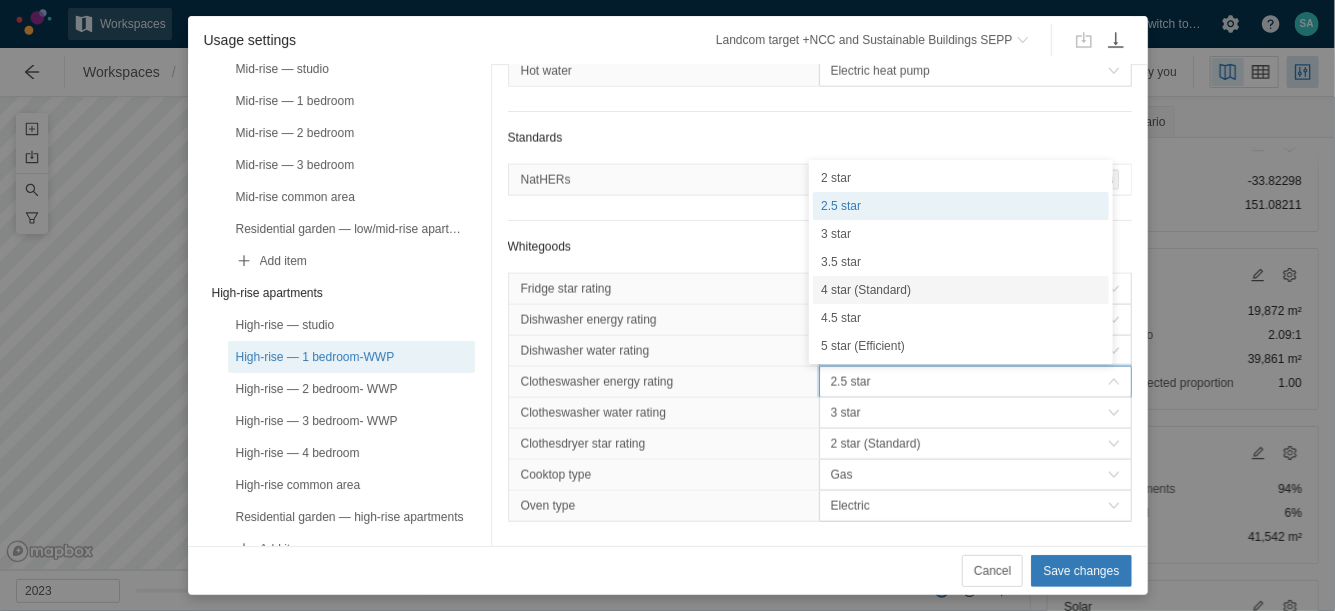 click on "4 star (Standard)" at bounding box center (961, 290) 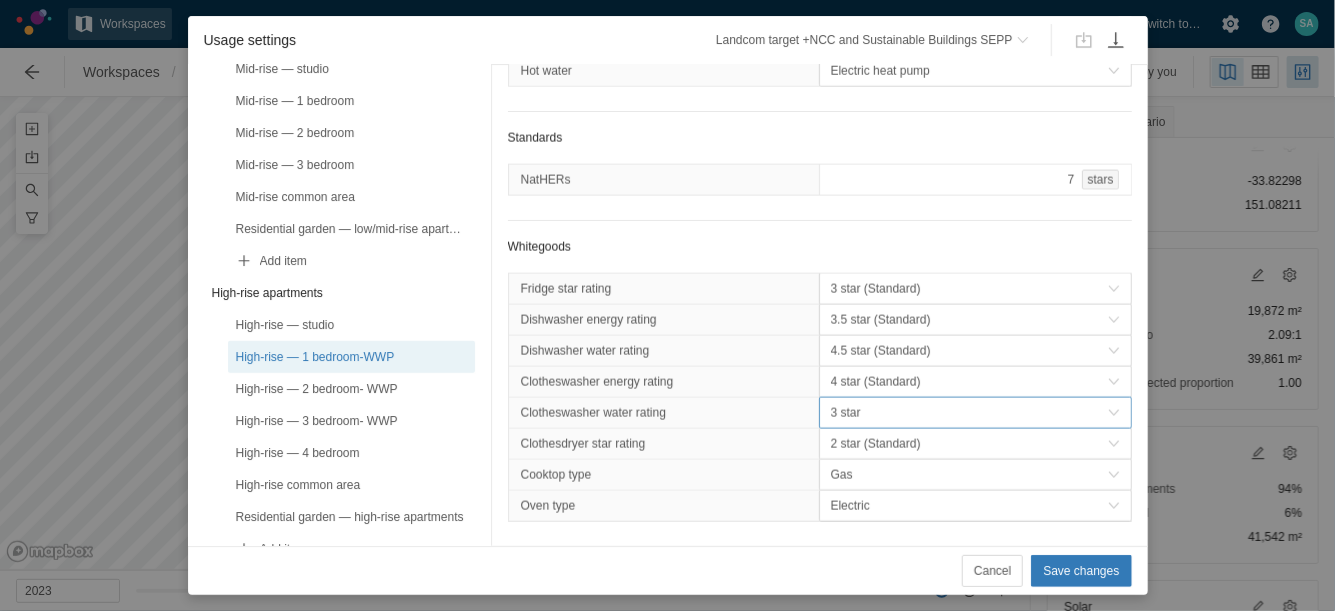 click on "3 star" at bounding box center [969, 413] 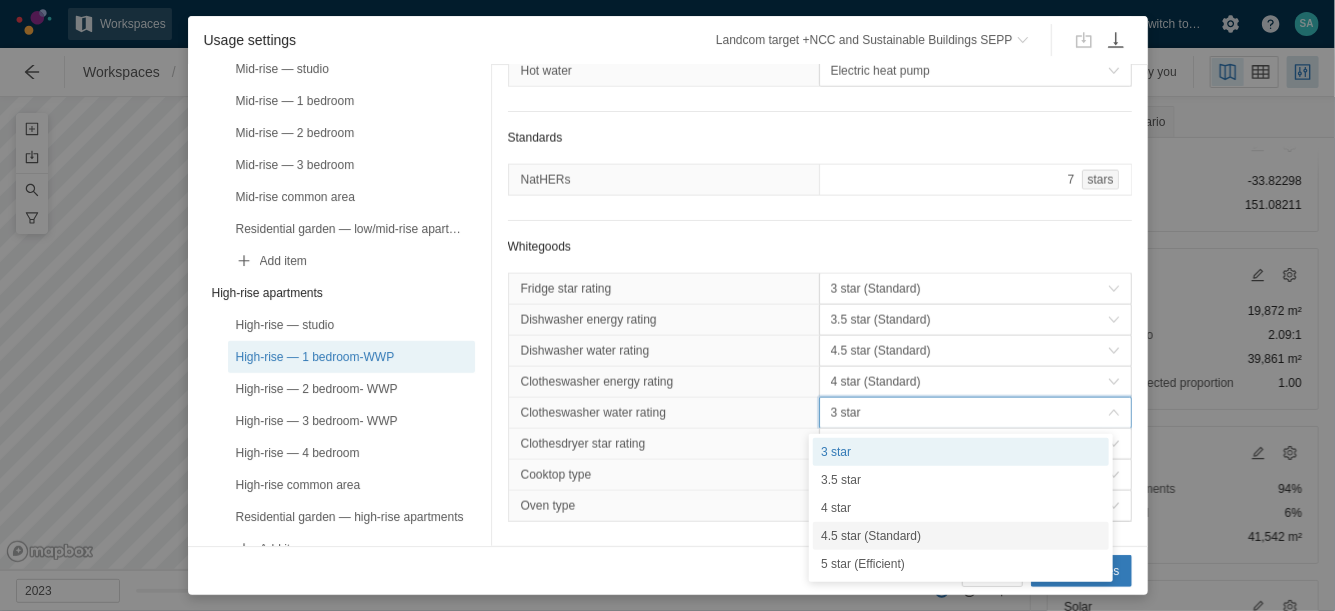 click on "4.5 star (Standard)" at bounding box center (961, 536) 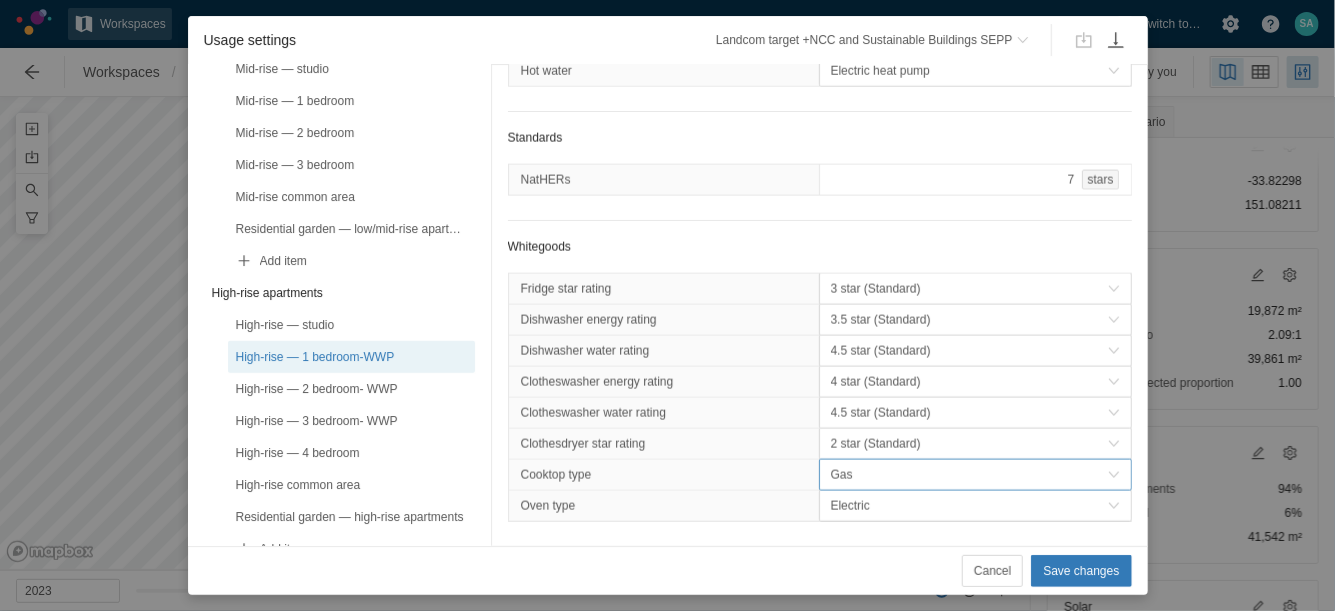 click on "Gas" at bounding box center (969, 475) 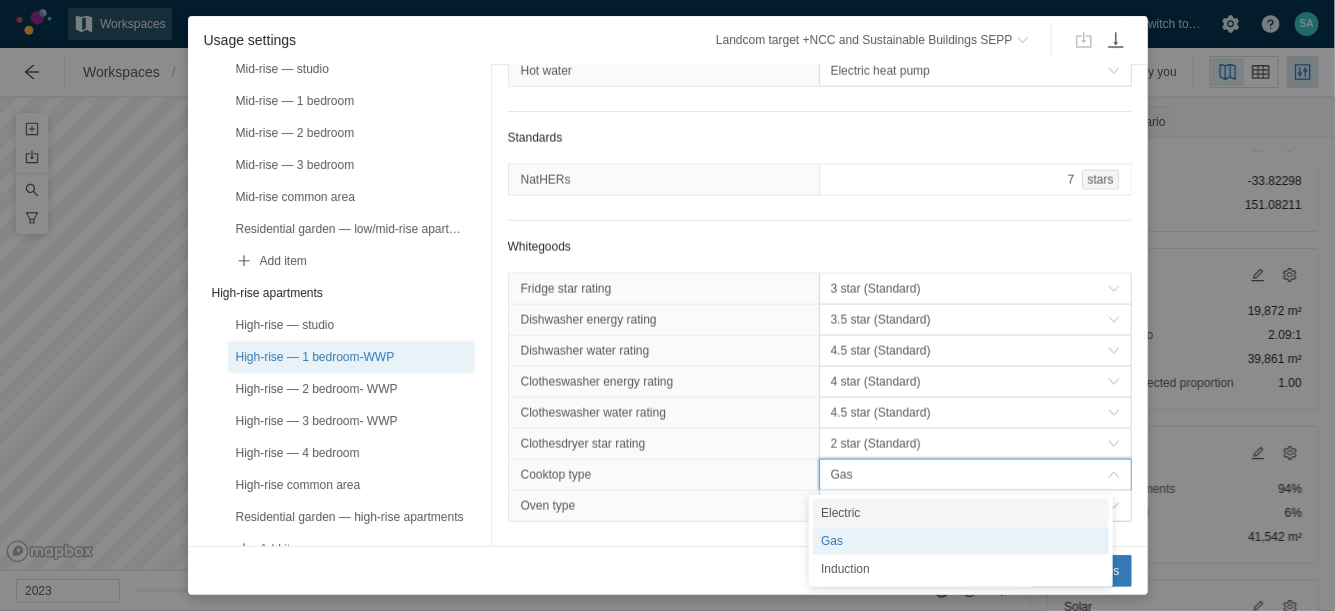 click on "Electric" at bounding box center (961, 513) 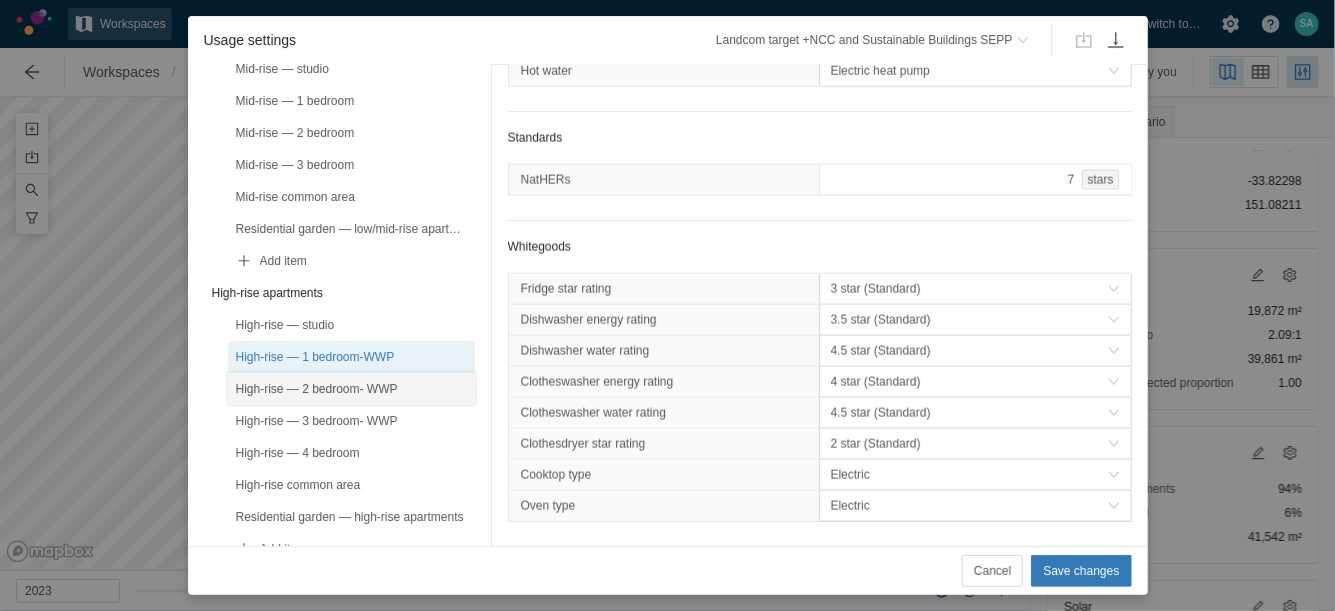 click on "High-rise — 2 bedroom- WWP" at bounding box center [351, 389] 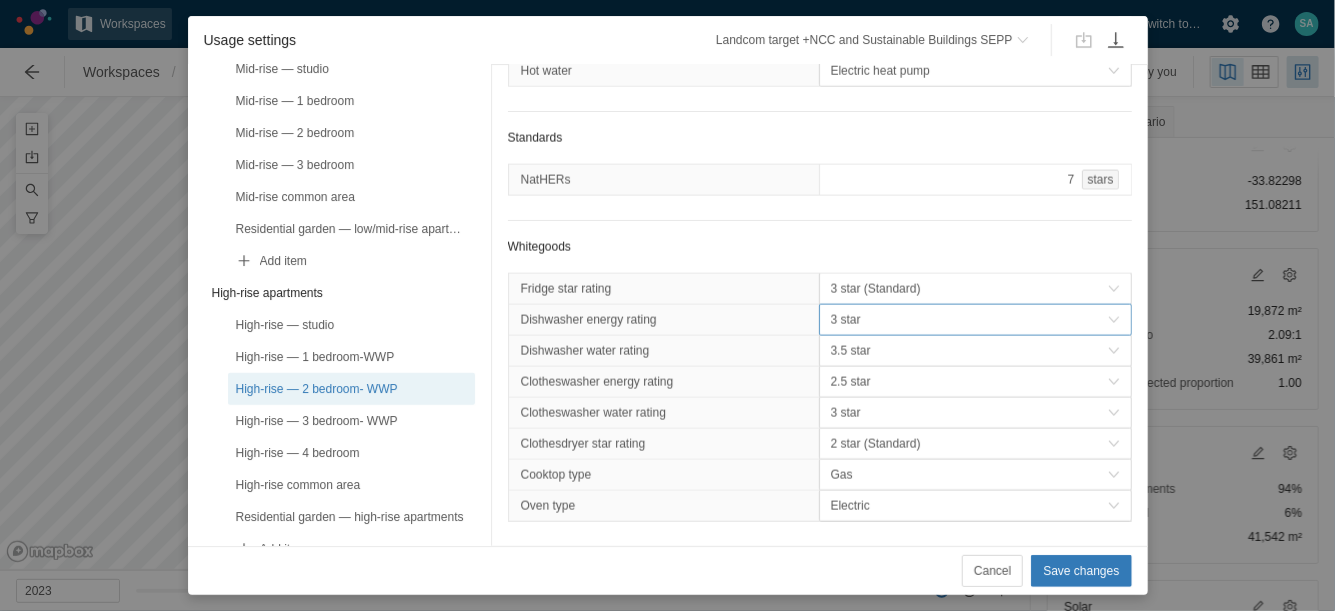 click on "3 star" at bounding box center (969, 320) 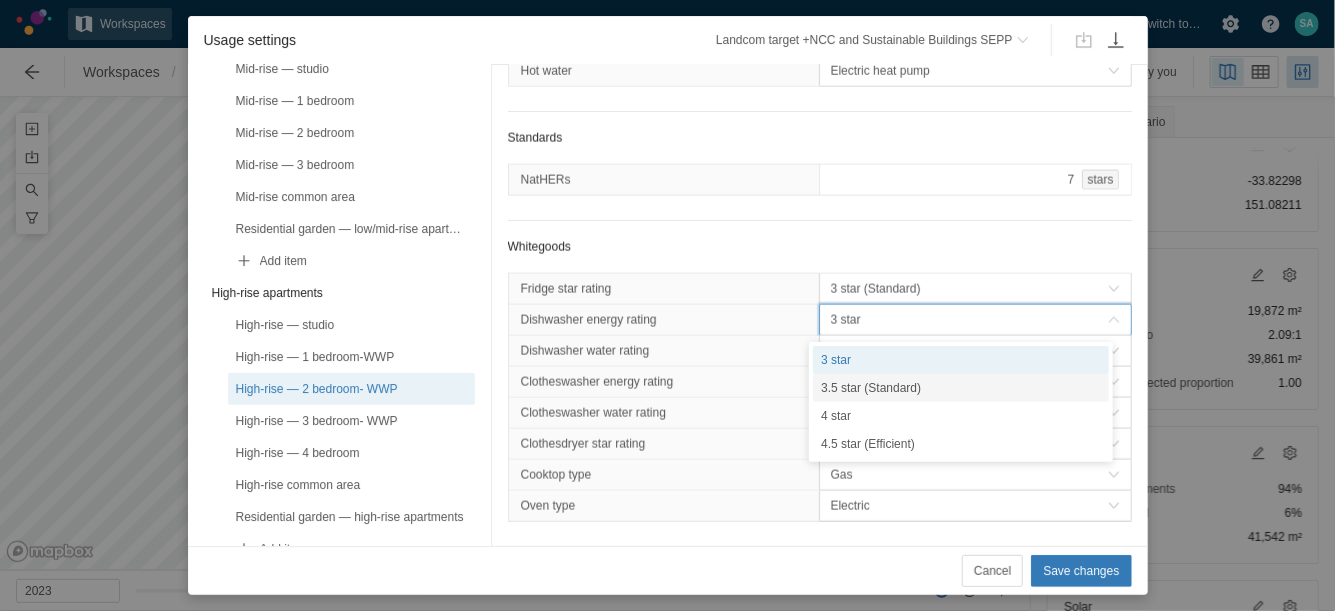 click on "3.5 star (Standard)" at bounding box center [961, 388] 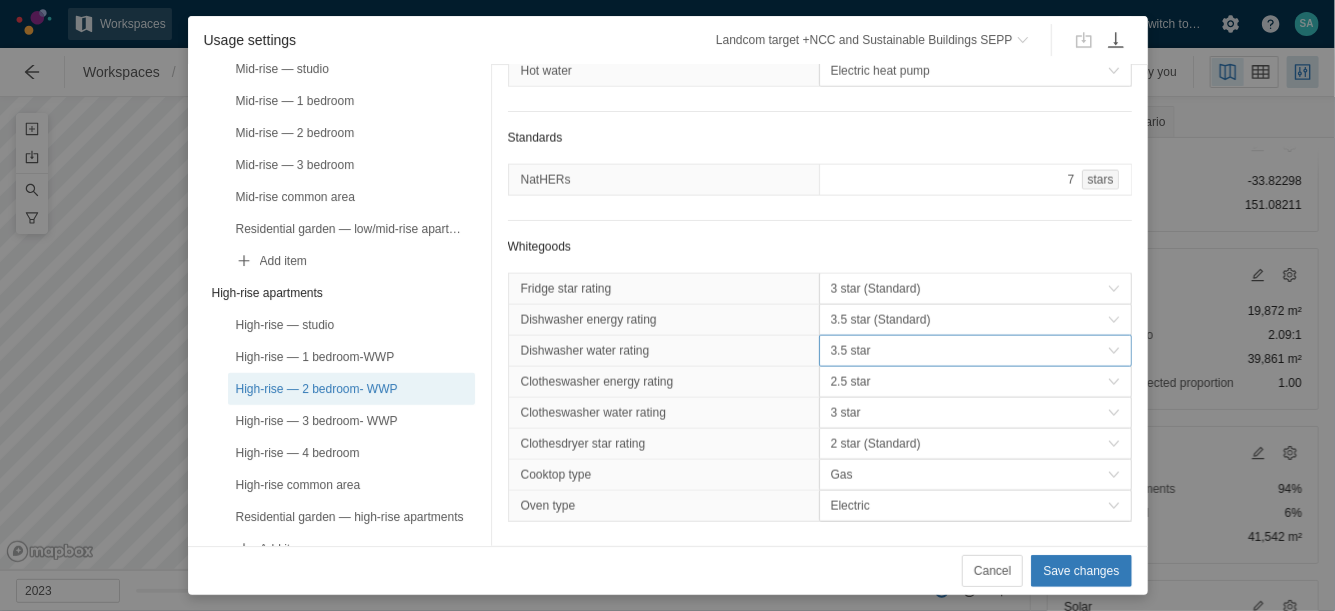 click on "3.5 star" at bounding box center [969, 351] 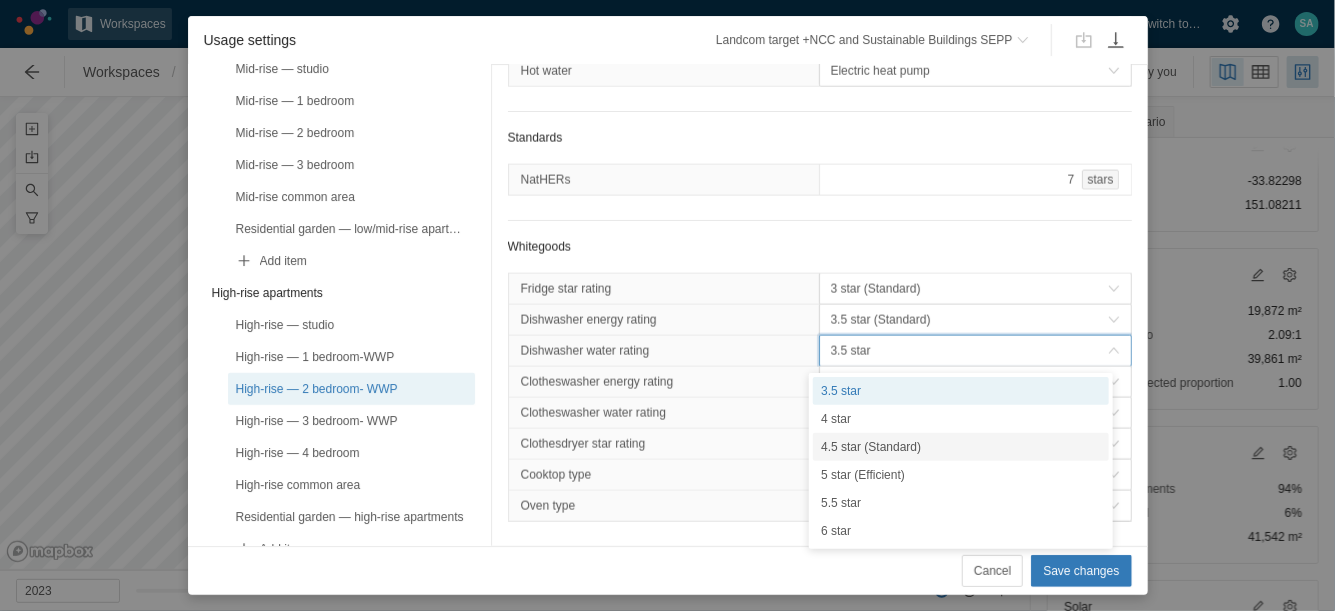 click on "4.5 star (Standard)" at bounding box center (961, 447) 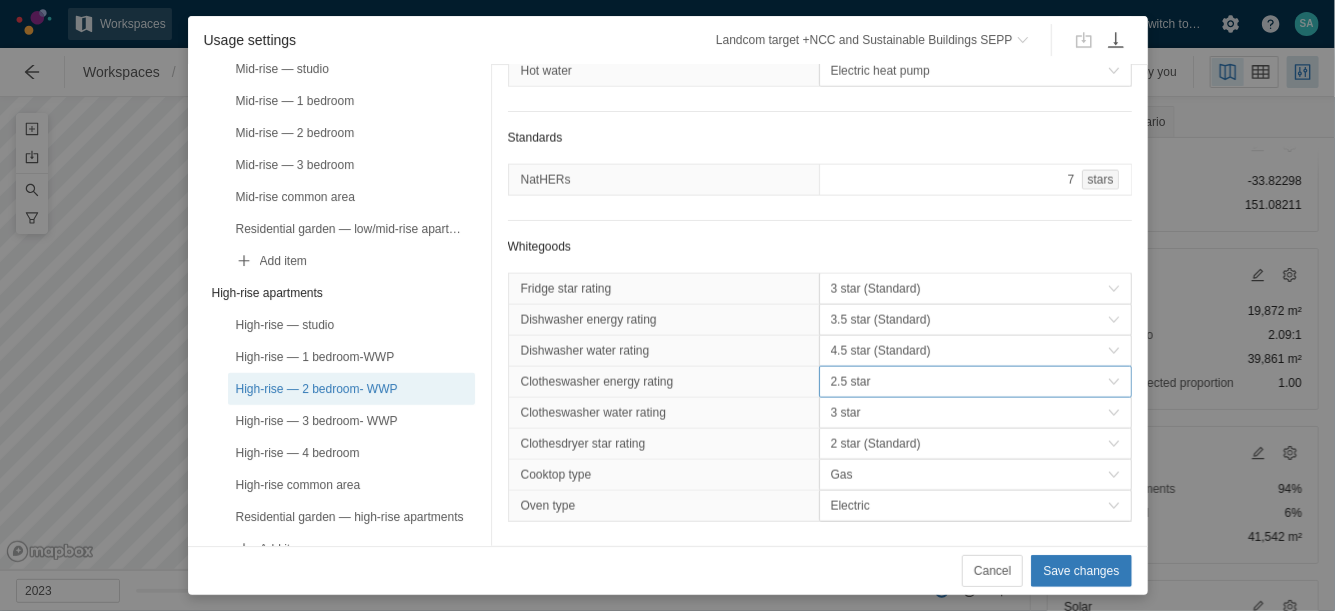 click on "2.5 star" at bounding box center (969, 382) 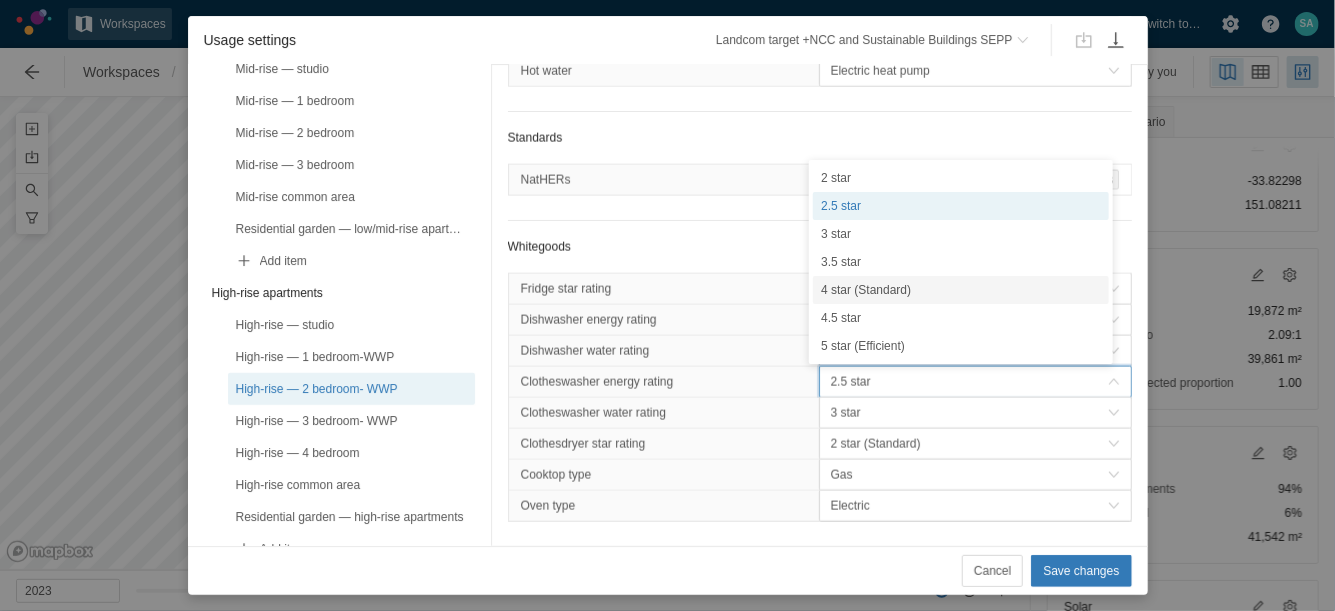 click on "4 star (Standard)" at bounding box center [961, 290] 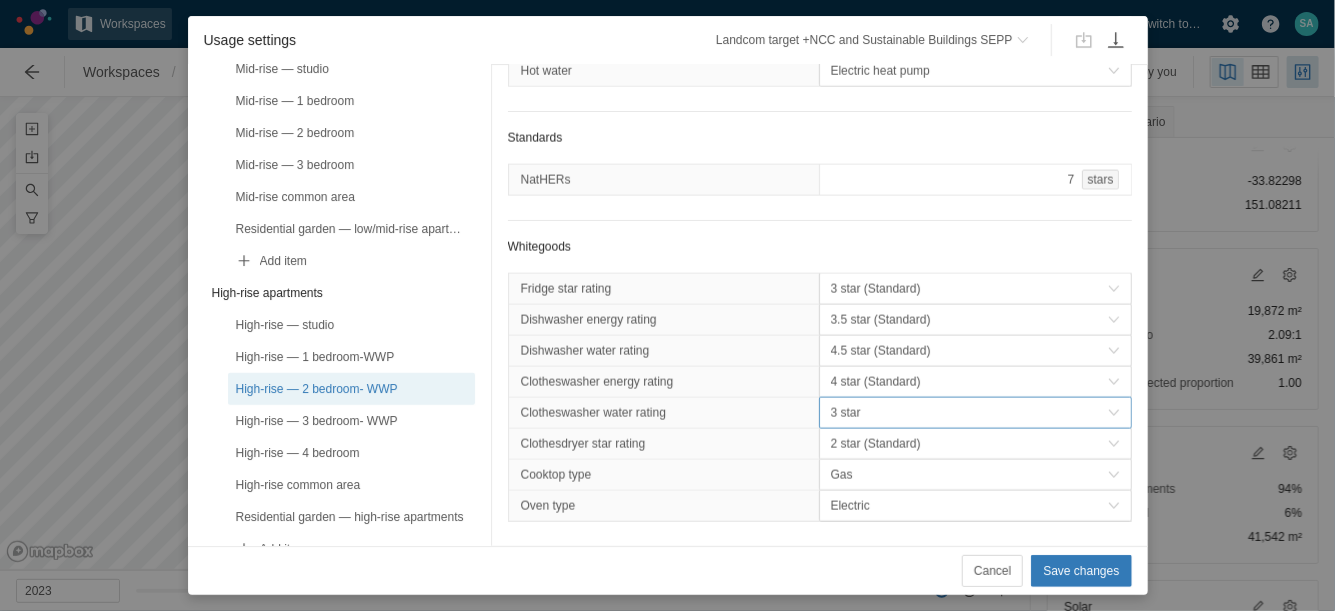 click on "3 star" at bounding box center [969, 413] 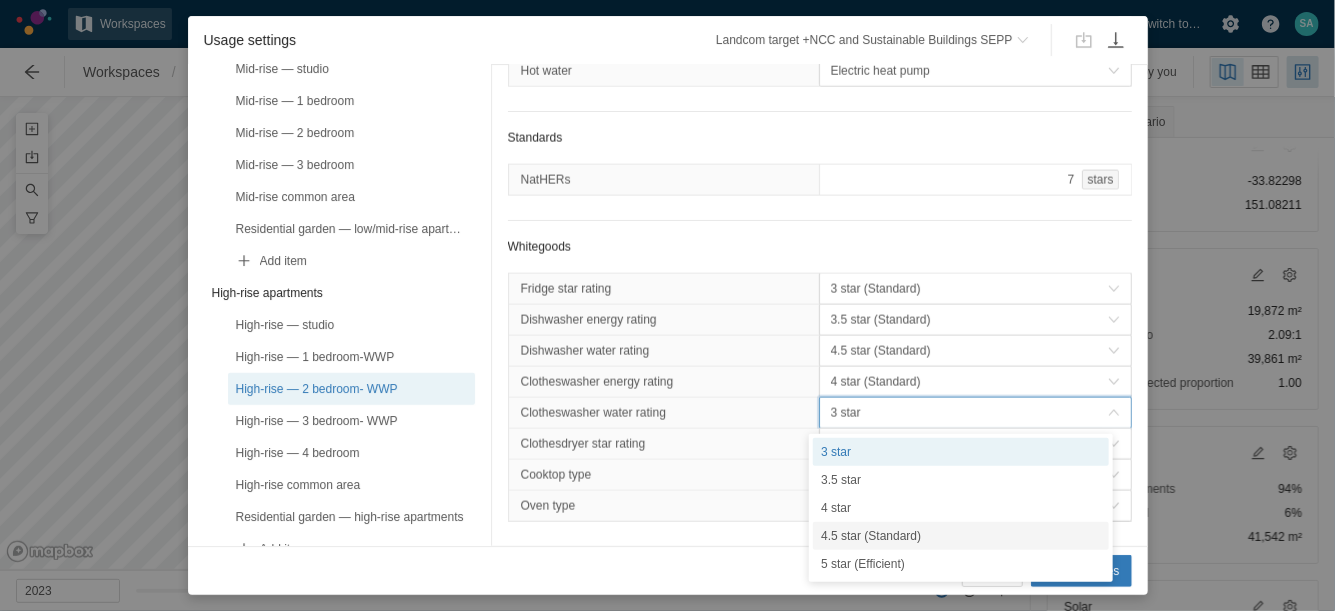 click on "4.5 star (Standard)" at bounding box center (961, 536) 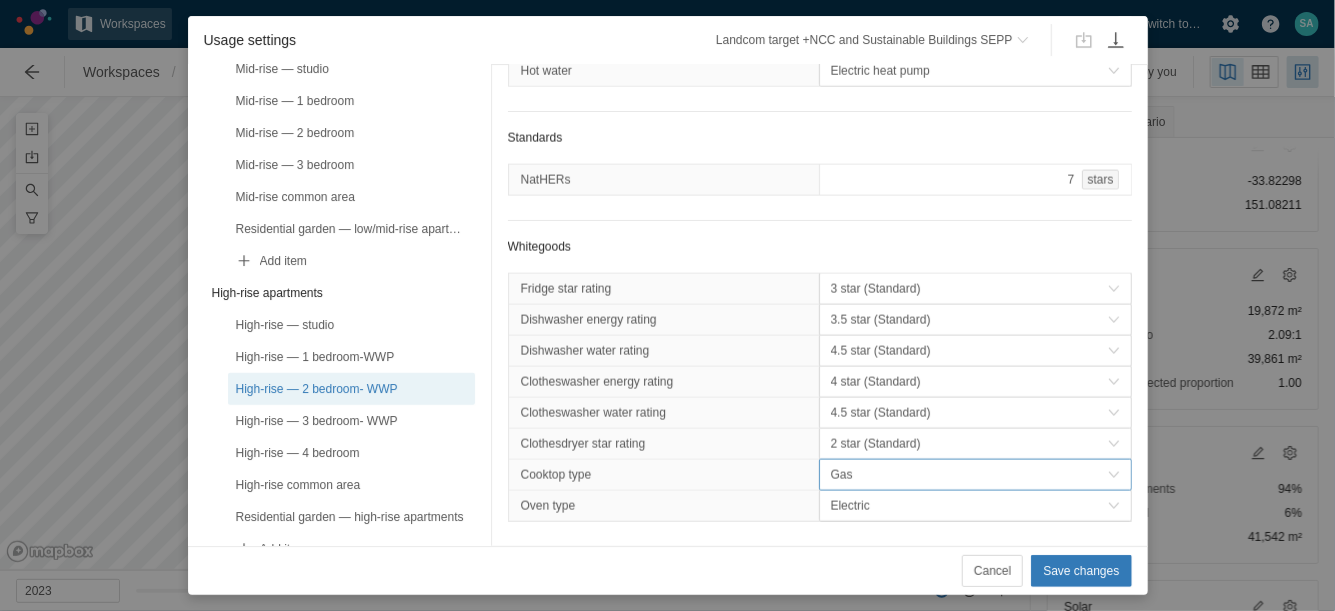 click on "Gas" at bounding box center (969, 475) 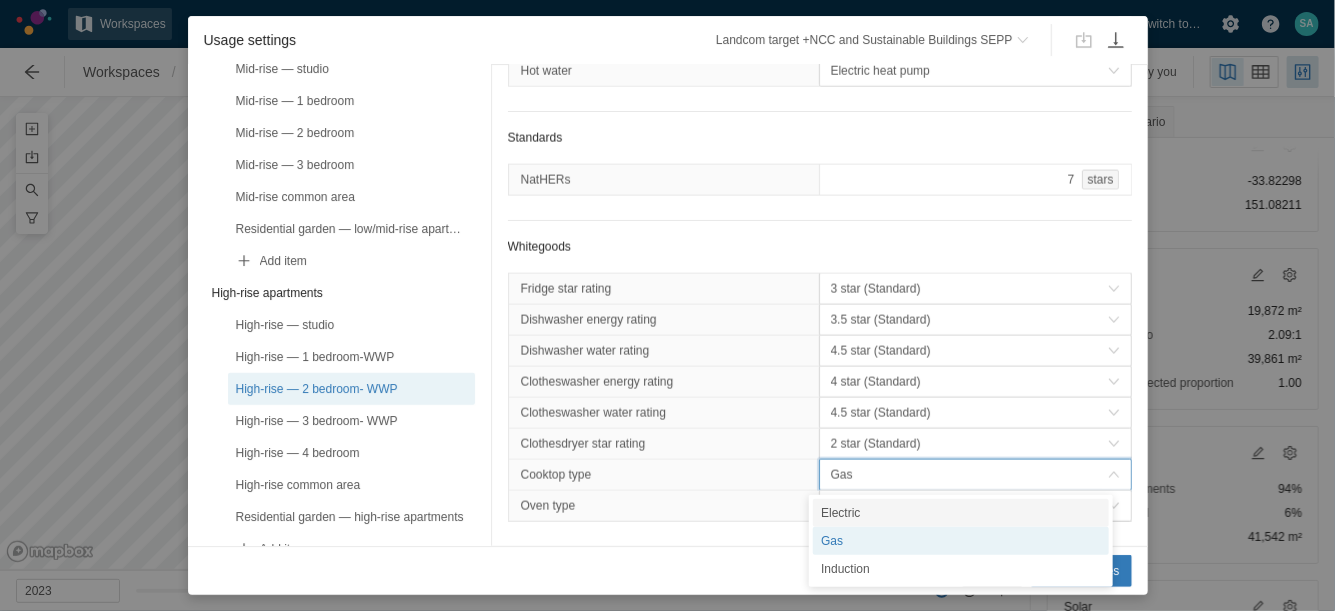 click on "Electric" at bounding box center [961, 513] 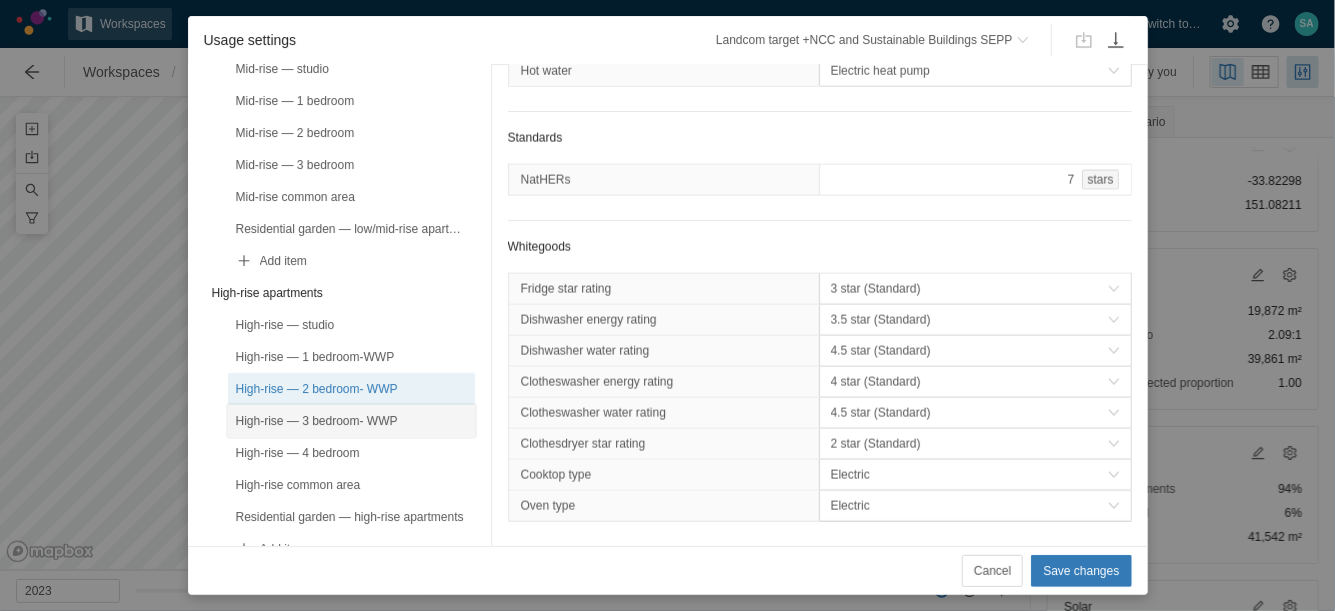 click on "High-rise — 3 bedroom- WWP" at bounding box center (351, 421) 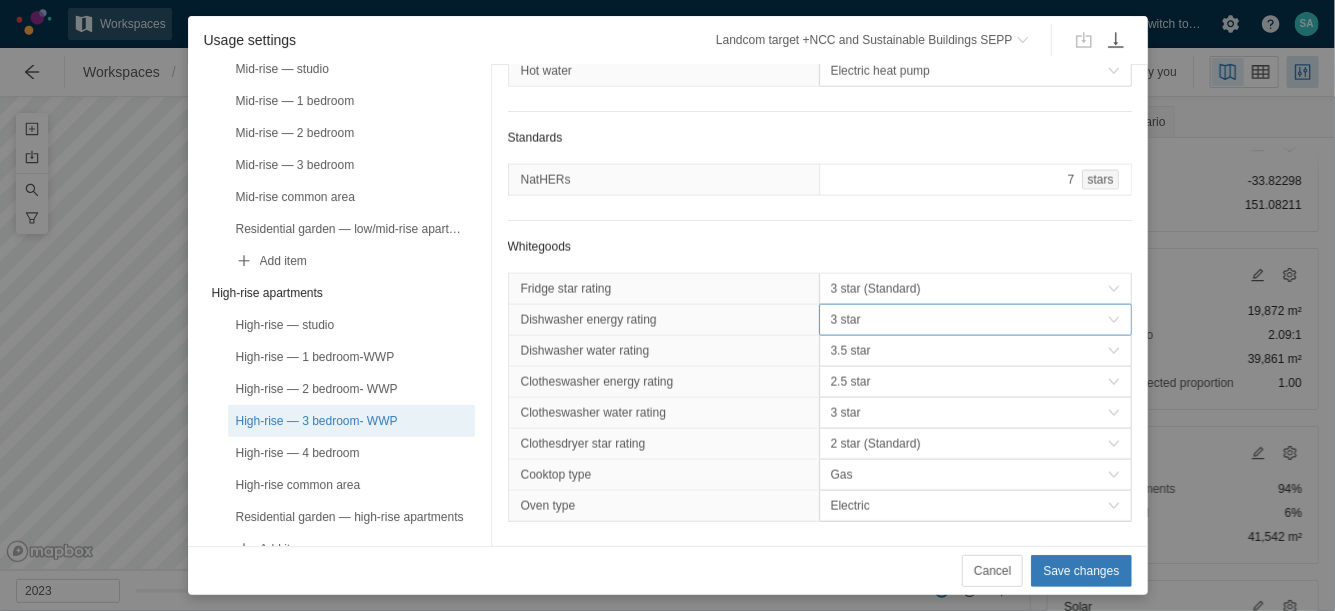 click on "3 star" at bounding box center (969, 320) 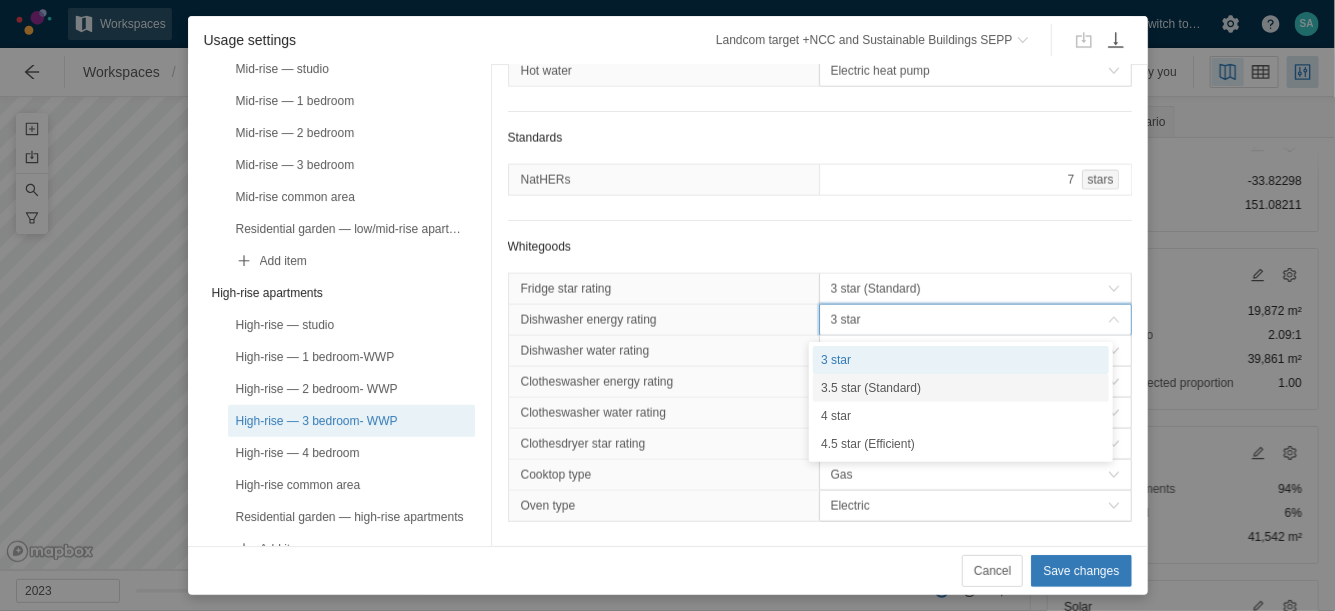 click on "3.5 star (Standard)" at bounding box center [961, 388] 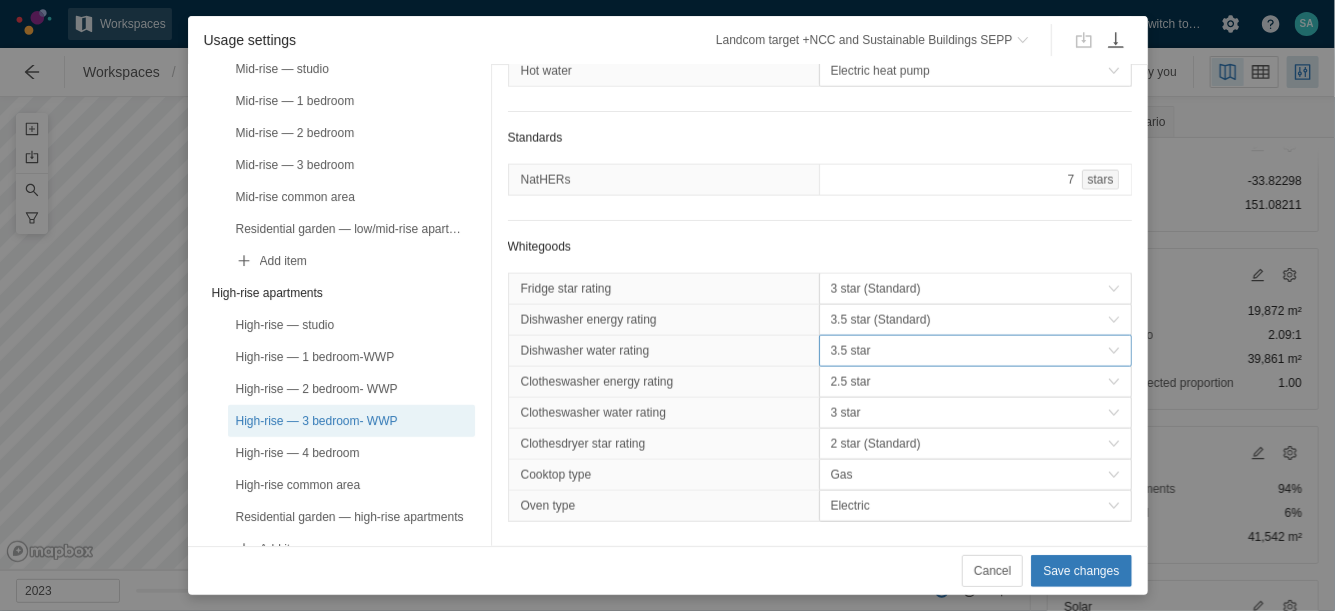 click on "3.5 star" at bounding box center (969, 351) 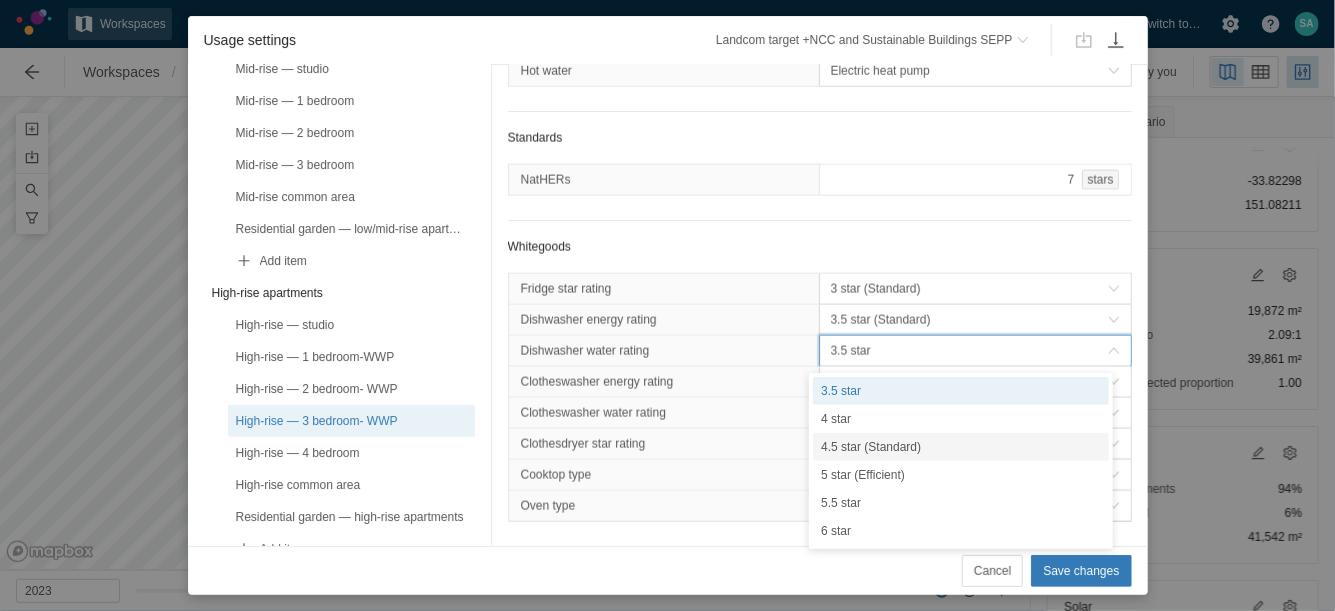 click on "4.5 star (Standard)" at bounding box center [961, 447] 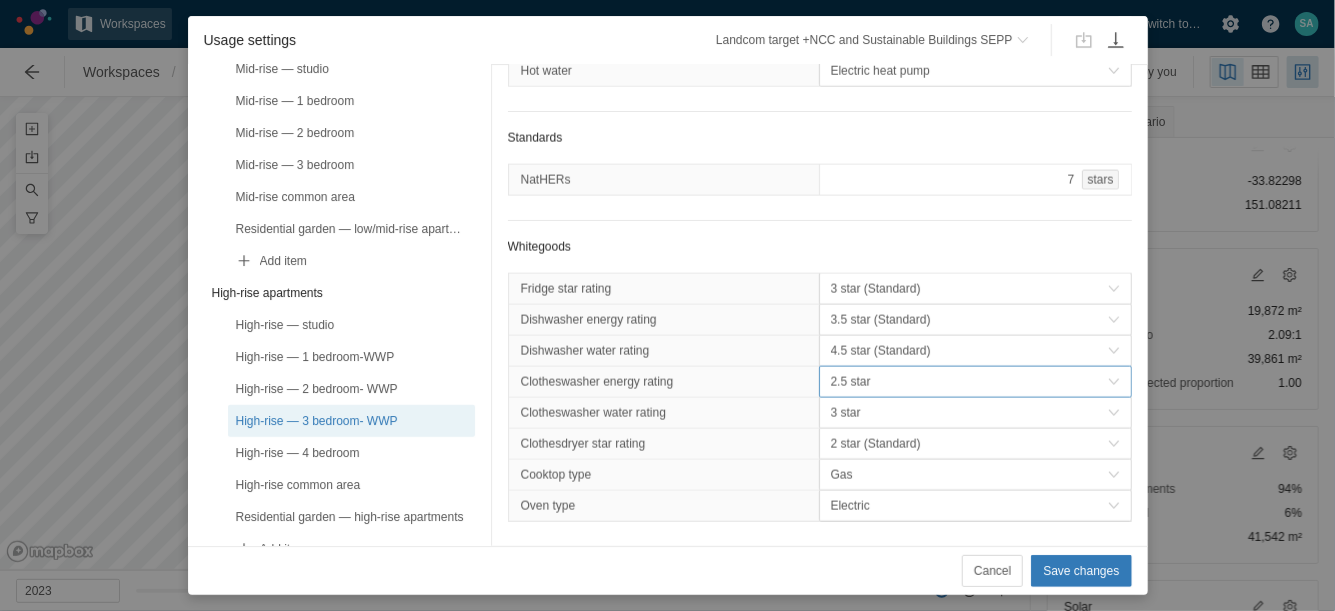 click on "2.5 star" at bounding box center [969, 382] 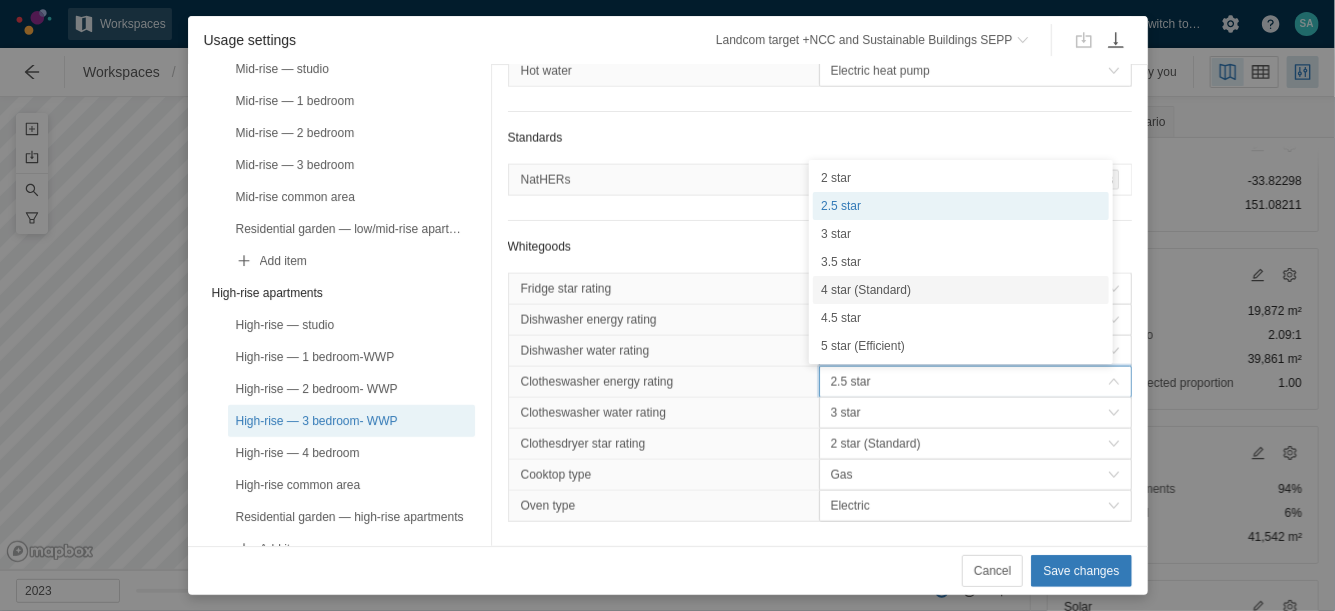 click on "4 star (Standard)" at bounding box center [961, 290] 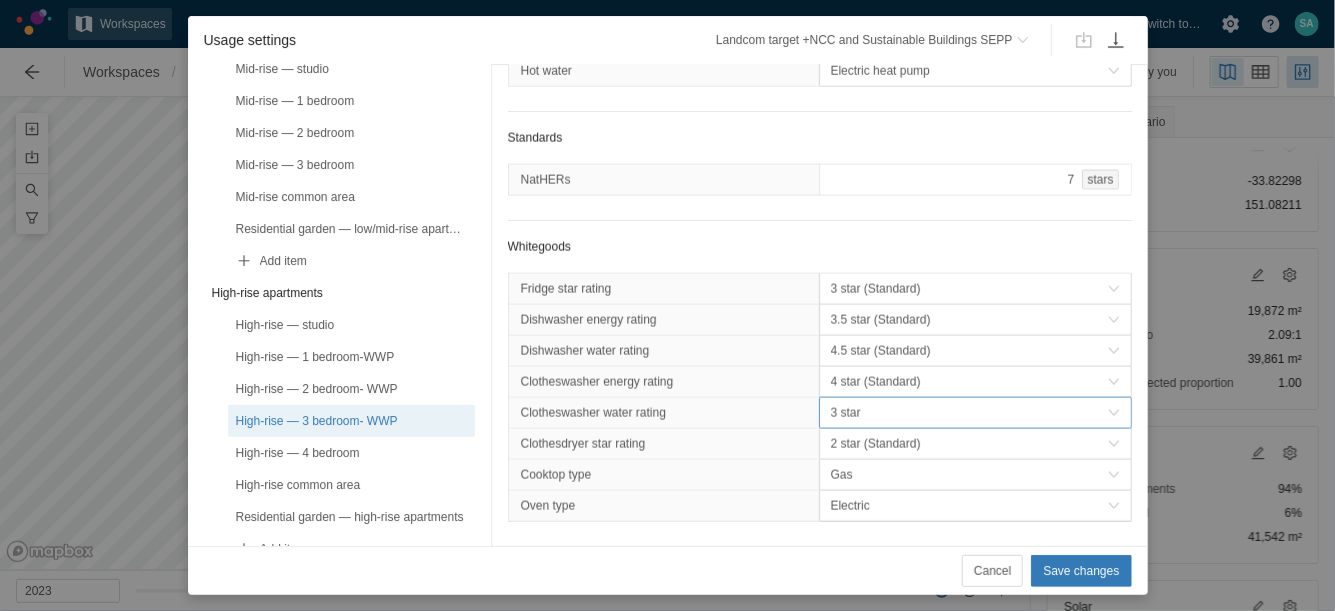 click on "3 star" at bounding box center [969, 413] 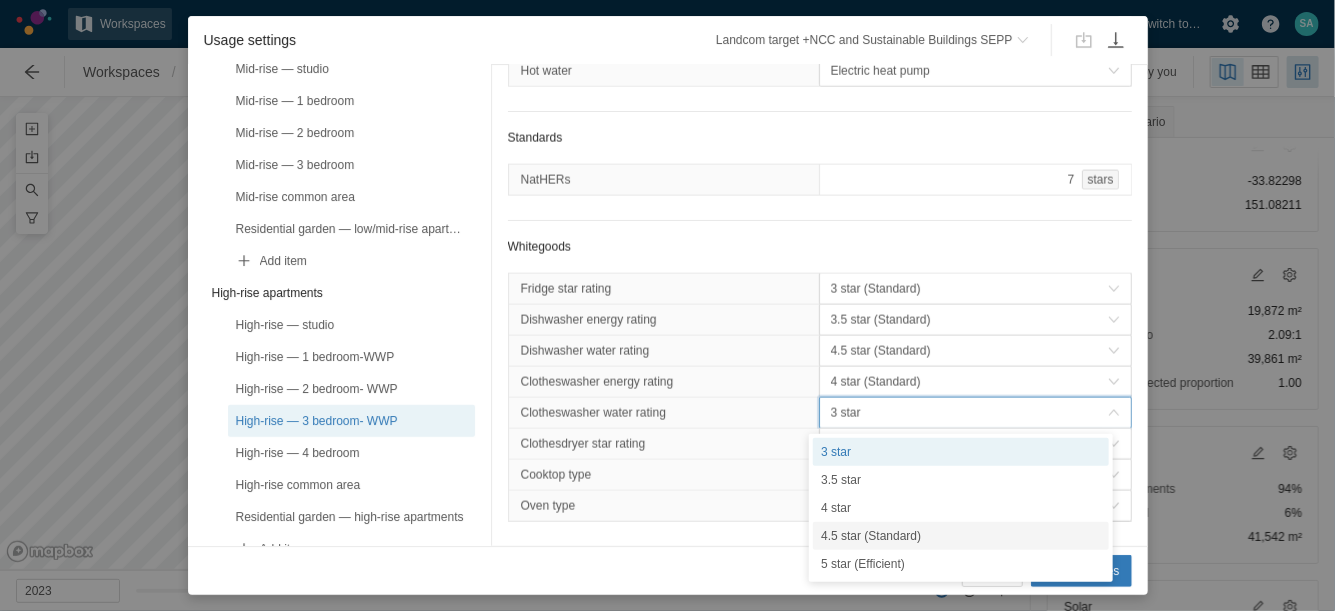 click on "4.5 star (Standard)" at bounding box center [961, 536] 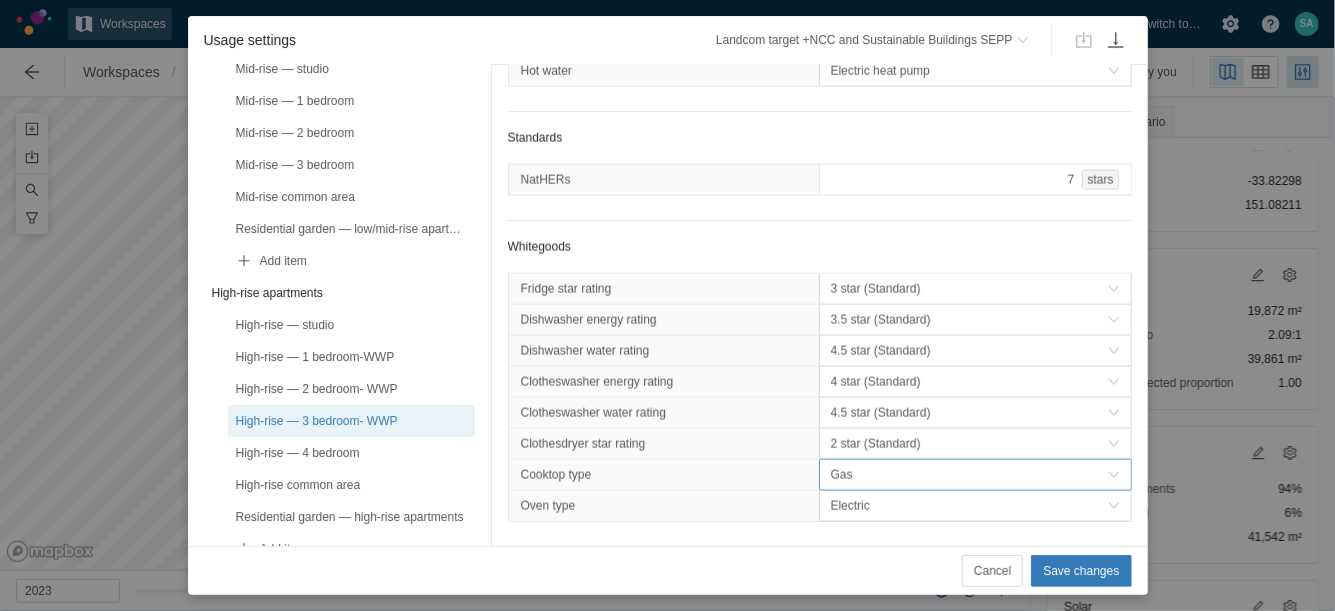 click on "Gas" at bounding box center (969, 475) 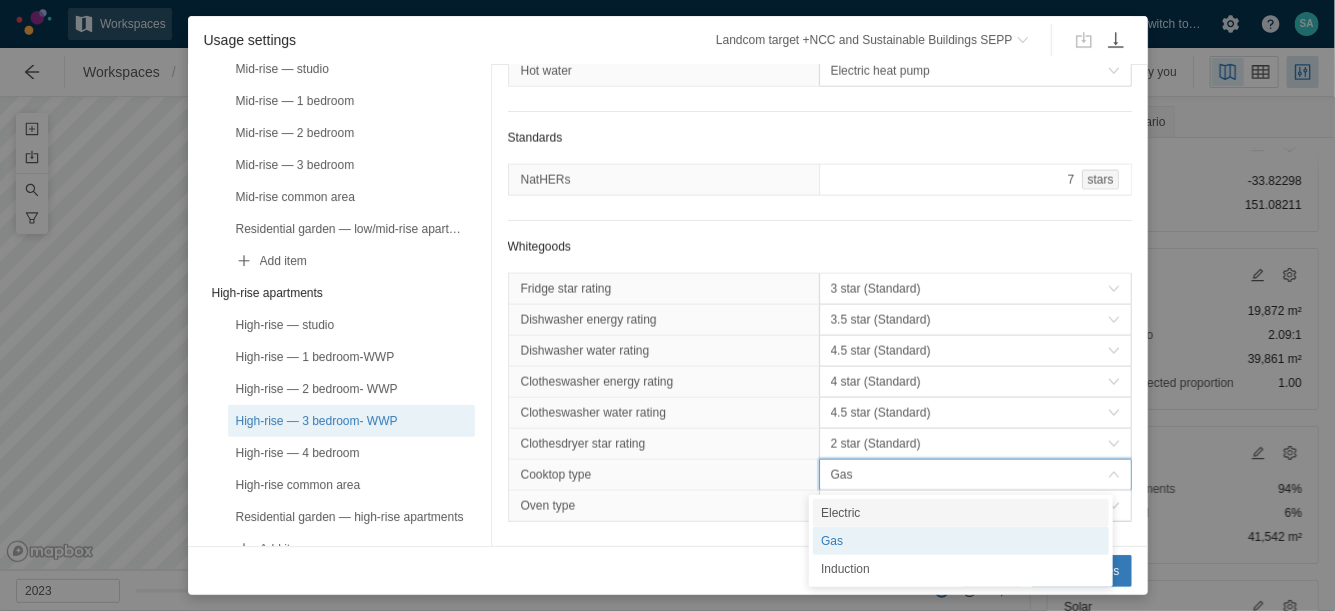 click on "Electric" at bounding box center (961, 513) 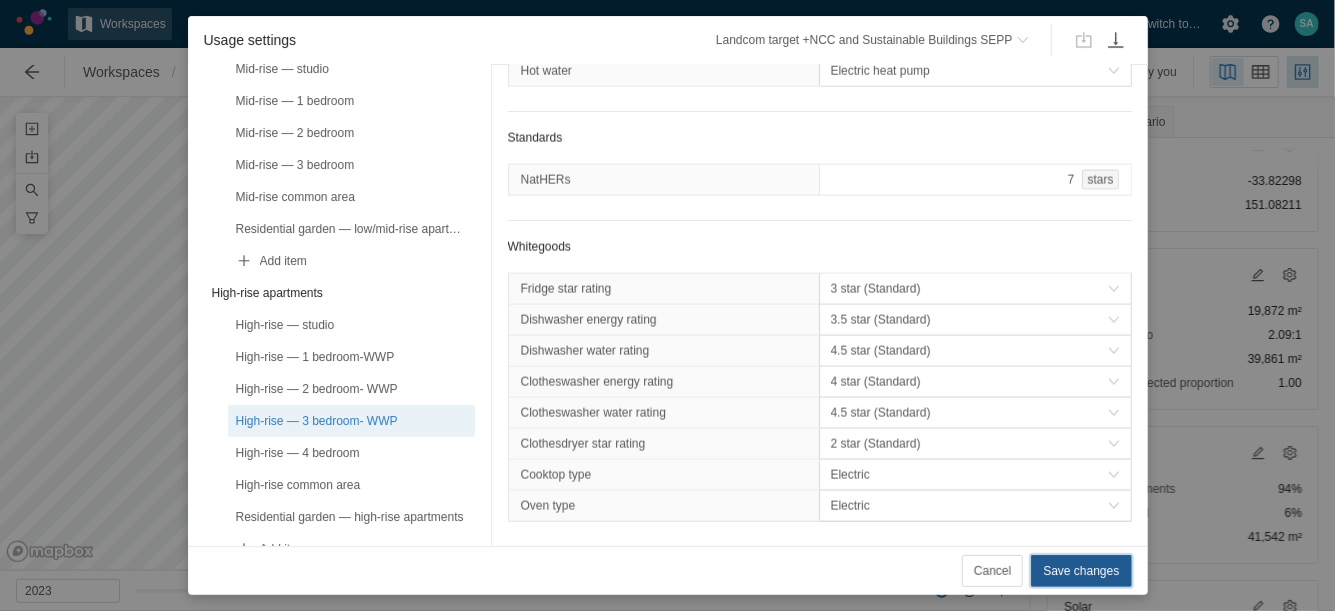click on "Save changes" at bounding box center [1081, 571] 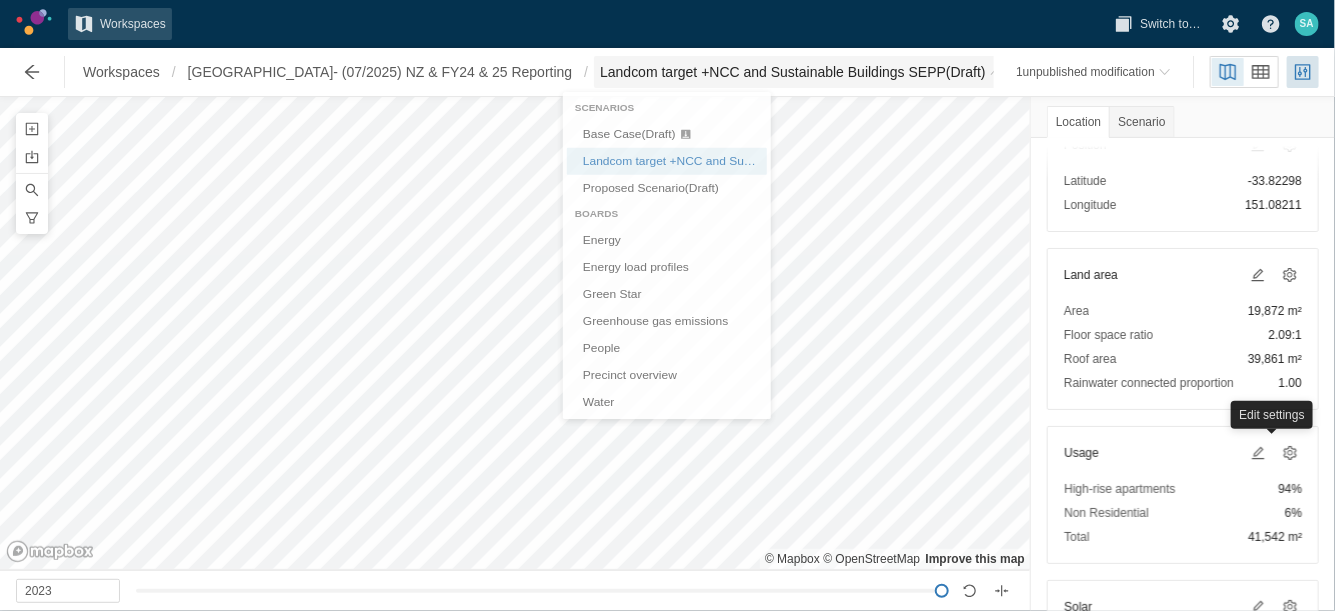 click at bounding box center (996, 72) 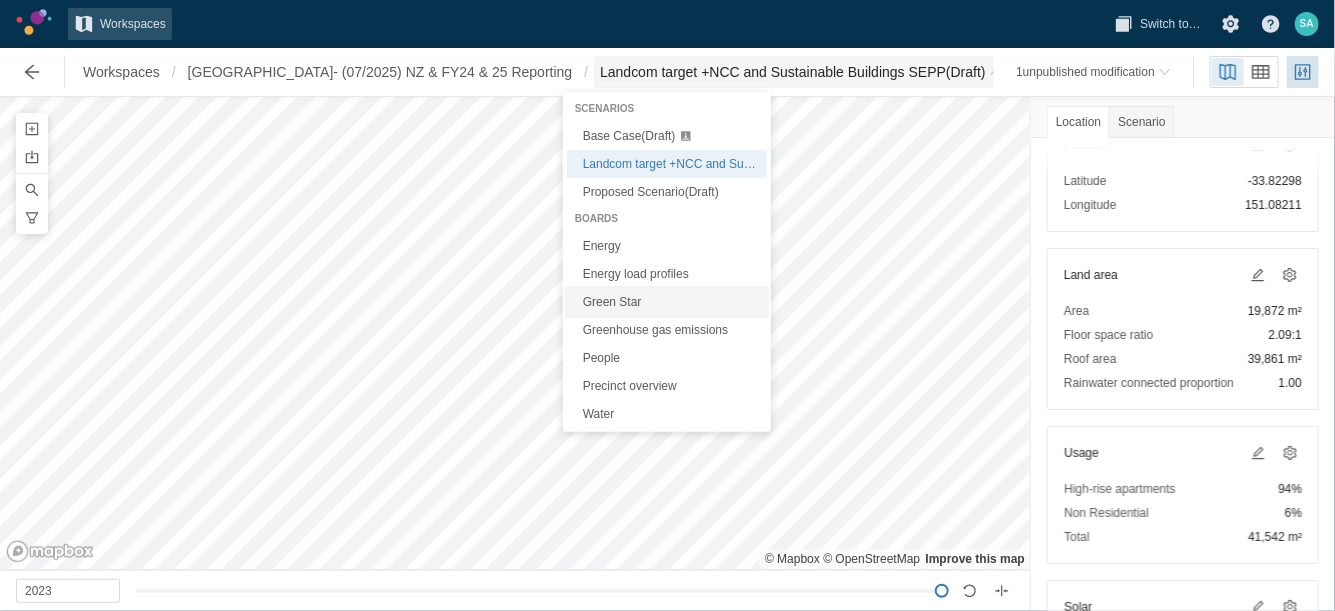 click on "Green Star" at bounding box center (667, 302) 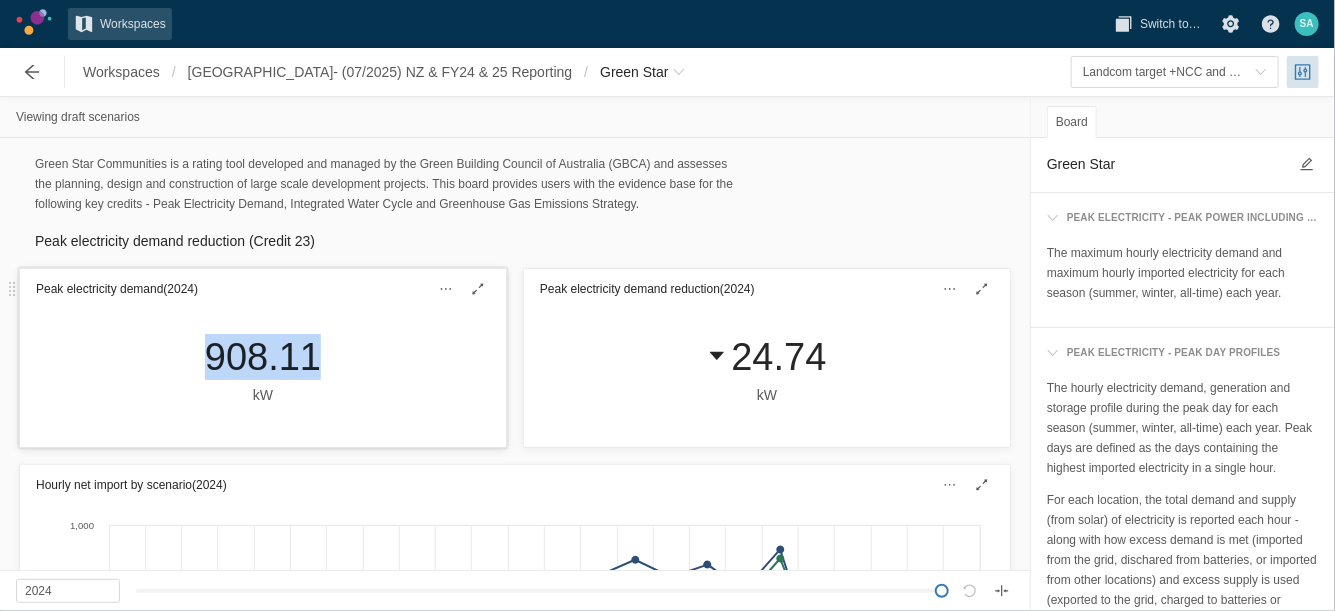 drag, startPoint x: 186, startPoint y: 355, endPoint x: 305, endPoint y: 354, distance: 119.0042 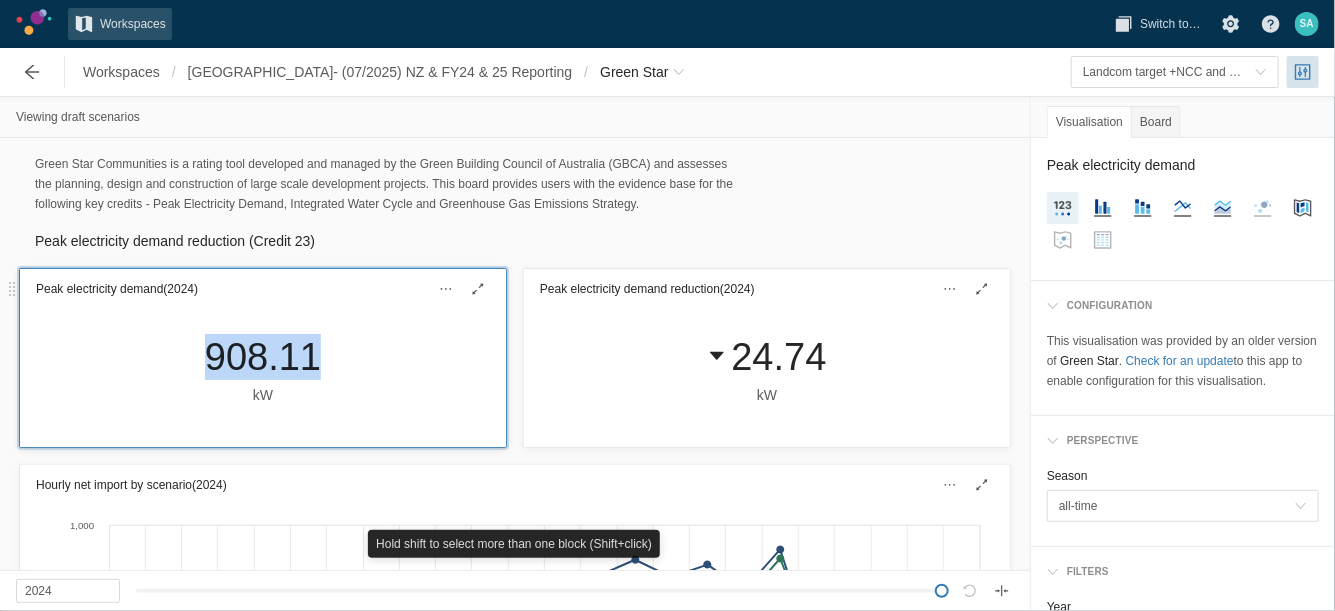 click on "908.11" at bounding box center (263, 357) 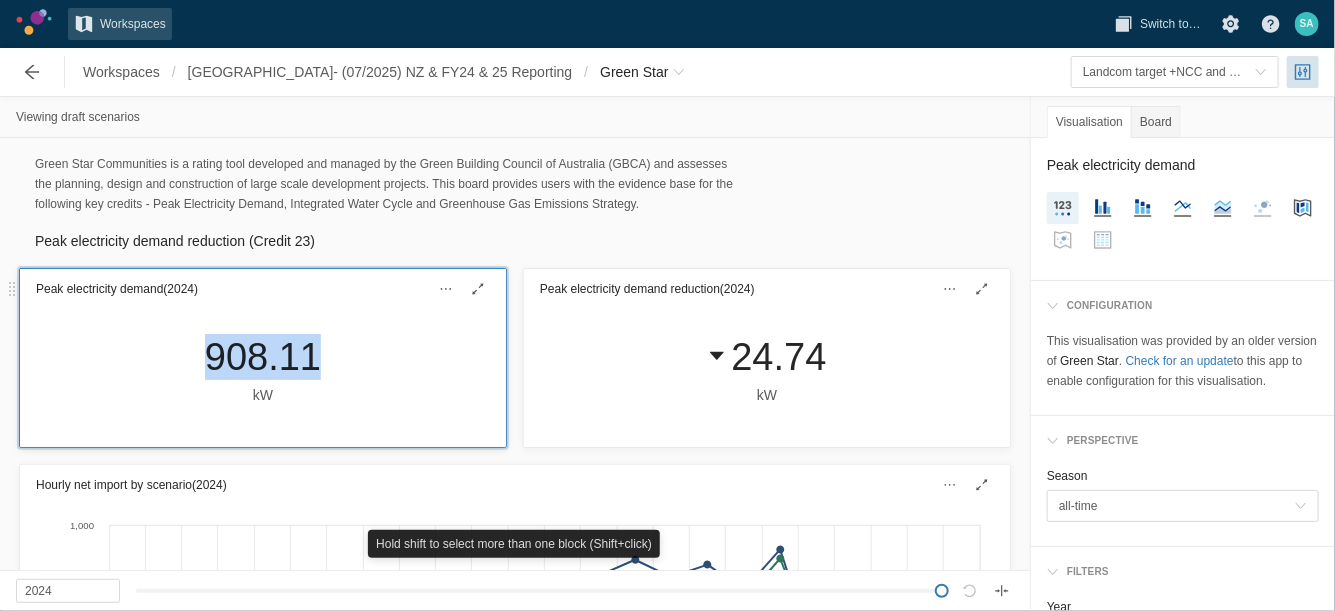copy on "908.11" 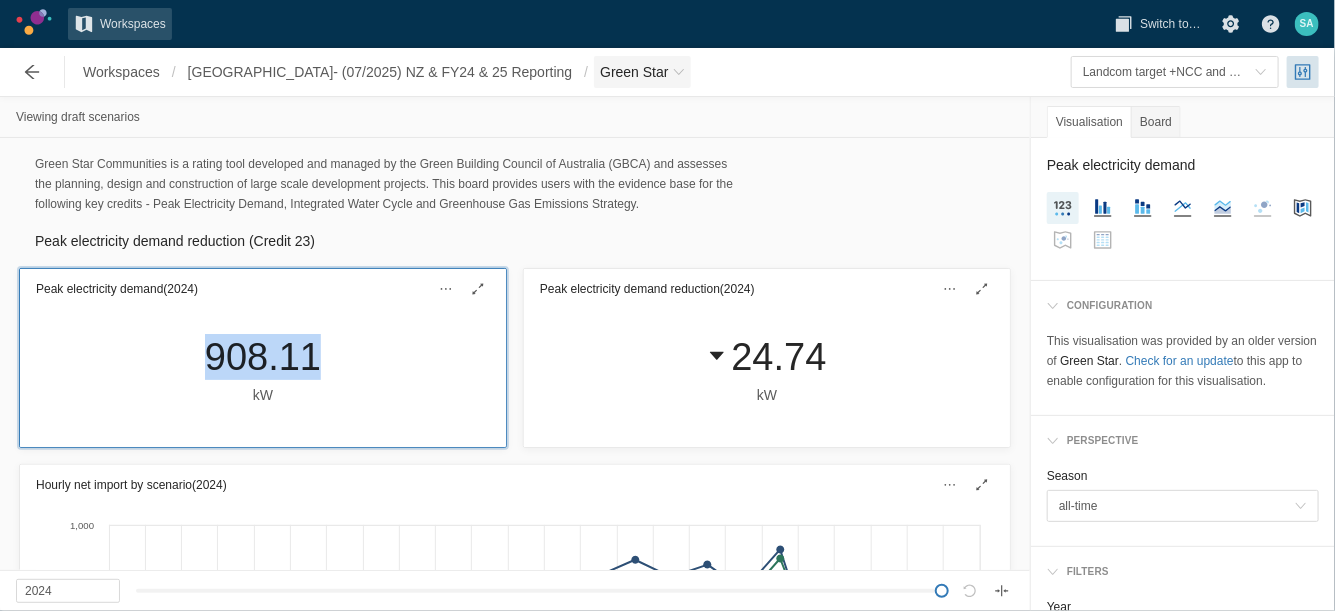 click on "Green Star" at bounding box center (642, 72) 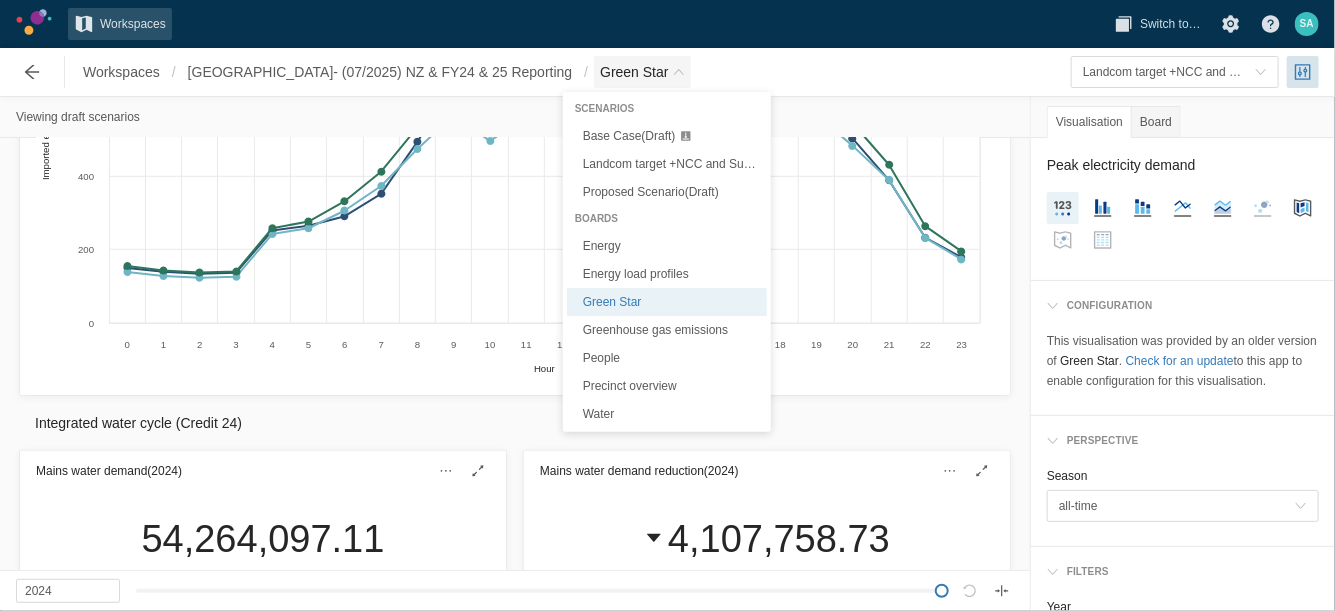 scroll, scrollTop: 717, scrollLeft: 0, axis: vertical 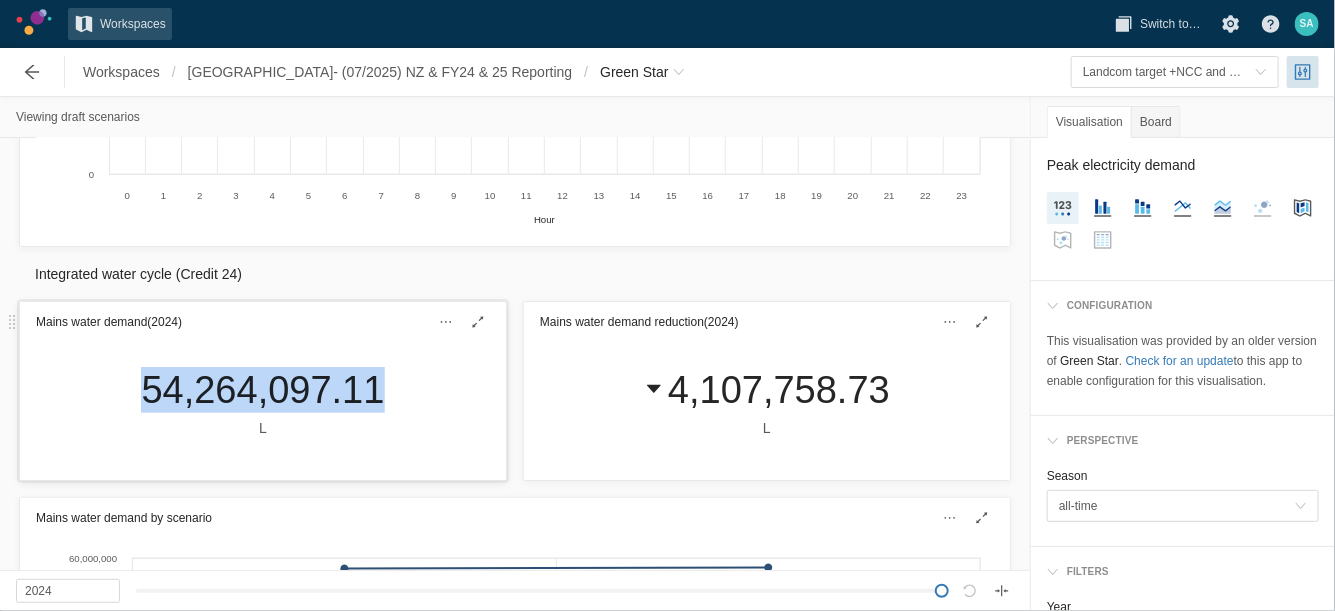 drag, startPoint x: 124, startPoint y: 389, endPoint x: 380, endPoint y: 400, distance: 256.2362 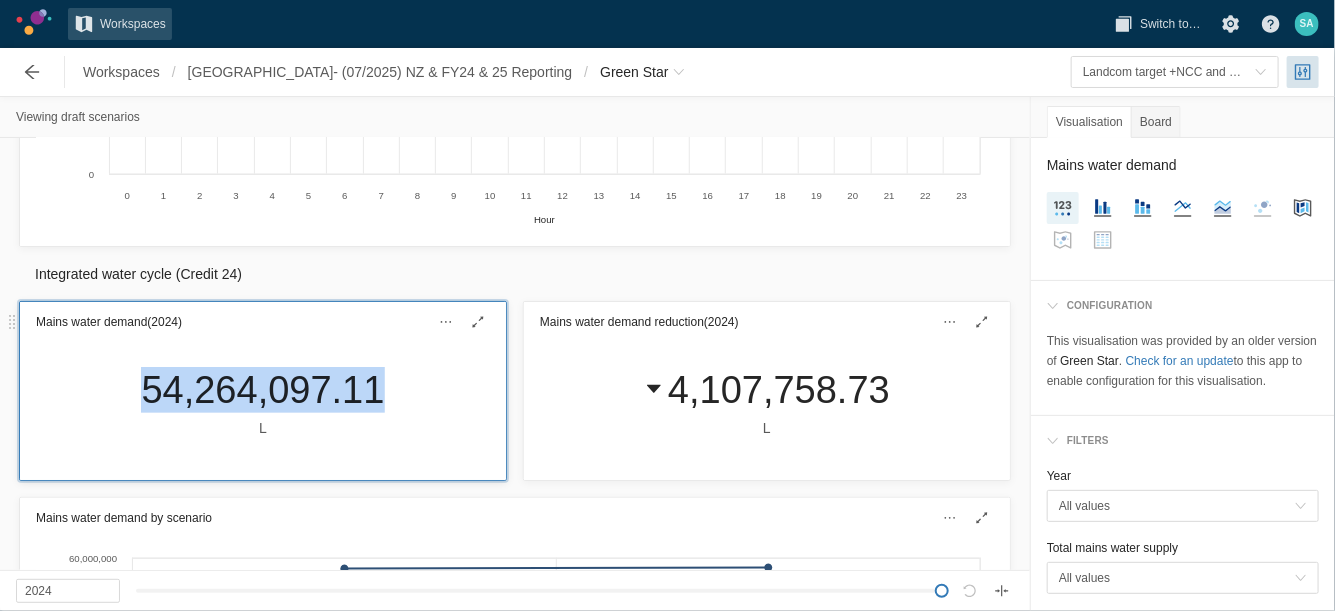 copy on "54,264,097.11" 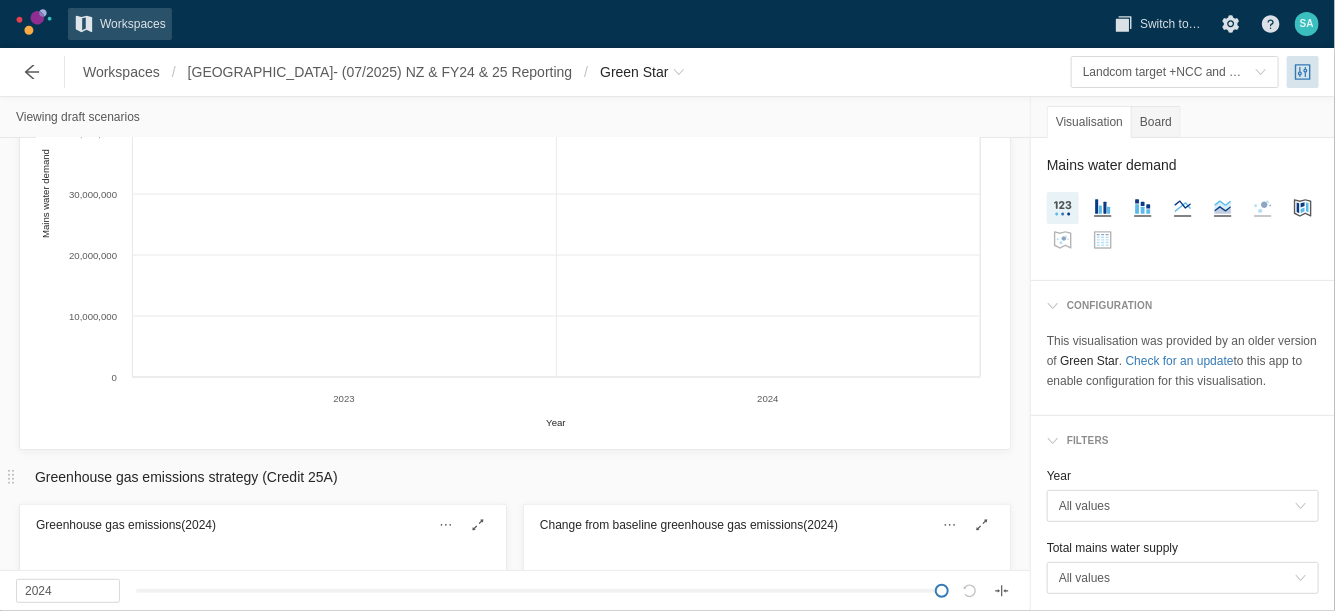 scroll, scrollTop: 1458, scrollLeft: 0, axis: vertical 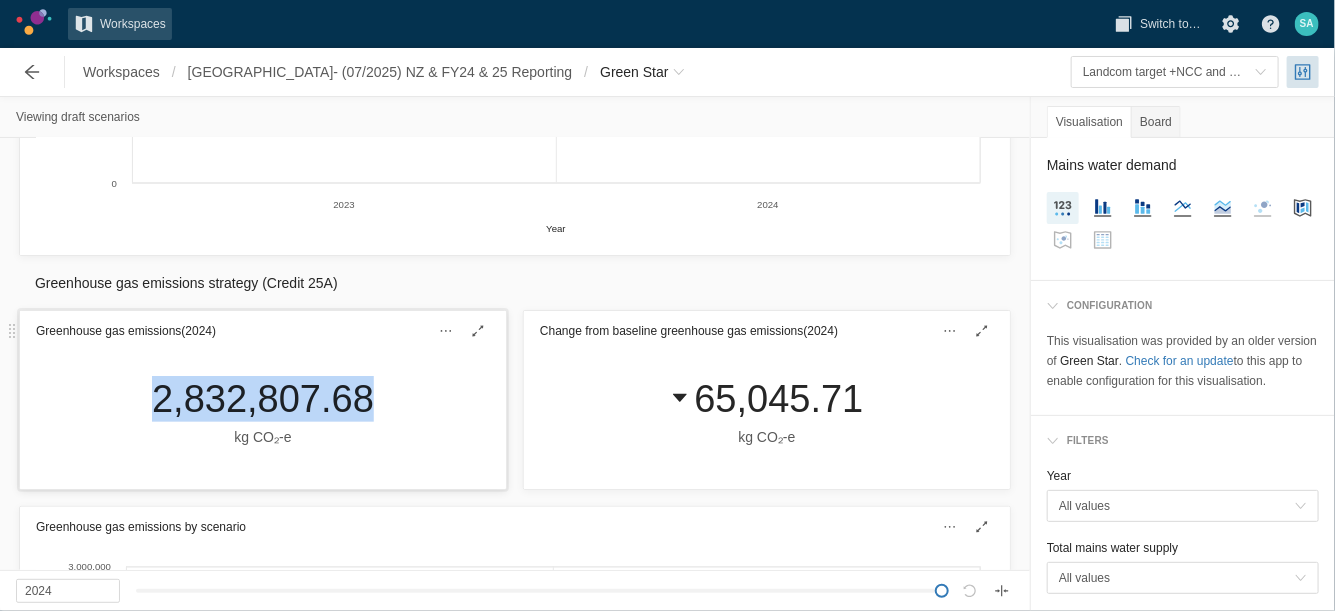 drag, startPoint x: 146, startPoint y: 396, endPoint x: 366, endPoint y: 400, distance: 220.03636 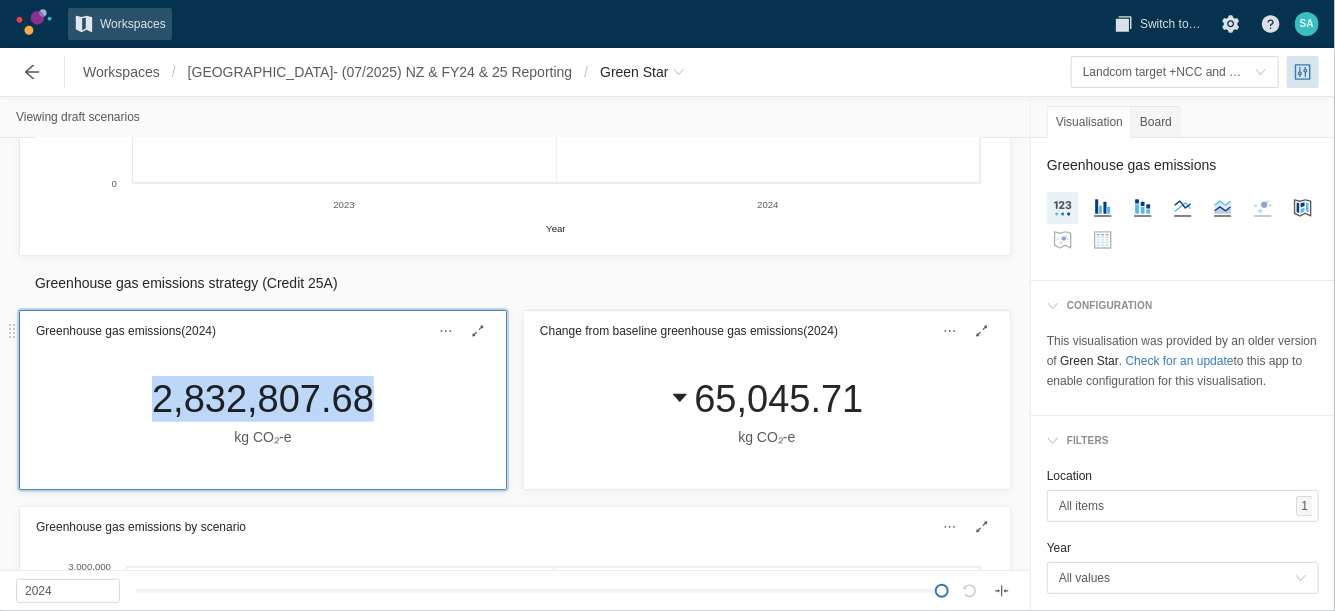 drag, startPoint x: 366, startPoint y: 400, endPoint x: 324, endPoint y: 394, distance: 42.426407 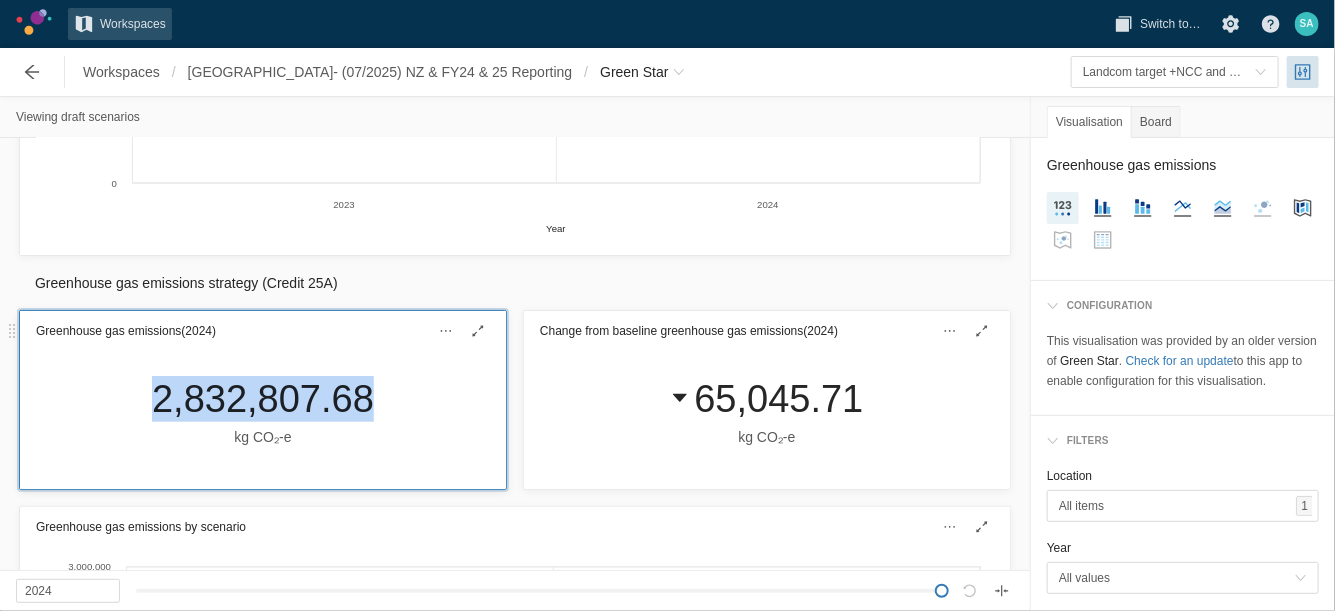 copy on "2,832,807.68" 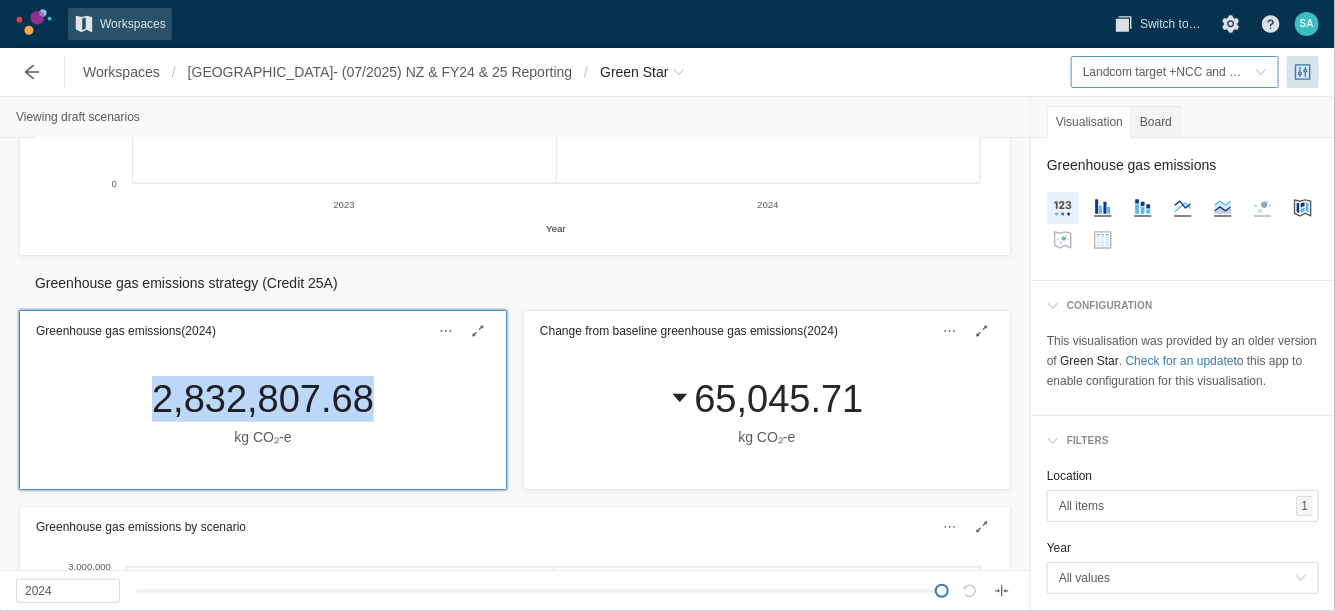 click on "Landcom target +NCC and Sustainable Buildings SEPP" at bounding box center [1231, 72] 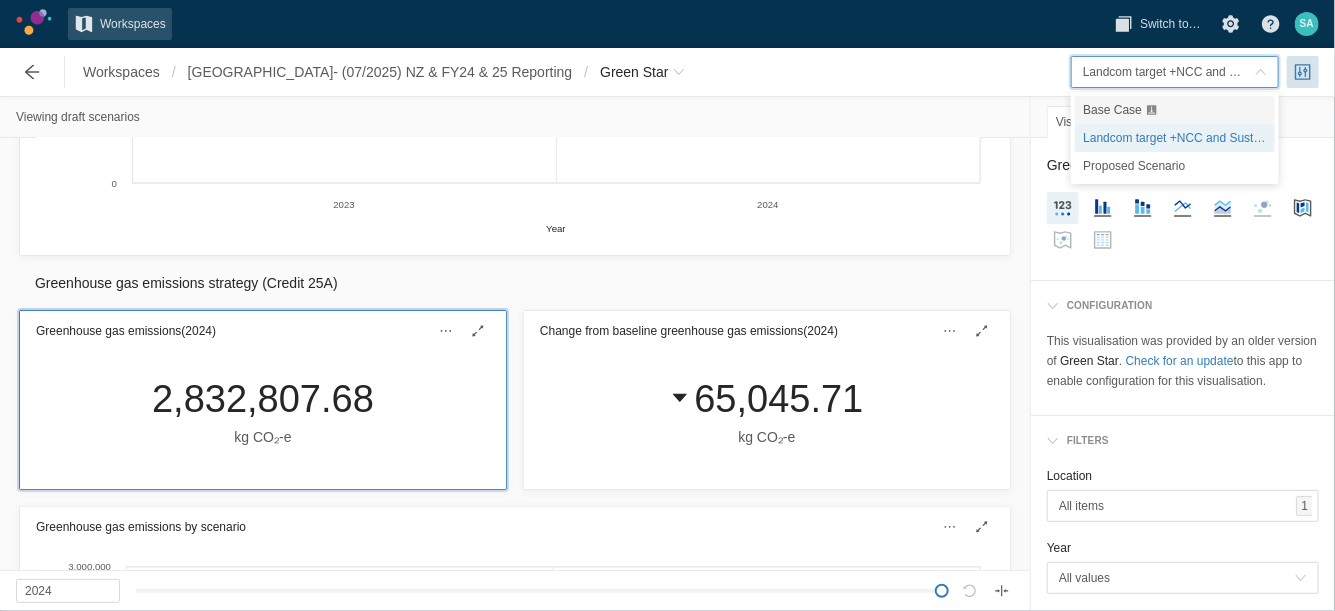click on "Base Case" at bounding box center [1112, 110] 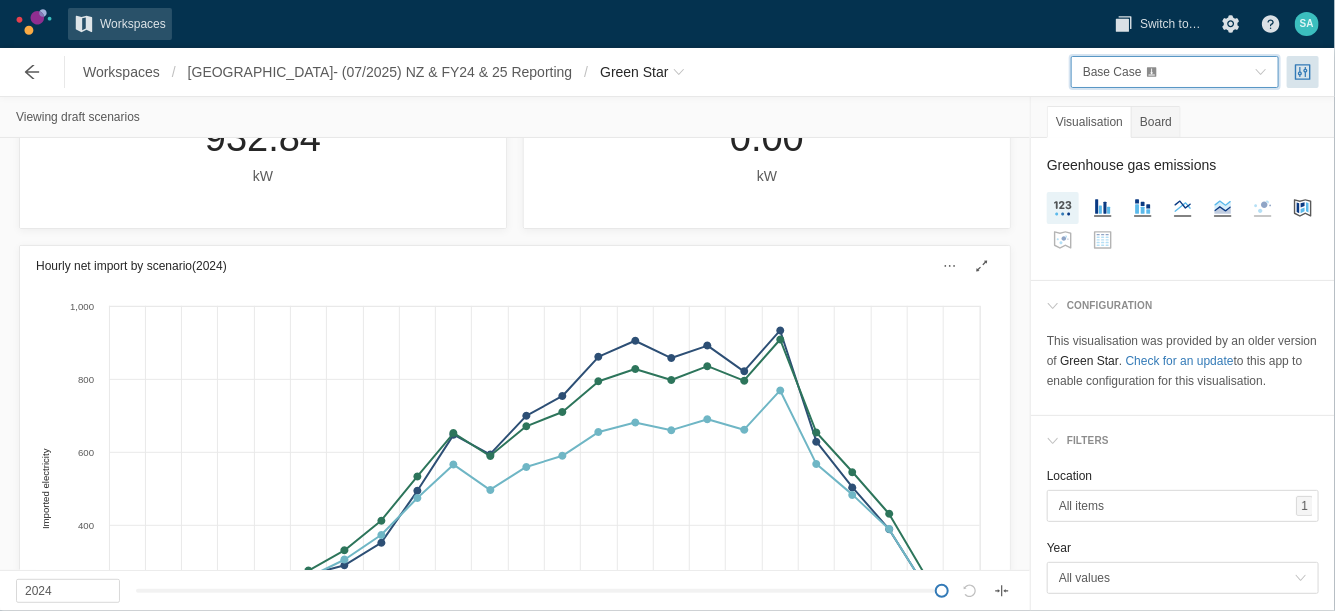 scroll, scrollTop: 0, scrollLeft: 0, axis: both 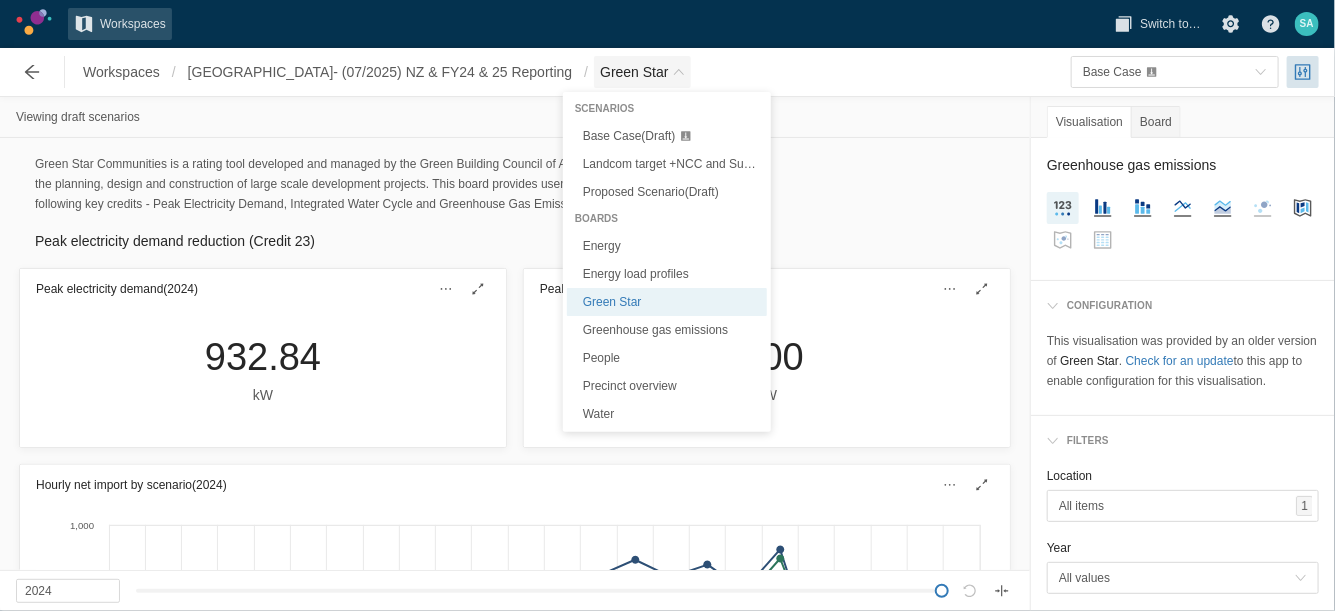 click at bounding box center (679, 72) 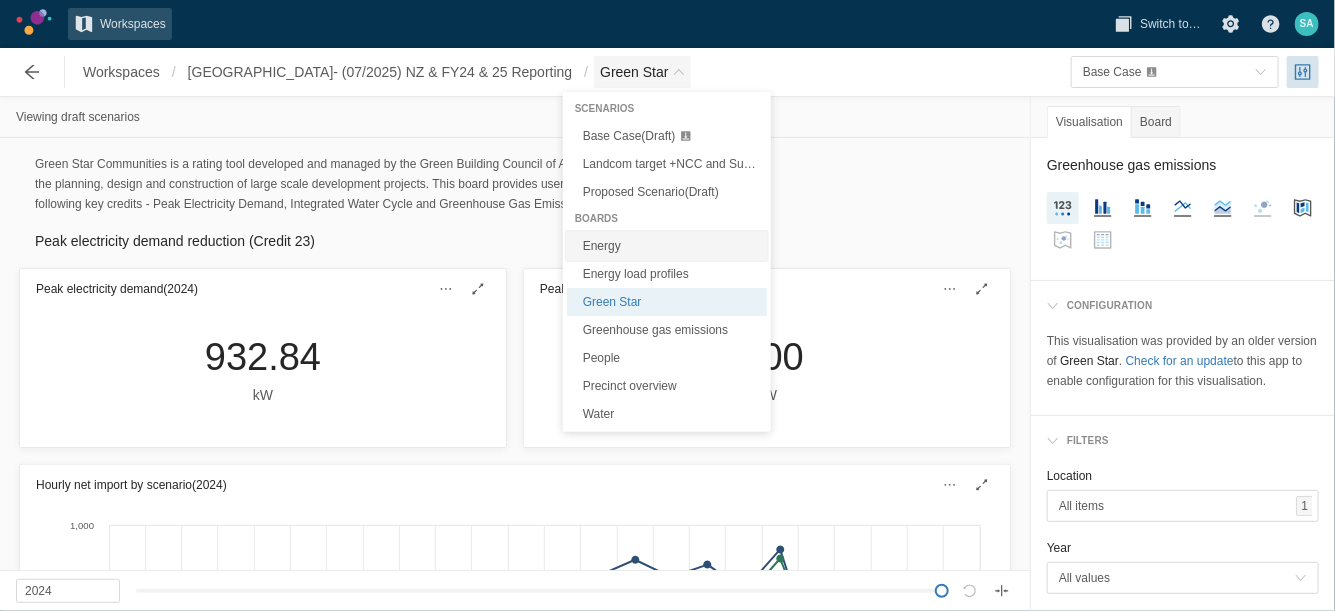 click on "Energy" at bounding box center (667, 246) 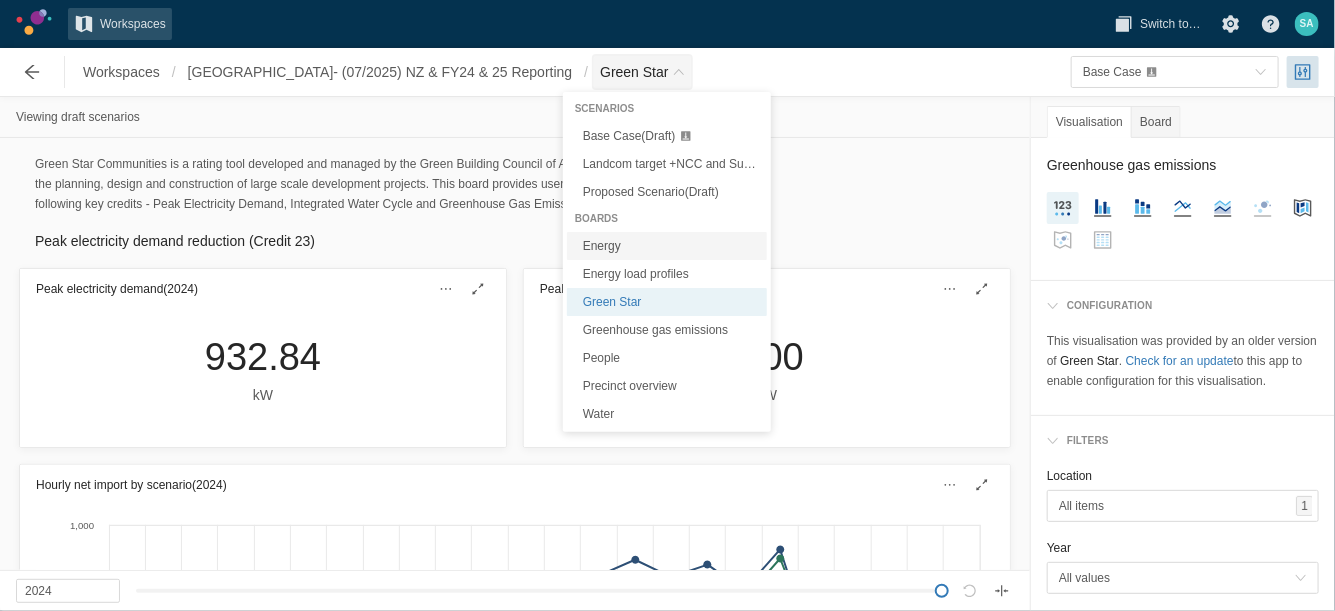 type on "Energy" 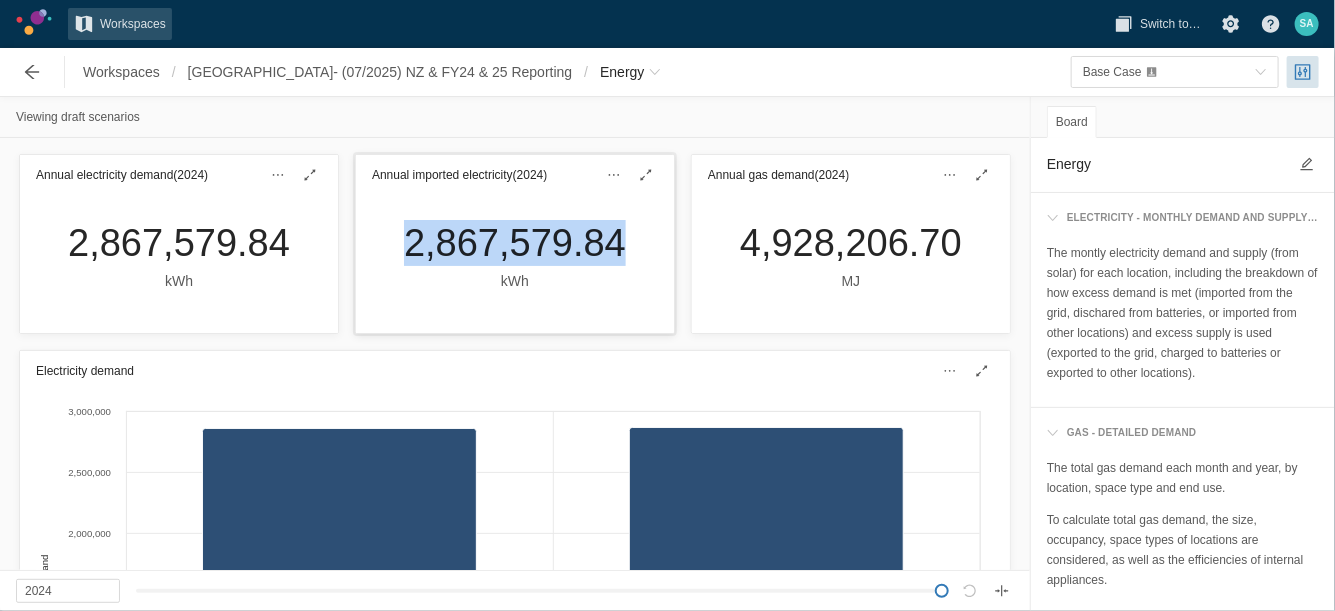 drag, startPoint x: 388, startPoint y: 241, endPoint x: 613, endPoint y: 252, distance: 225.26872 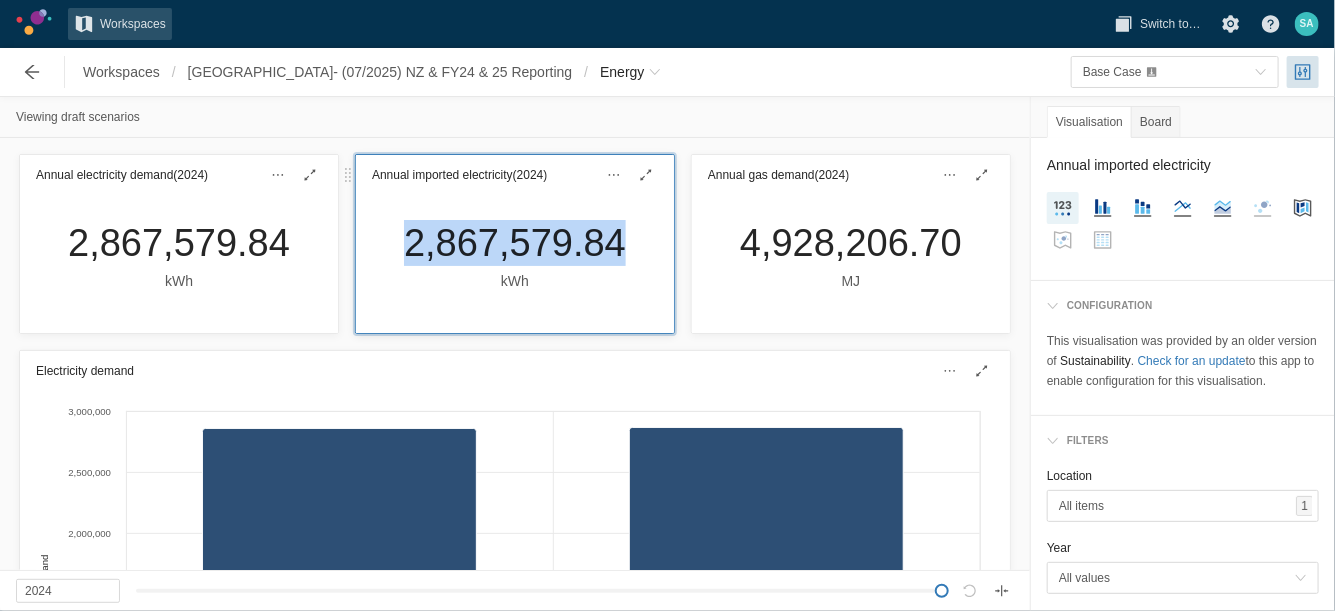 copy on "2,867,579.84" 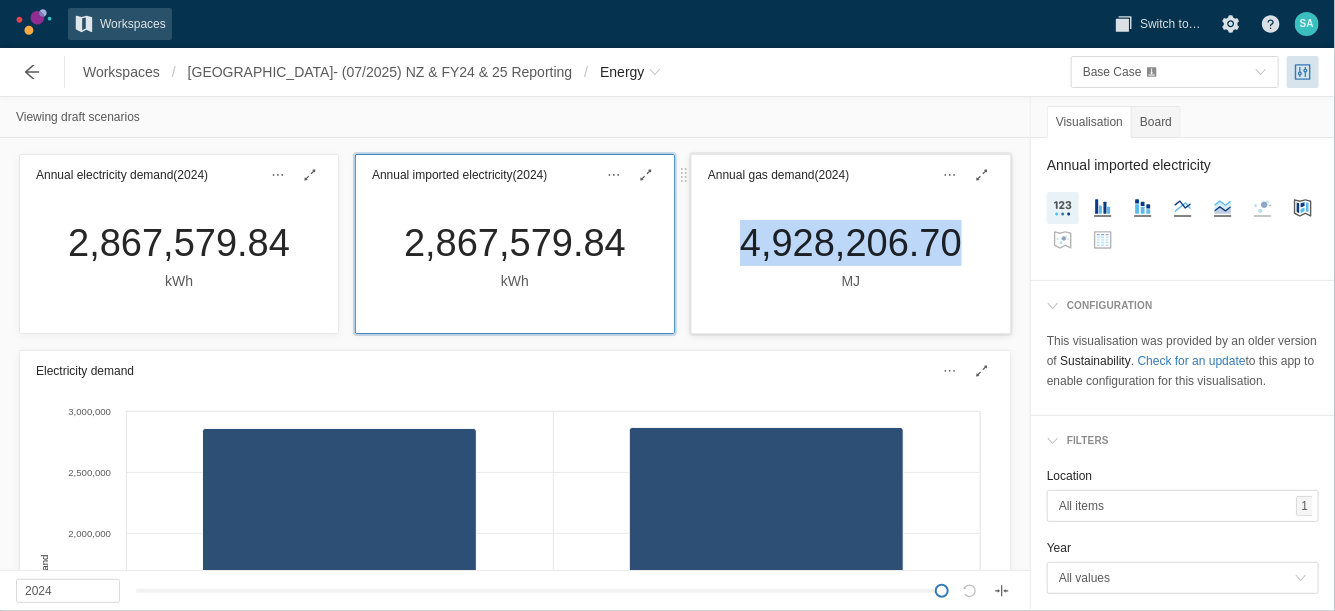 drag, startPoint x: 706, startPoint y: 241, endPoint x: 943, endPoint y: 255, distance: 237.41315 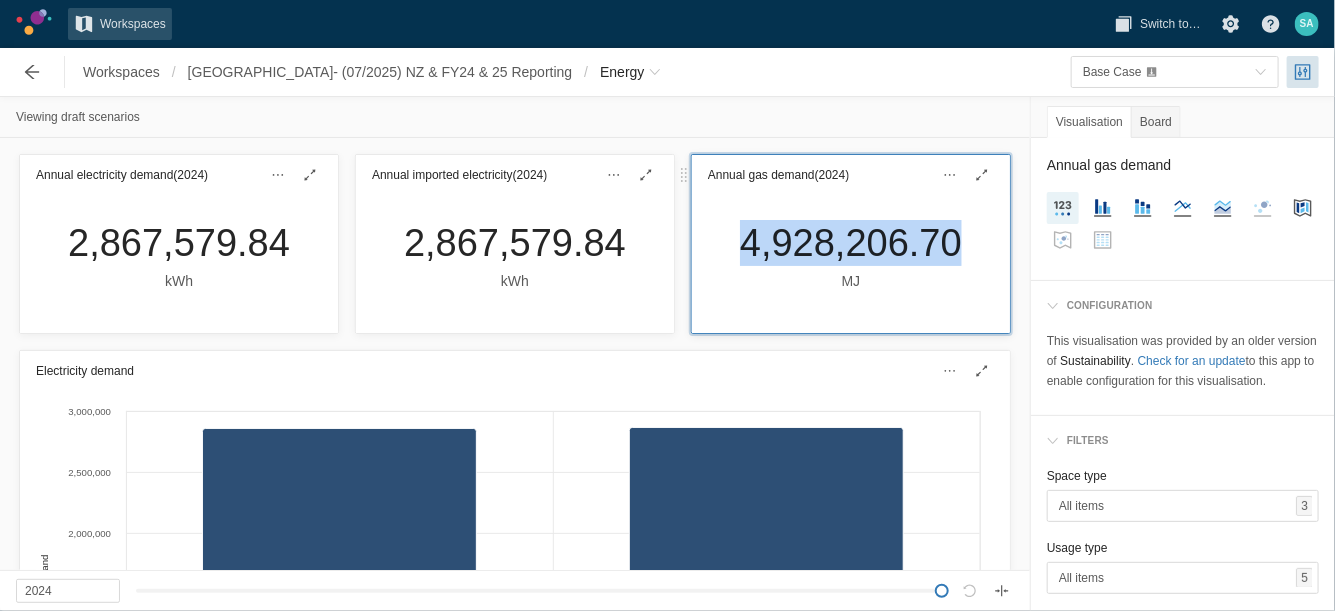 copy on "4,928,206.70" 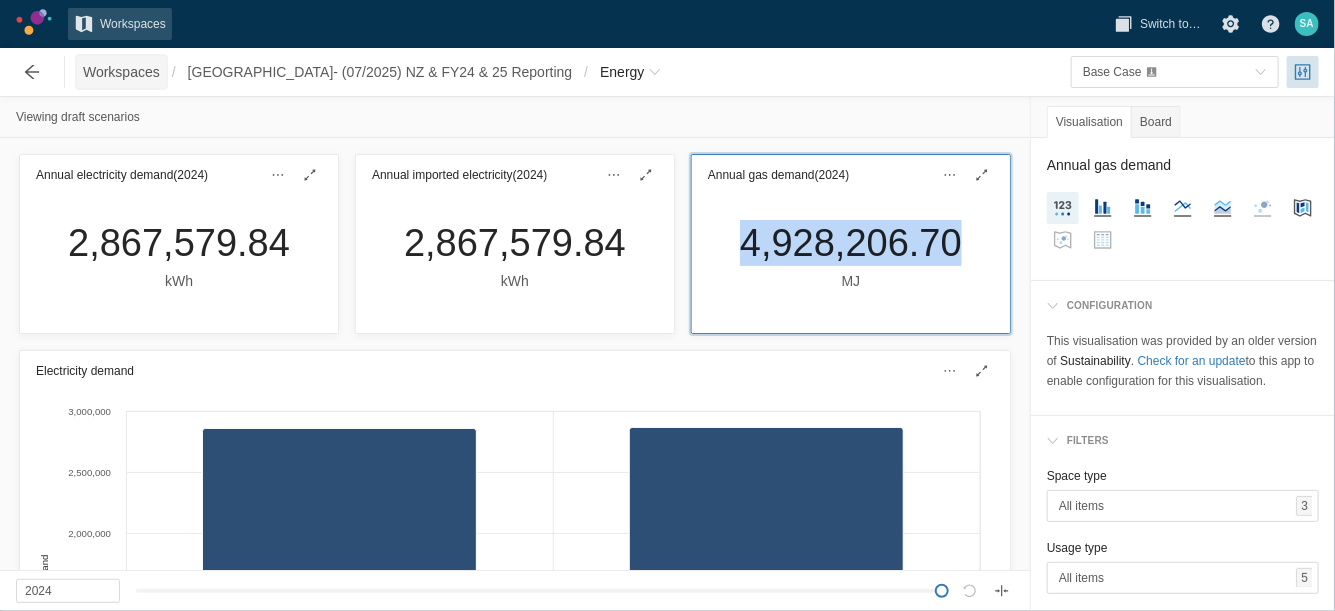 click on "Workspaces" at bounding box center (121, 72) 